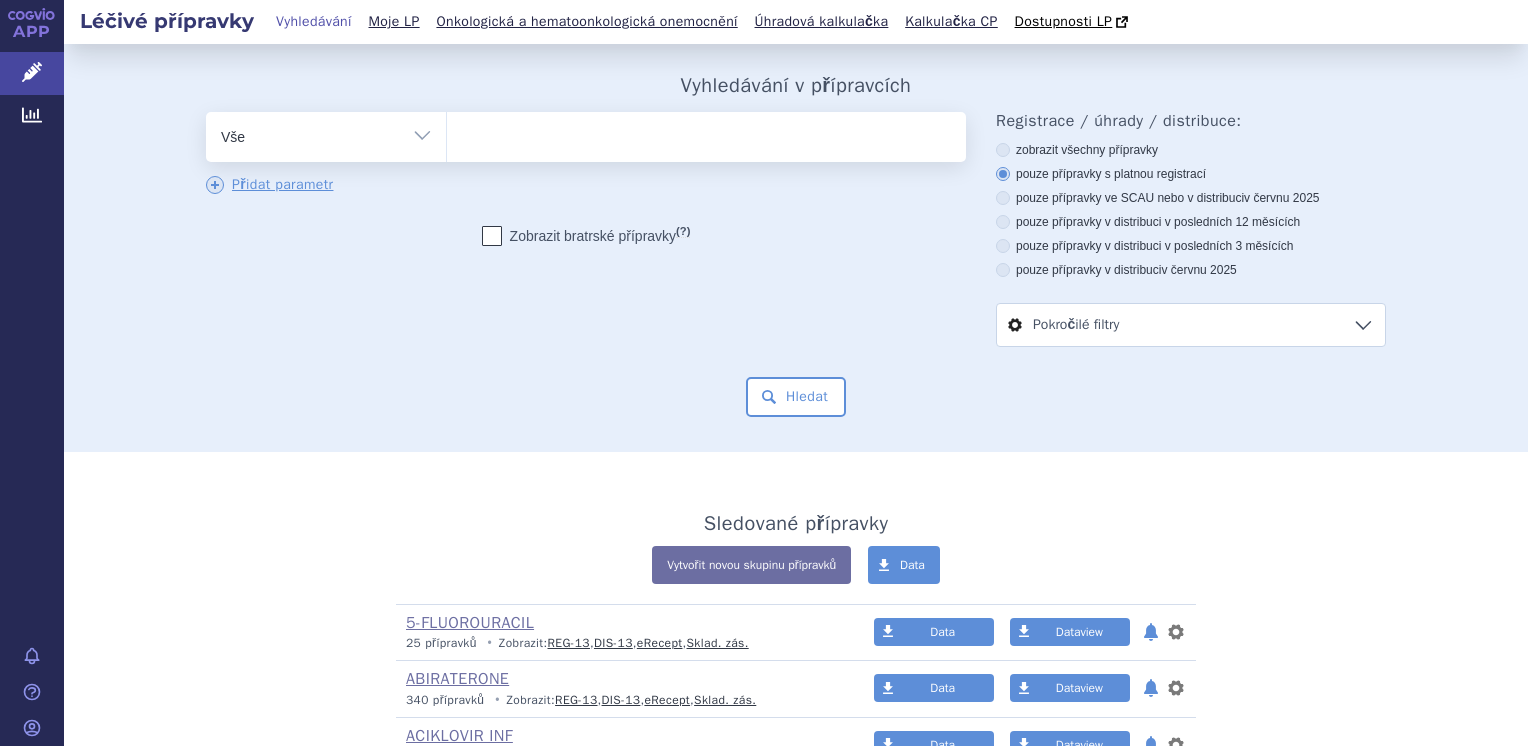 scroll, scrollTop: 0, scrollLeft: 0, axis: both 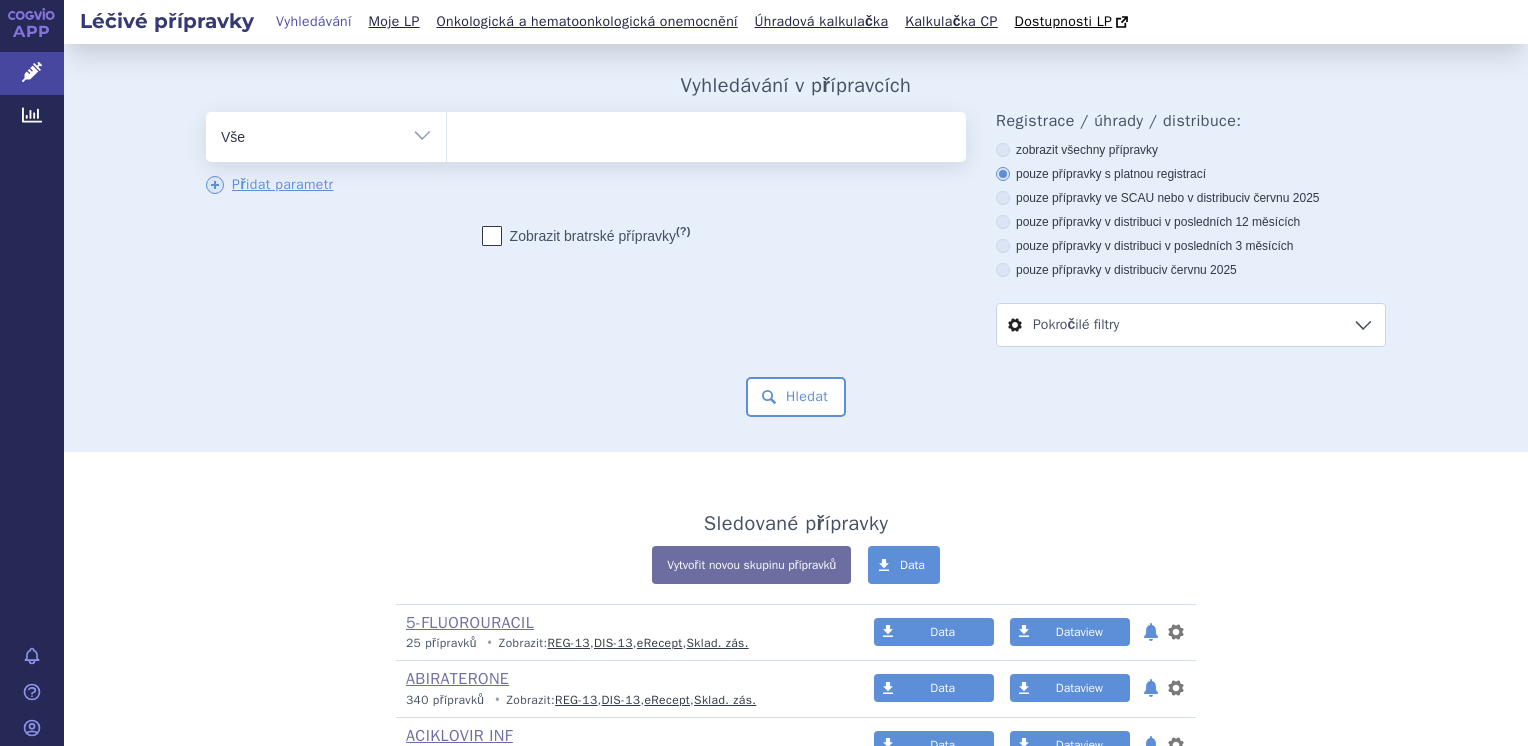 click on "Vše
Přípravek/SUKL kód
MAH
VPOIS
ATC/Aktivní látka
Léková forma
Síla" at bounding box center [326, 134] 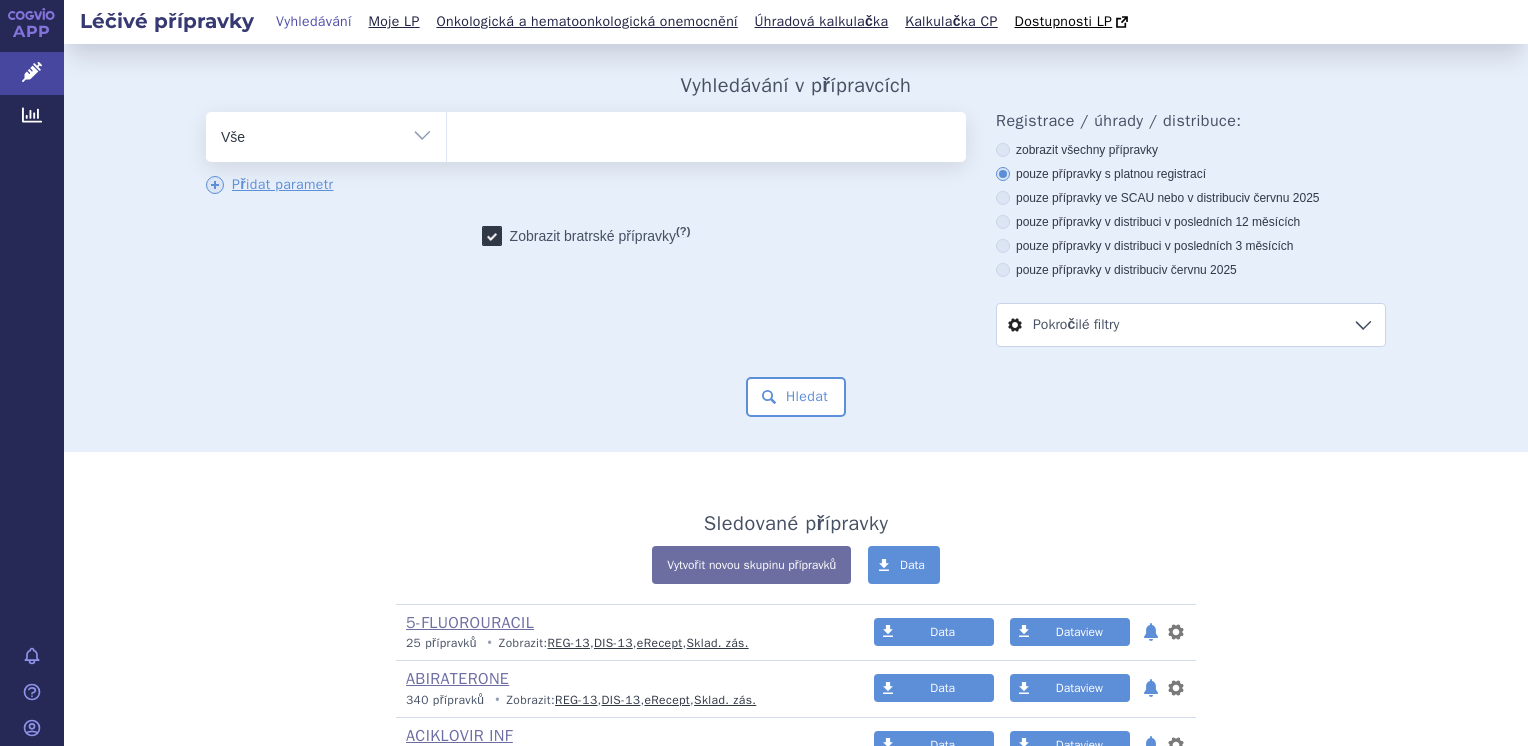 click on "Vše
Přípravek/SUKL kód
MAH
VPOIS
ATC/Aktivní látka
Léková forma
Síla" at bounding box center (326, 134) 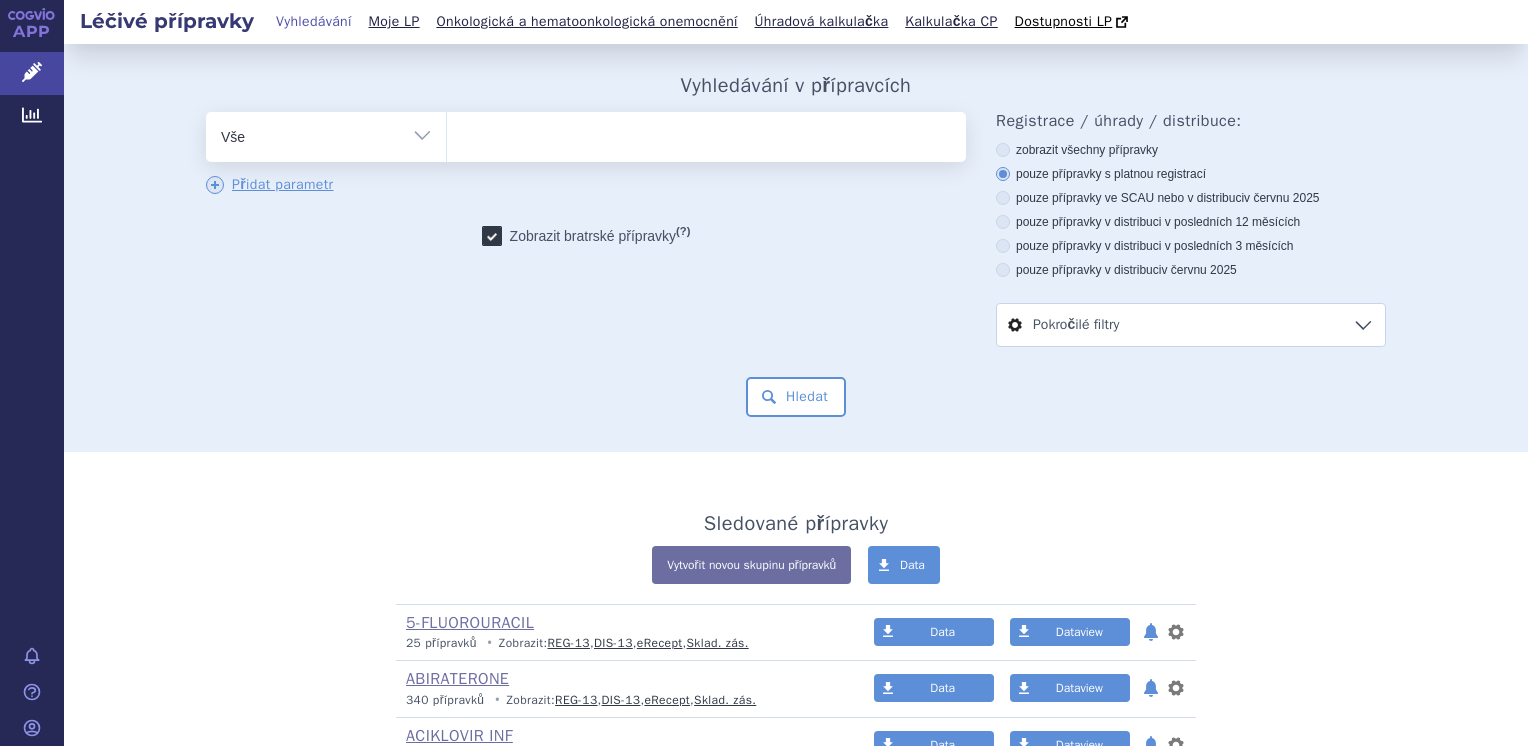 select on "filter-atc-group" 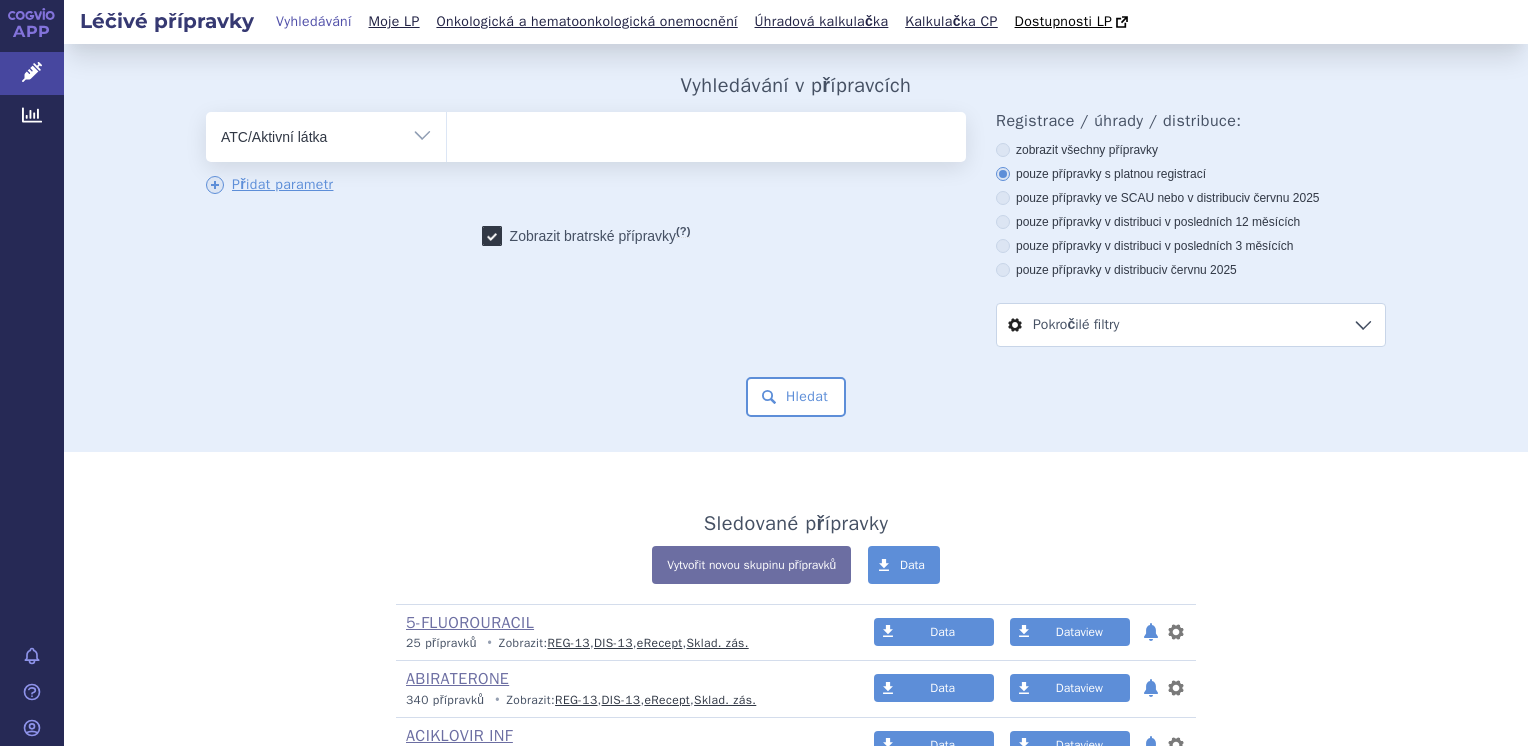 click on "Vše
Přípravek/SUKL kód
MAH
VPOIS
ATC/Aktivní látka
Léková forma
Síla" at bounding box center [326, 134] 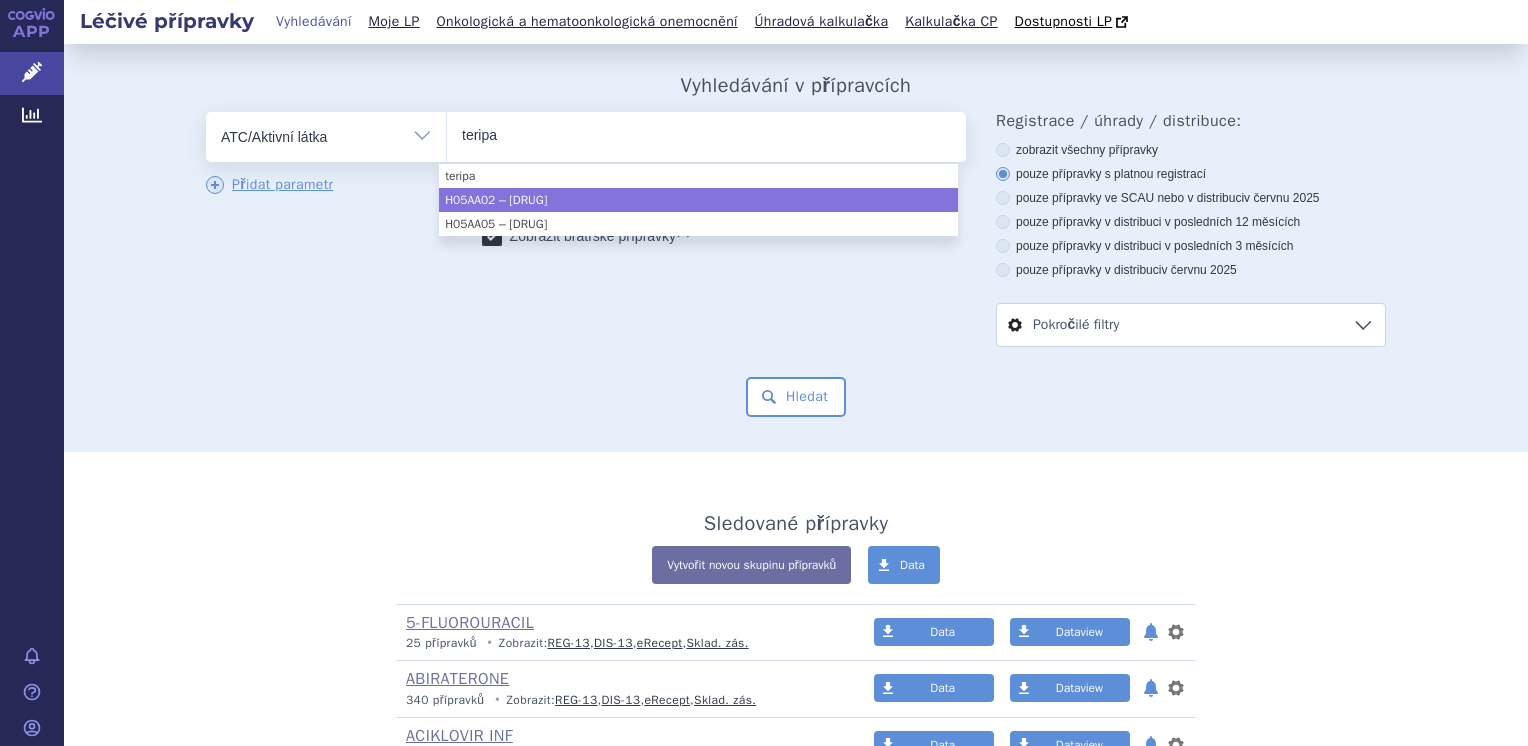 type on "teripa" 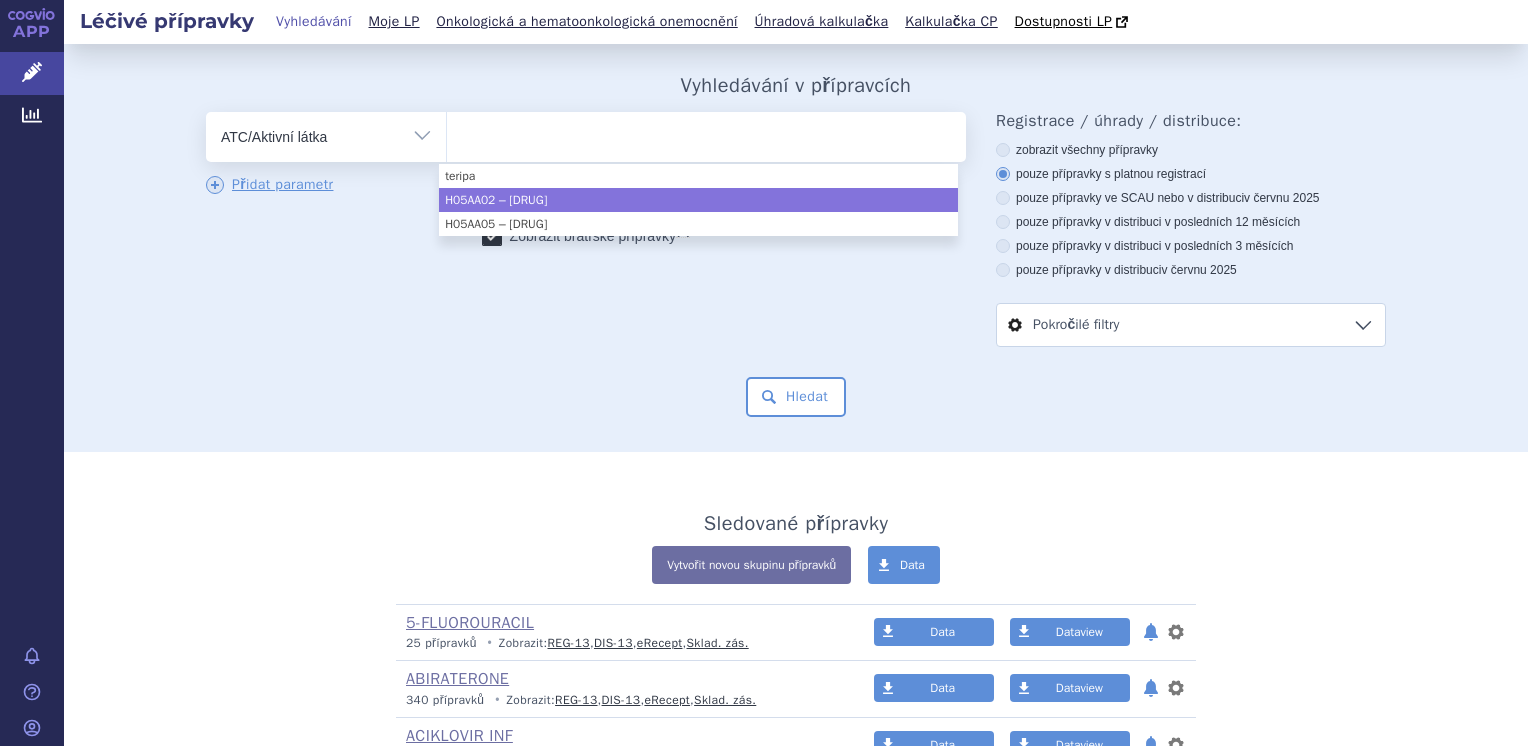 select on "H05AA02" 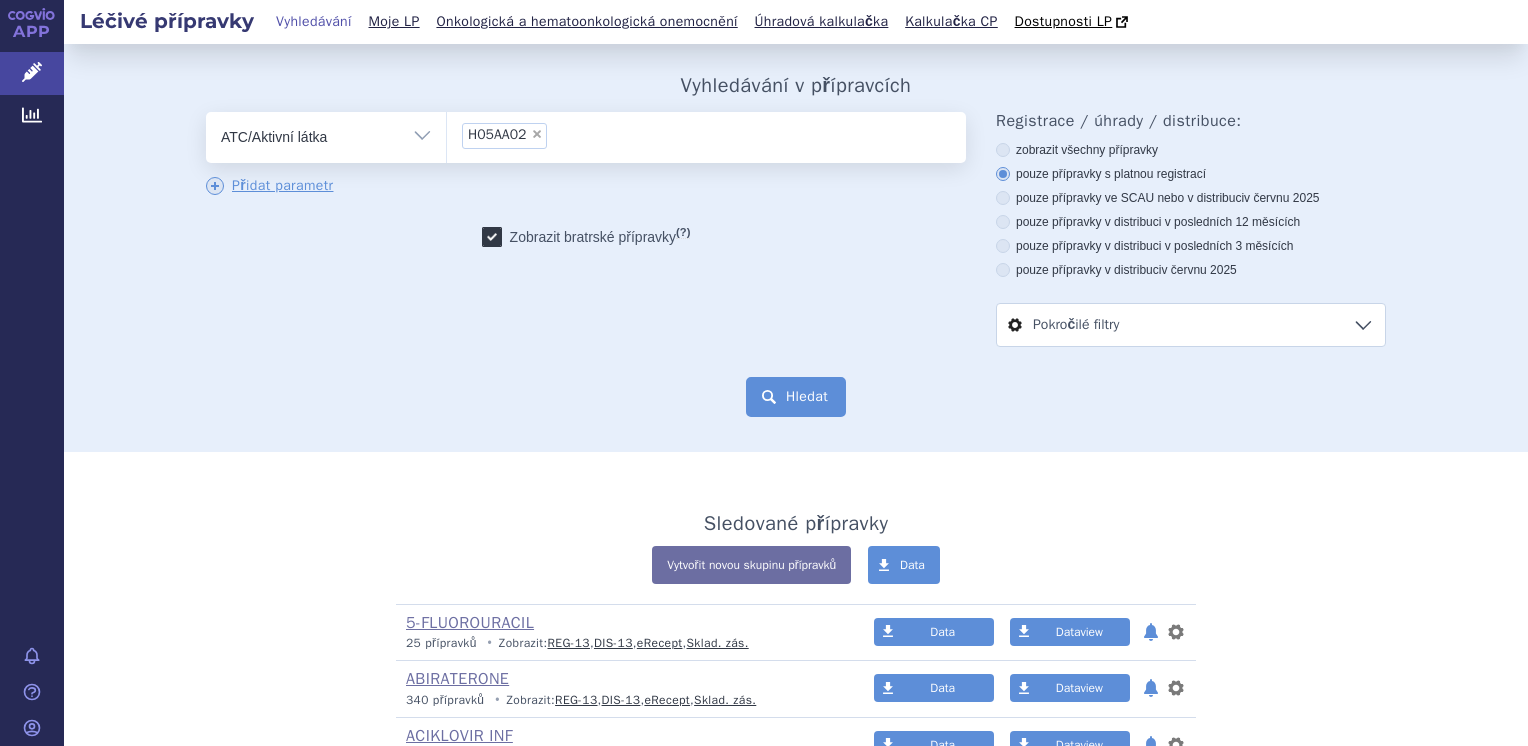 click on "Hledat" at bounding box center [796, 397] 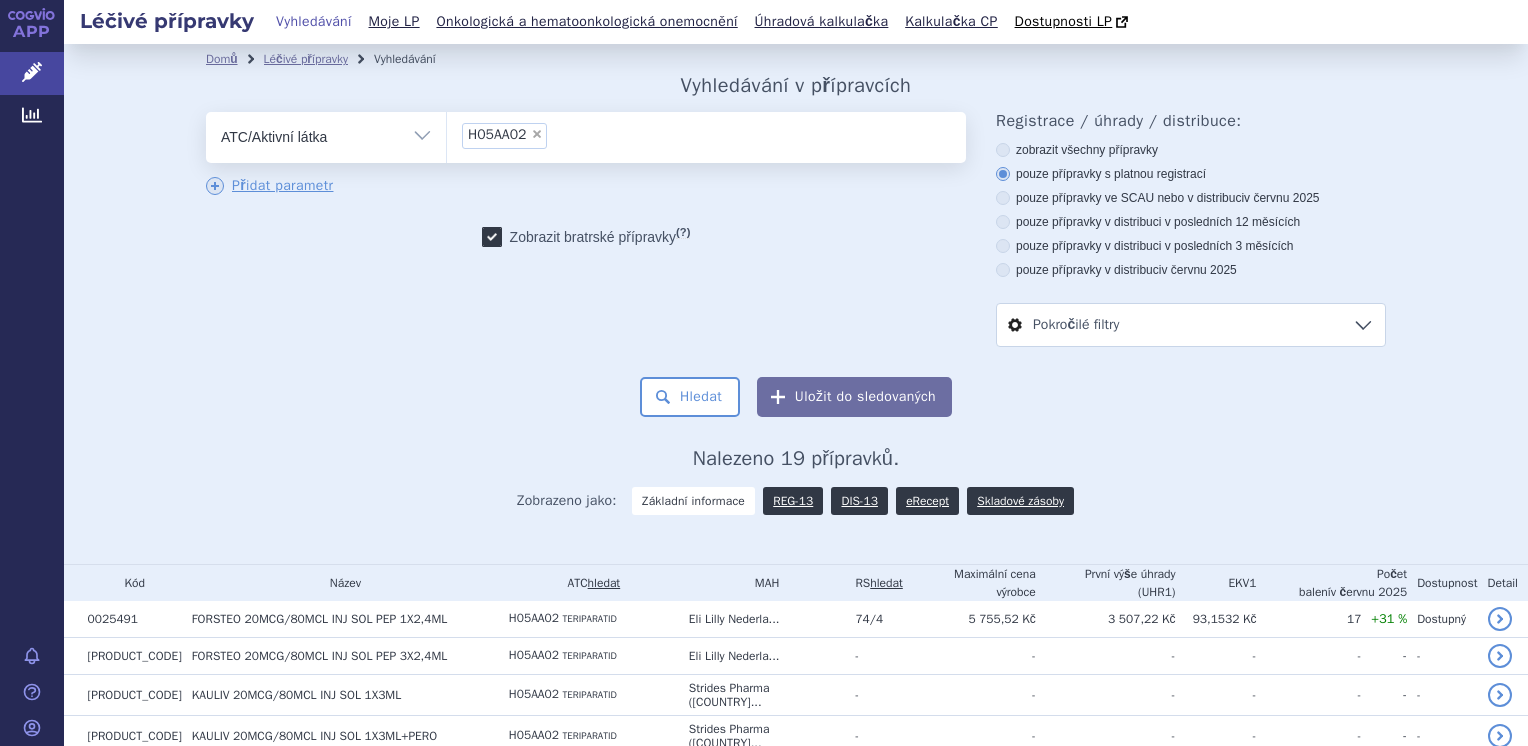 scroll, scrollTop: 0, scrollLeft: 0, axis: both 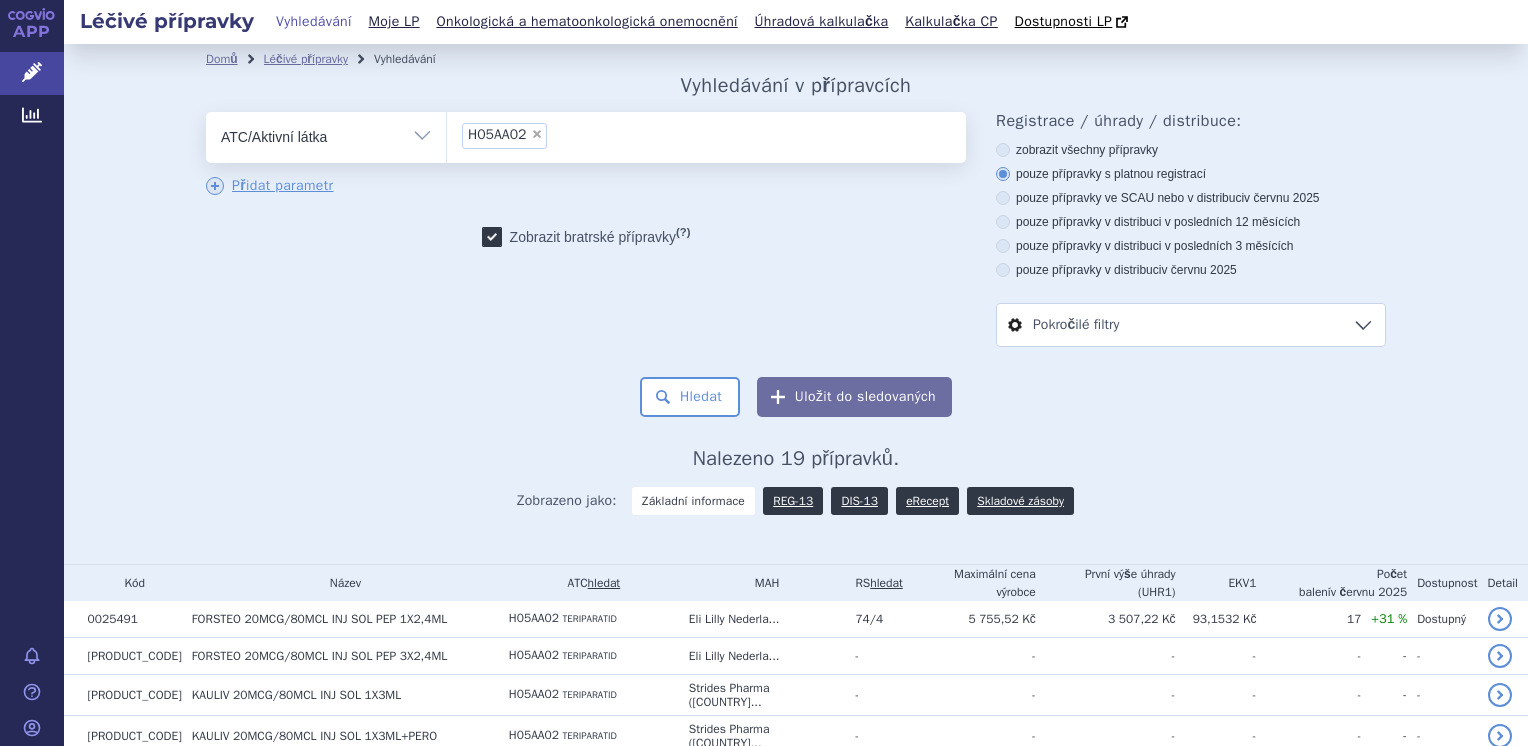 click on "Vše
Přípravek/SUKL kód
MAH
VPOIS
ATC/Aktivní látka
Léková forma
Síla" at bounding box center (326, 134) 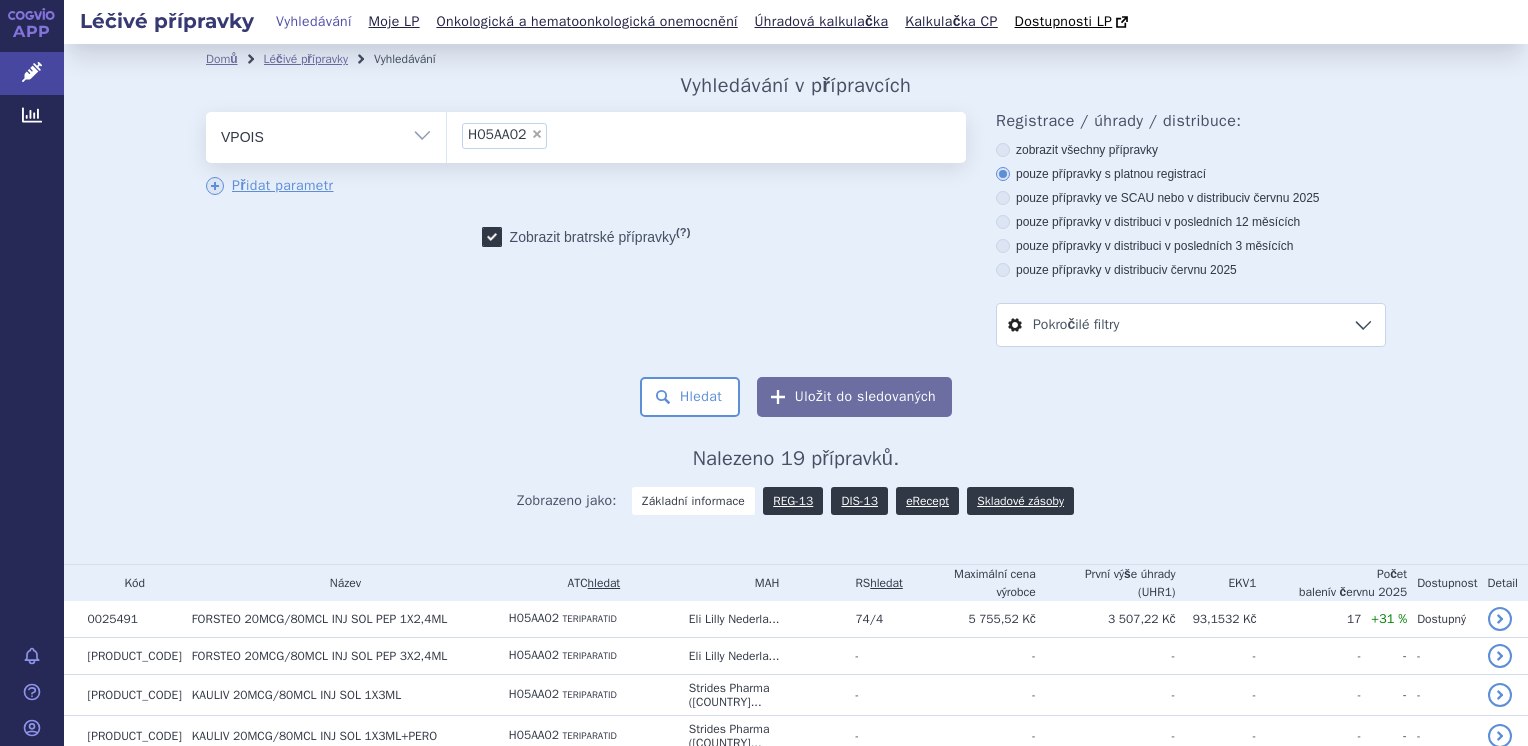 click on "Vše
Přípravek/SUKL kód
MAH
VPOIS
ATC/Aktivní látka
Léková forma
Síla" at bounding box center [326, 134] 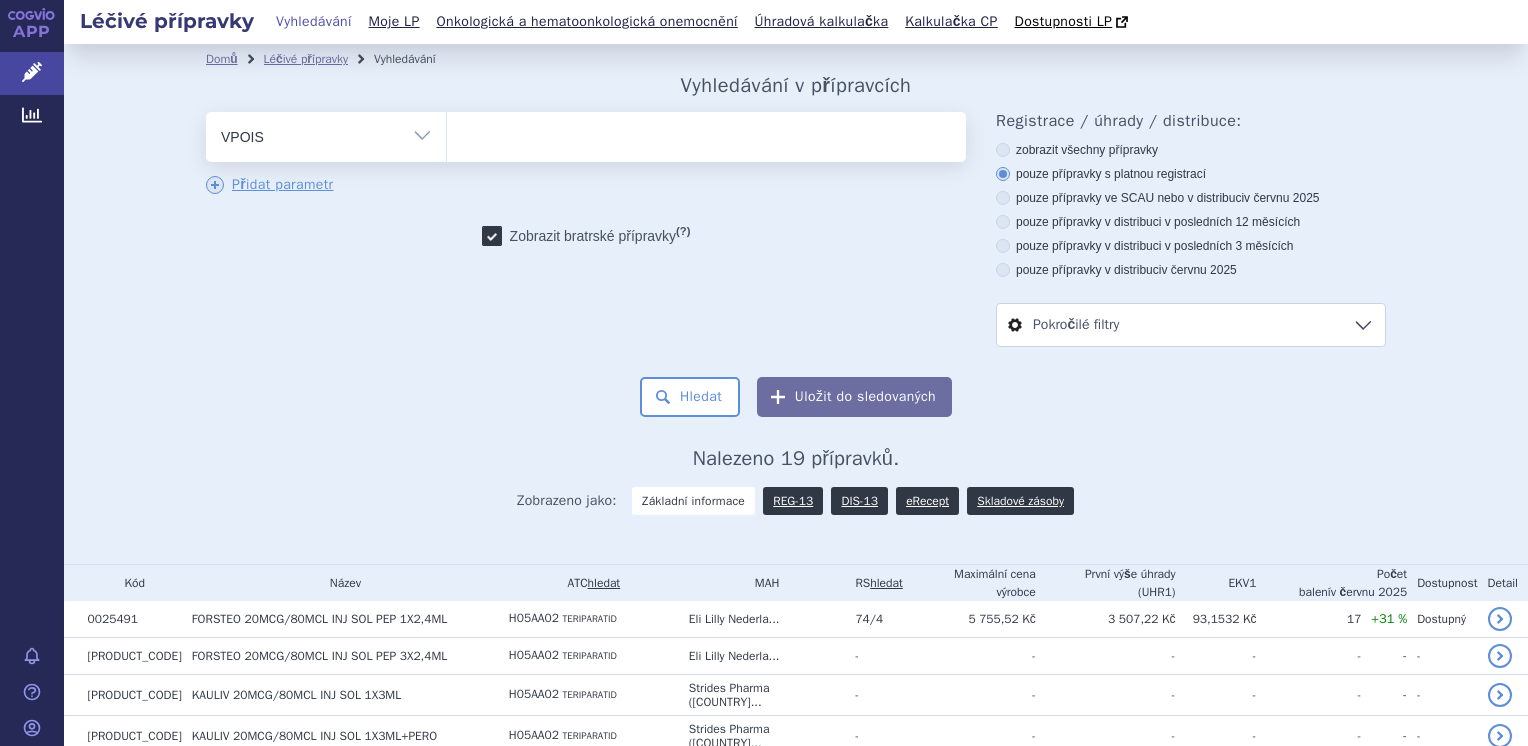 click at bounding box center [706, 133] 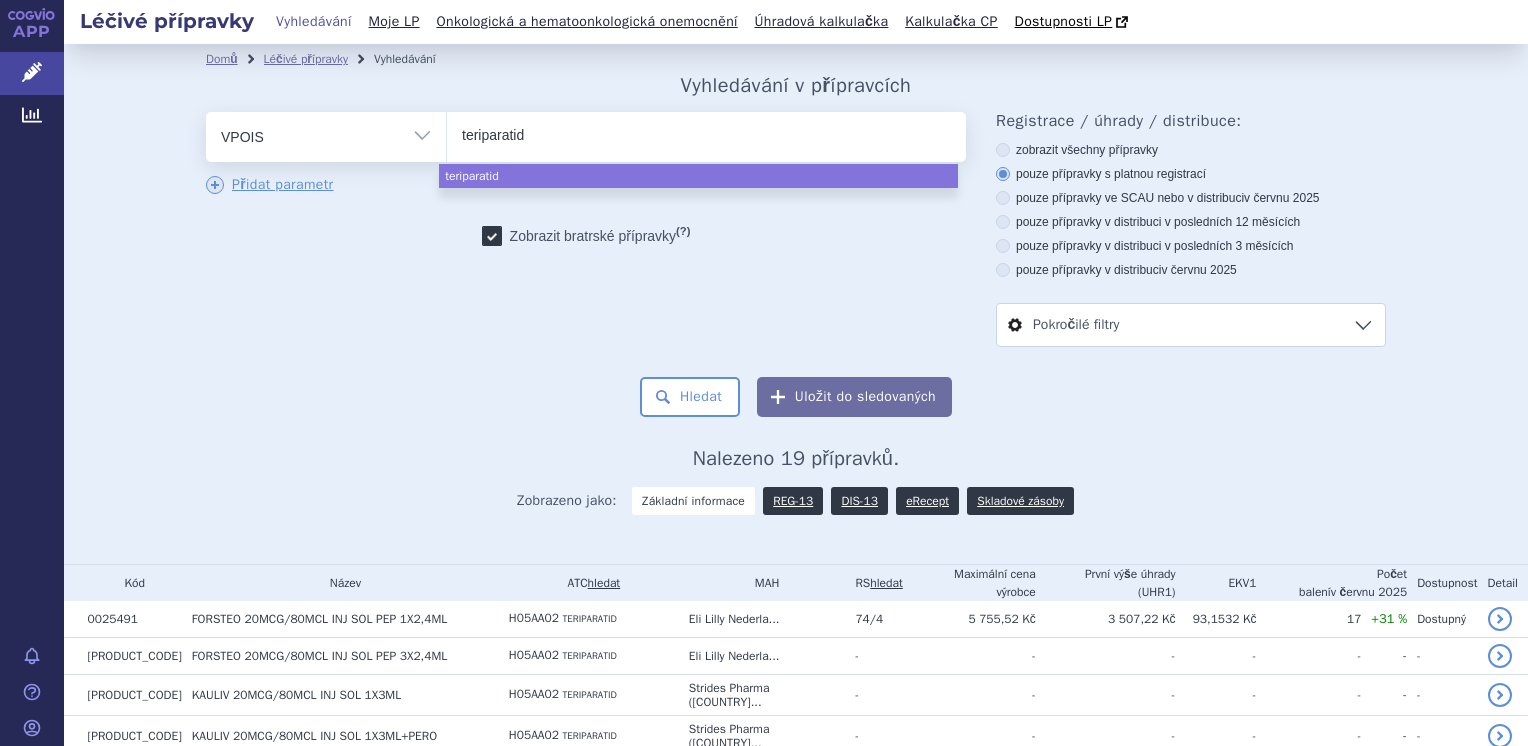 type on "teriparatid" 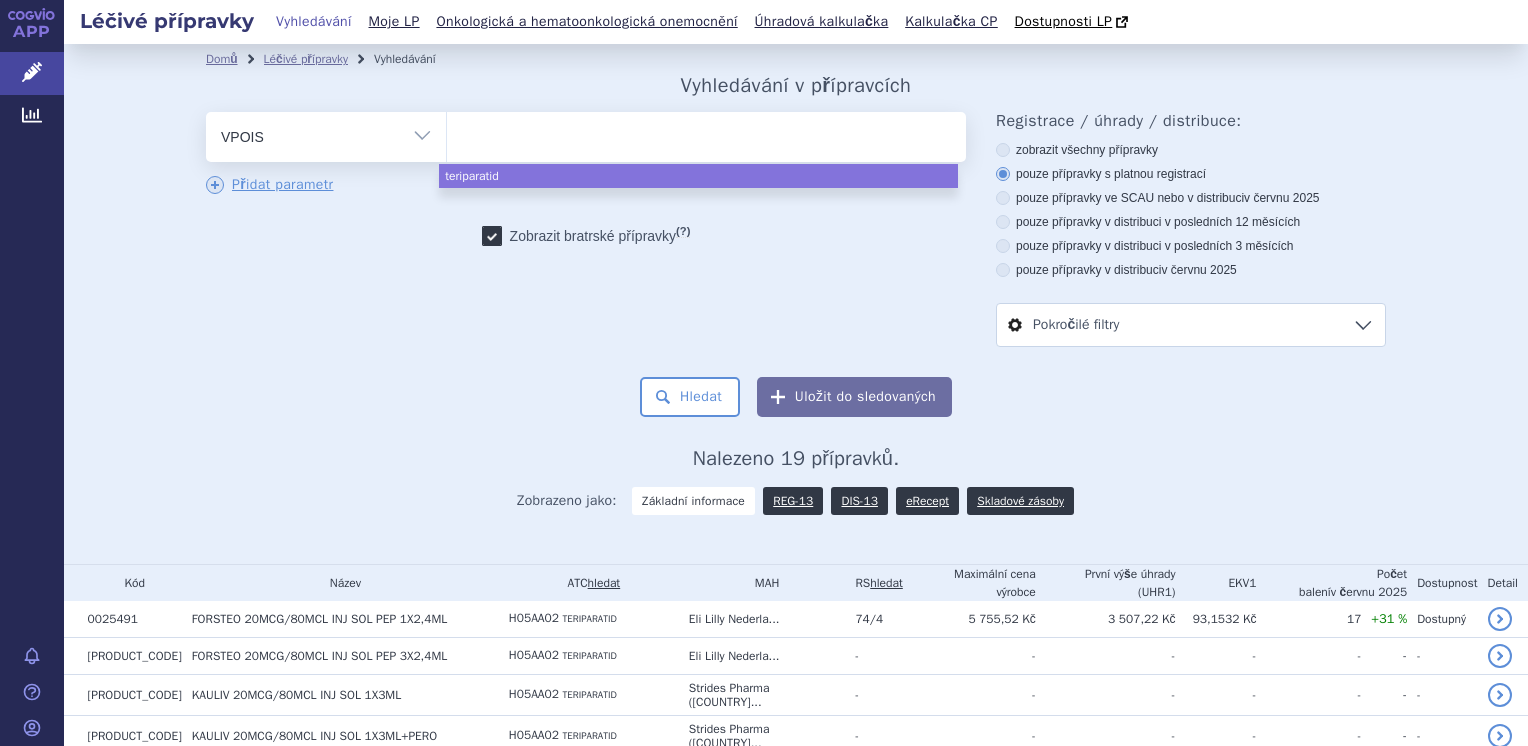 select on "teriparatid" 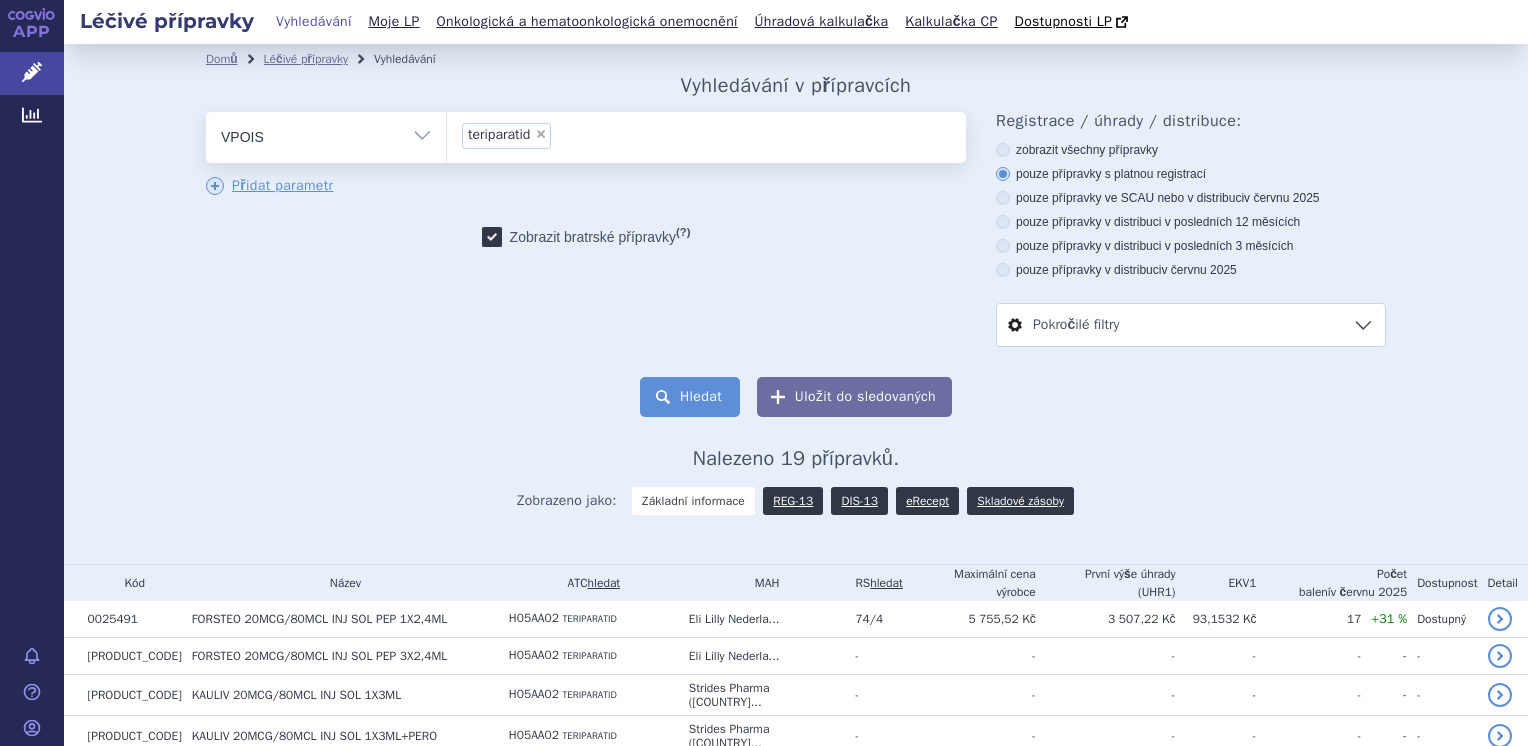 click on "Hledat" at bounding box center [690, 397] 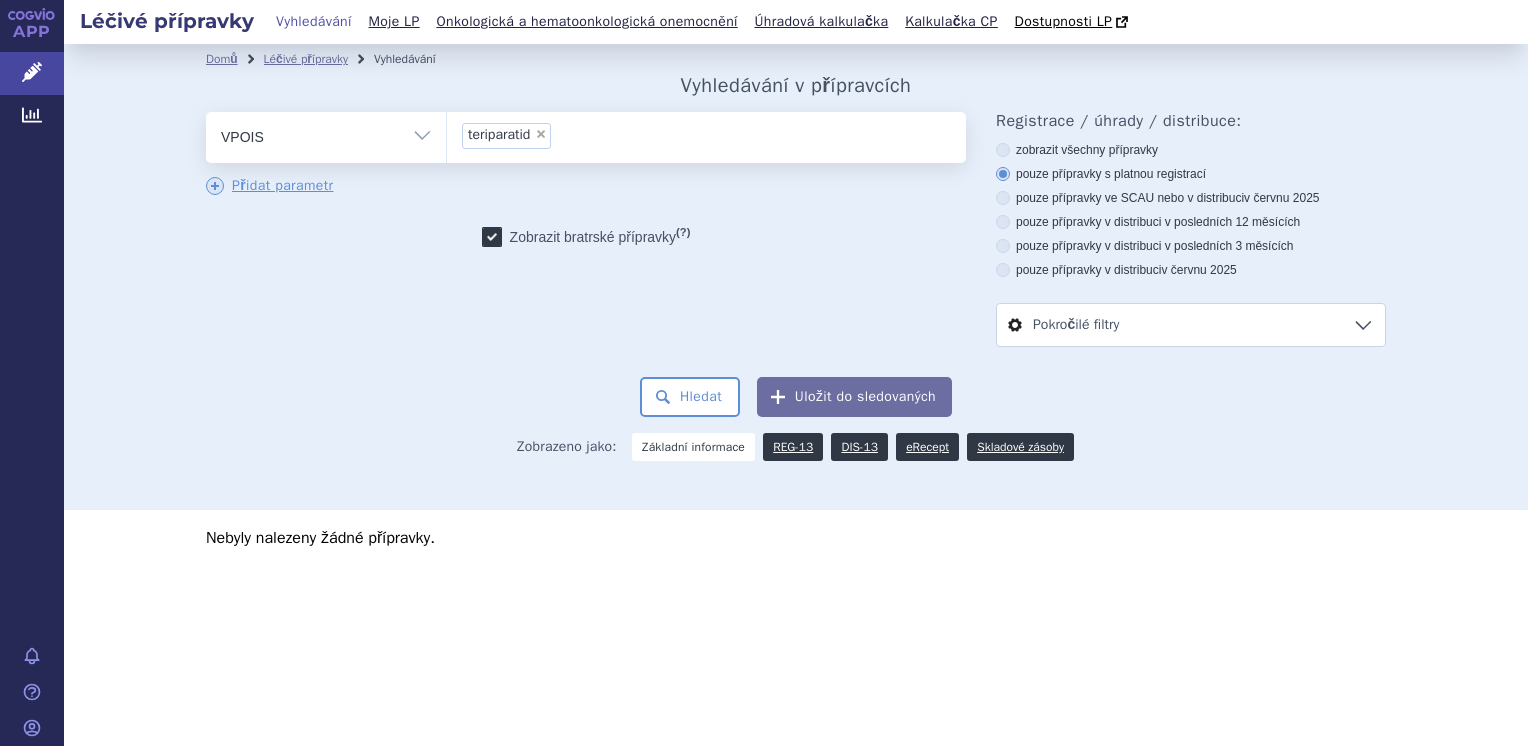 scroll, scrollTop: 0, scrollLeft: 0, axis: both 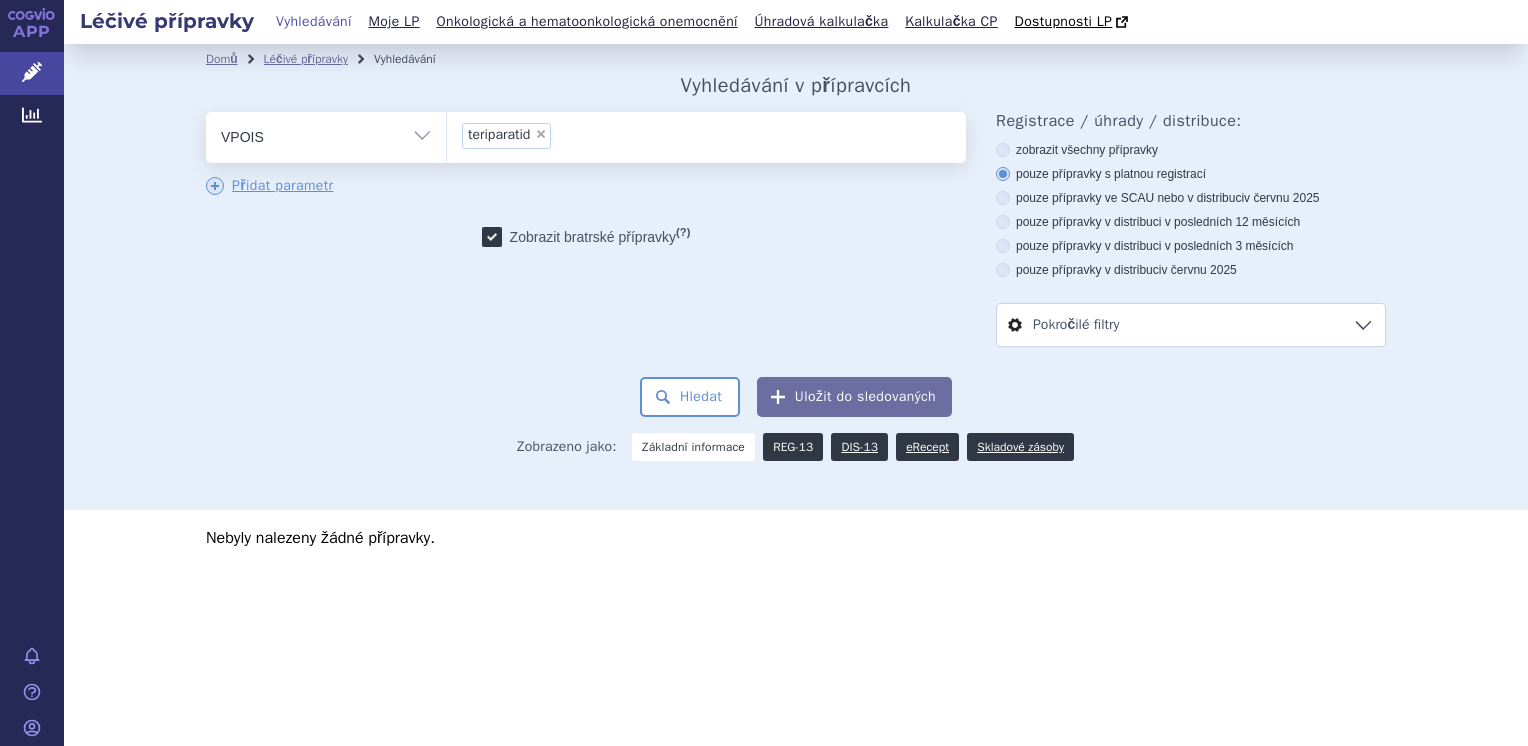 click on "REG-13" at bounding box center [793, 447] 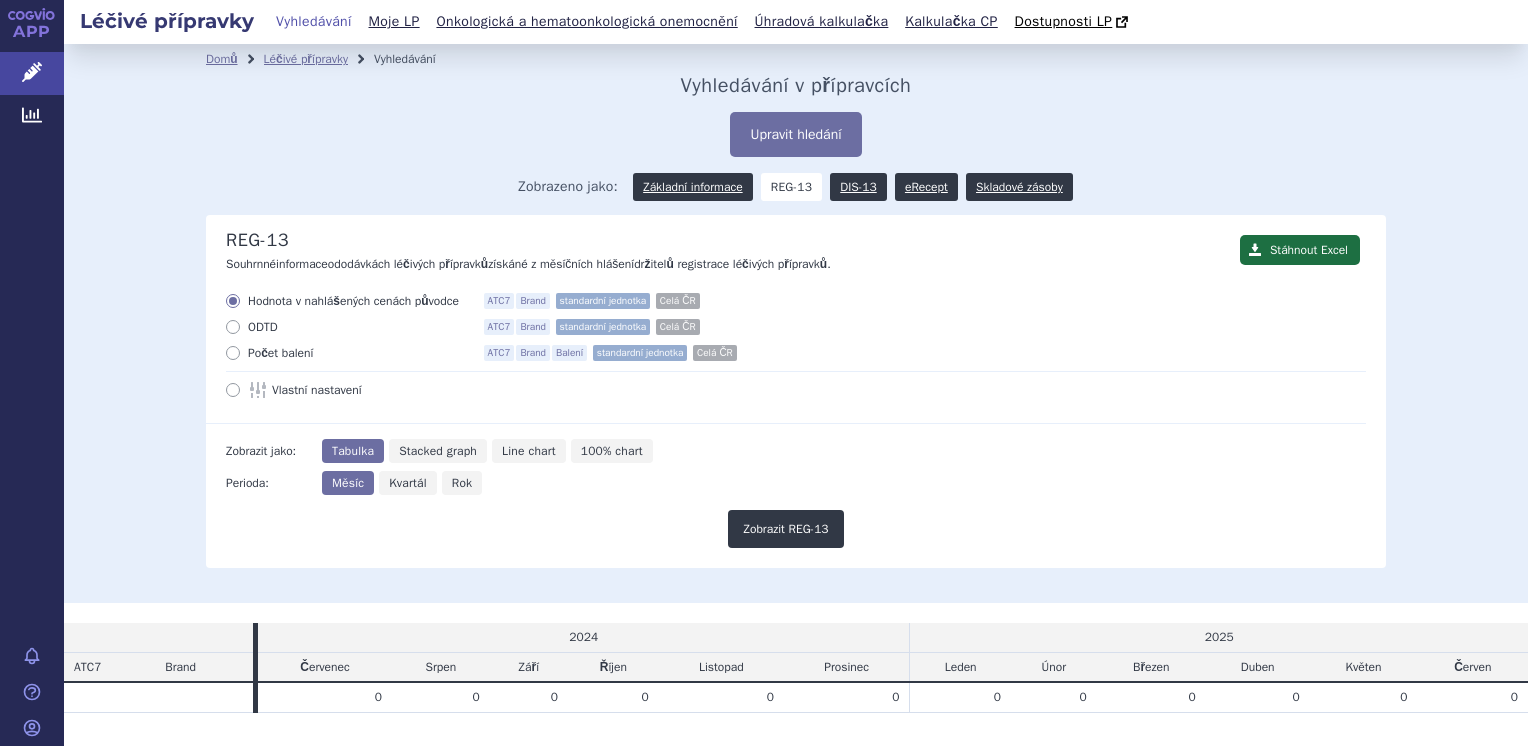 scroll, scrollTop: 0, scrollLeft: 0, axis: both 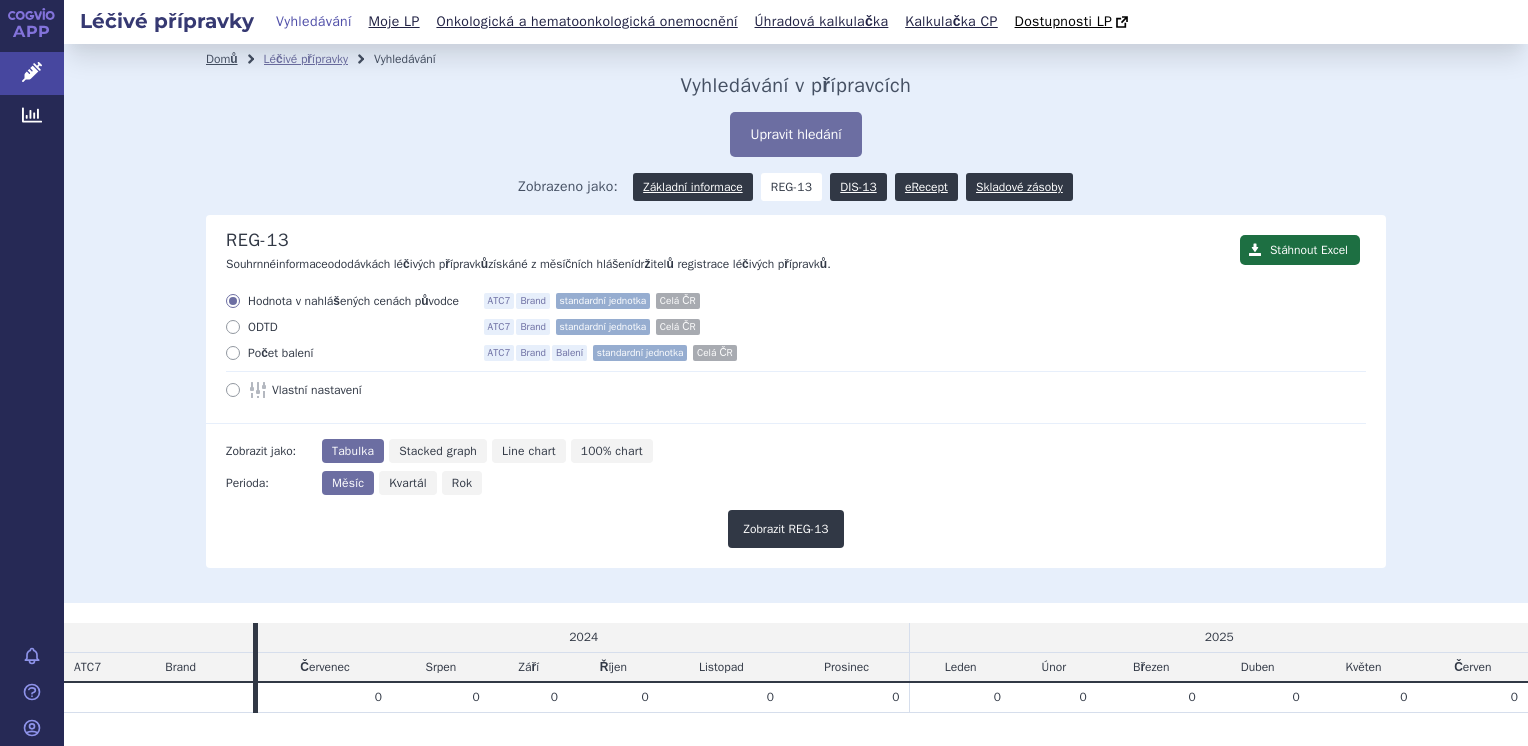 click on "Domů" at bounding box center (222, 59) 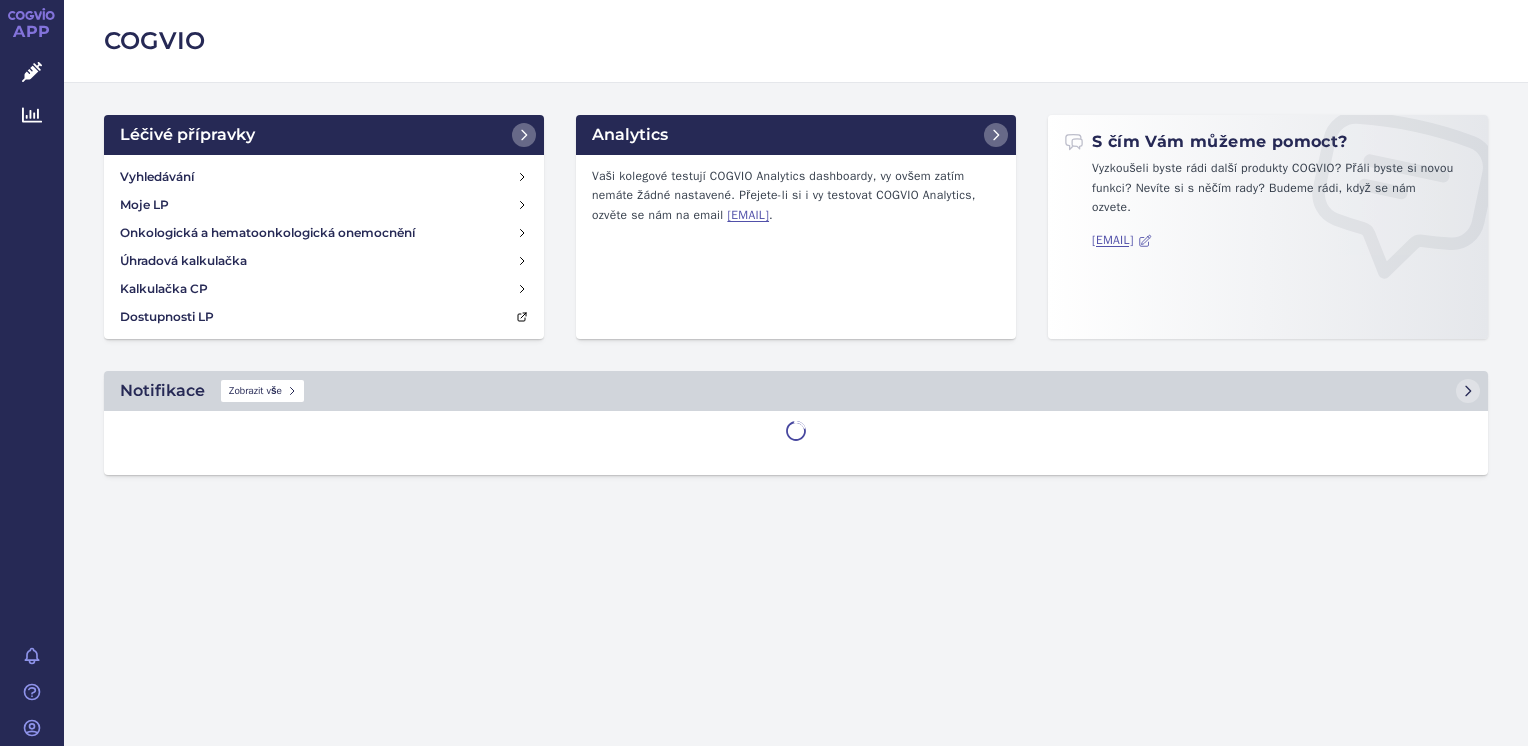 scroll, scrollTop: 0, scrollLeft: 0, axis: both 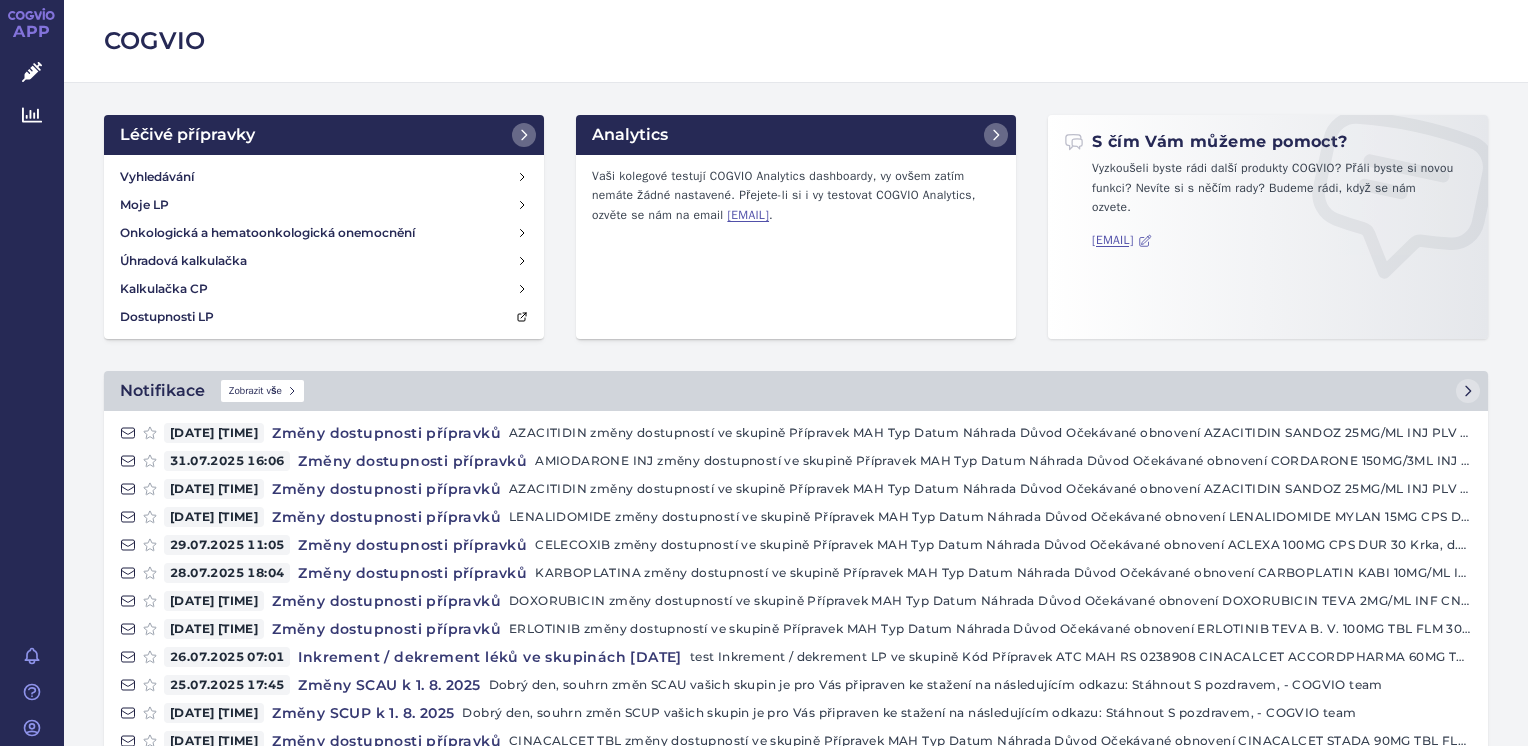 click on "COGVIO" at bounding box center (796, 41) 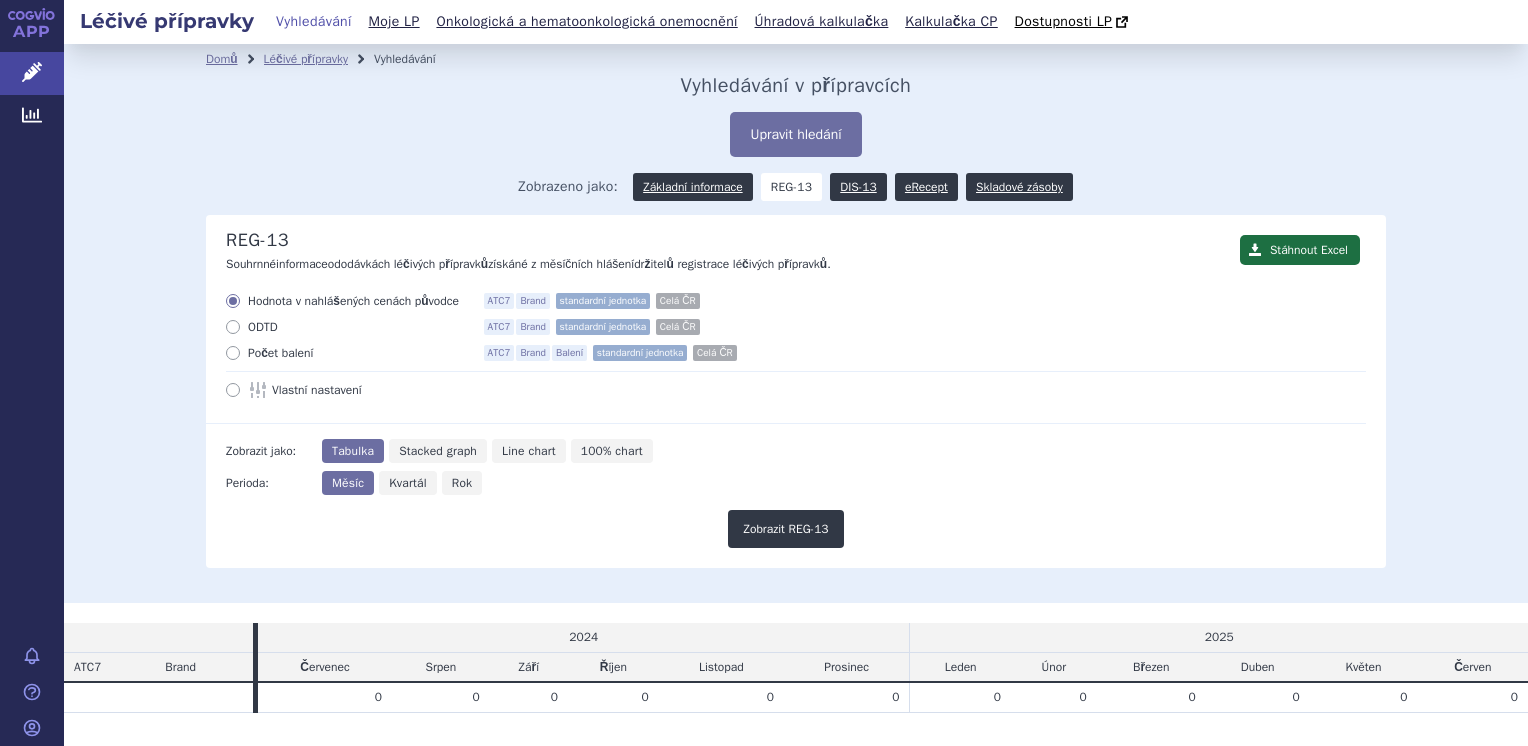 scroll, scrollTop: 0, scrollLeft: 0, axis: both 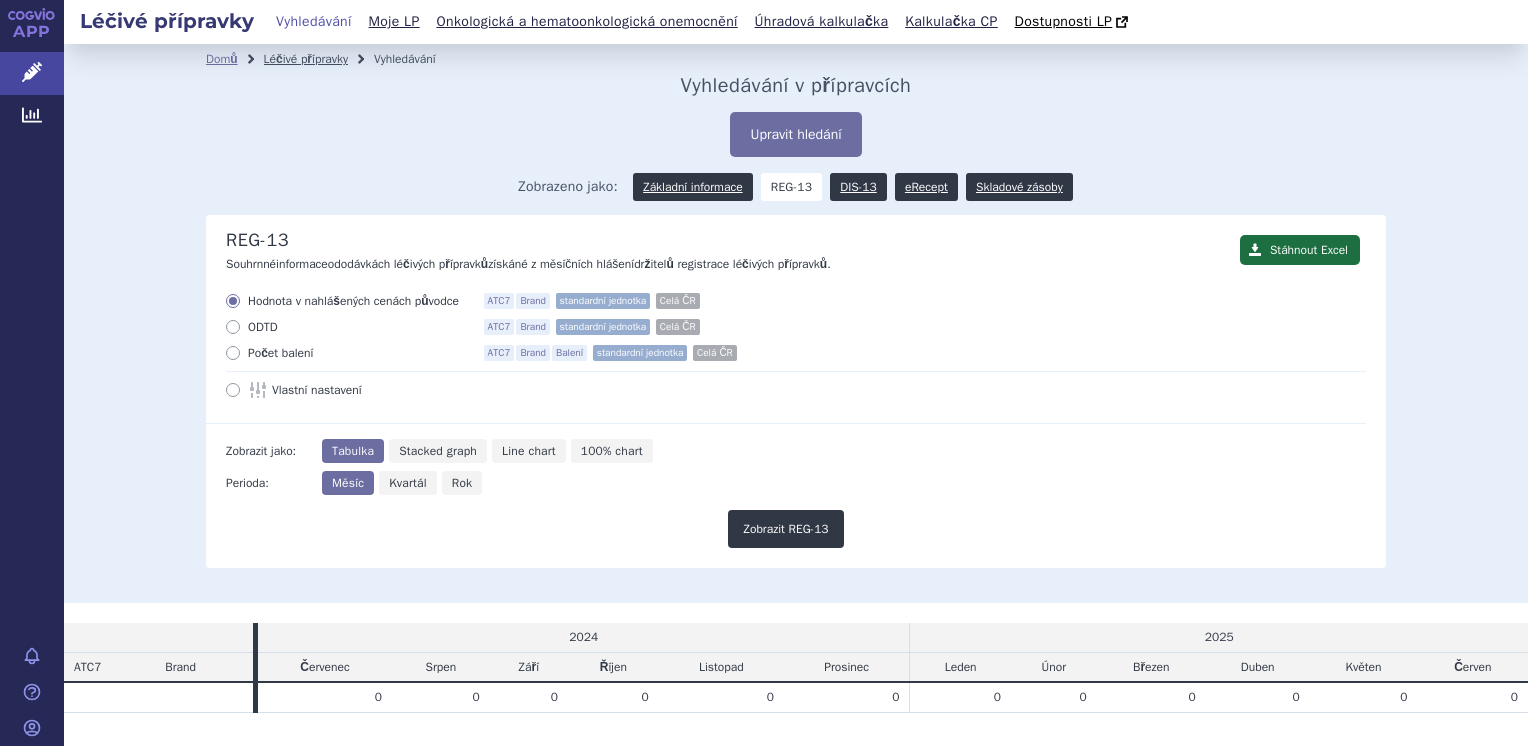 click on "Léčivé přípravky" at bounding box center [306, 59] 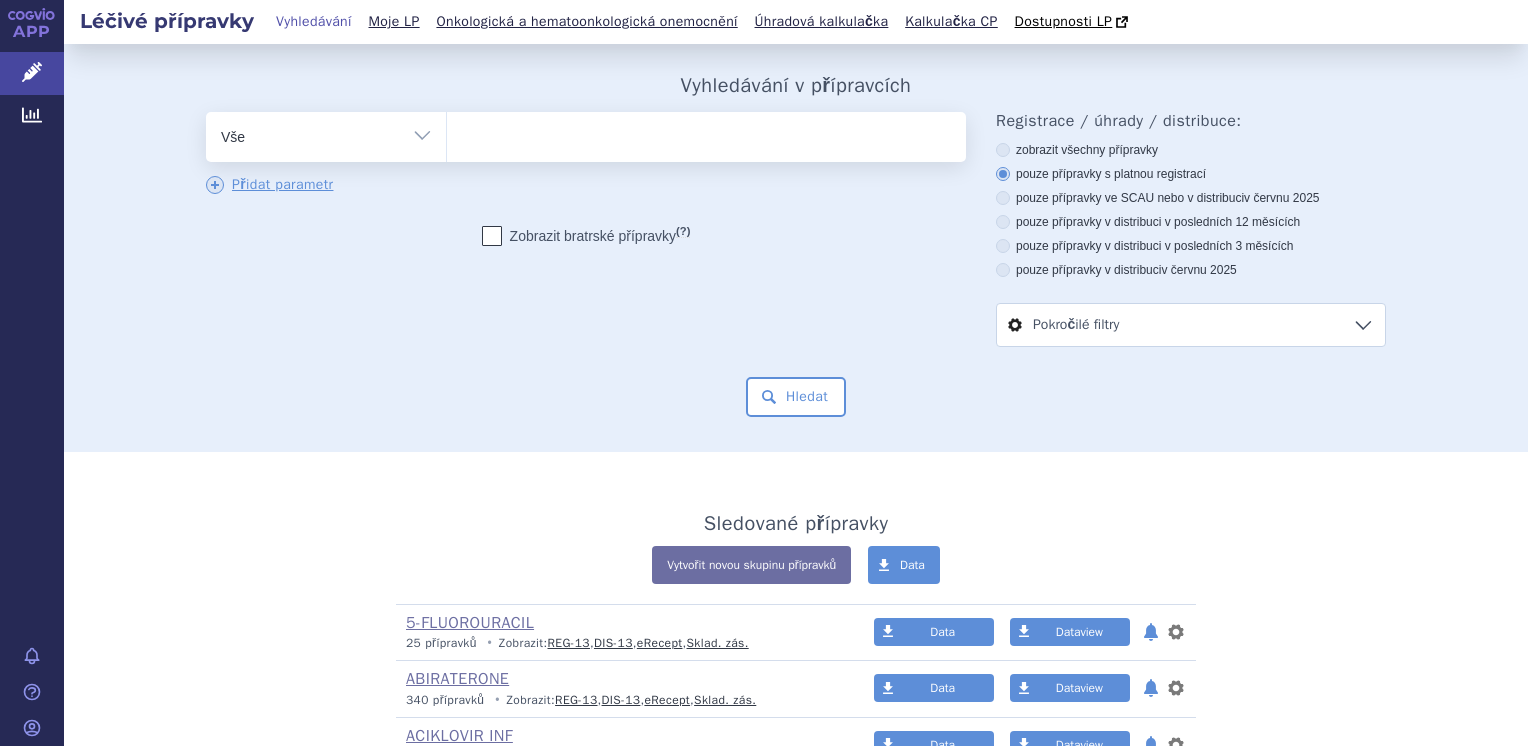 scroll, scrollTop: 0, scrollLeft: 0, axis: both 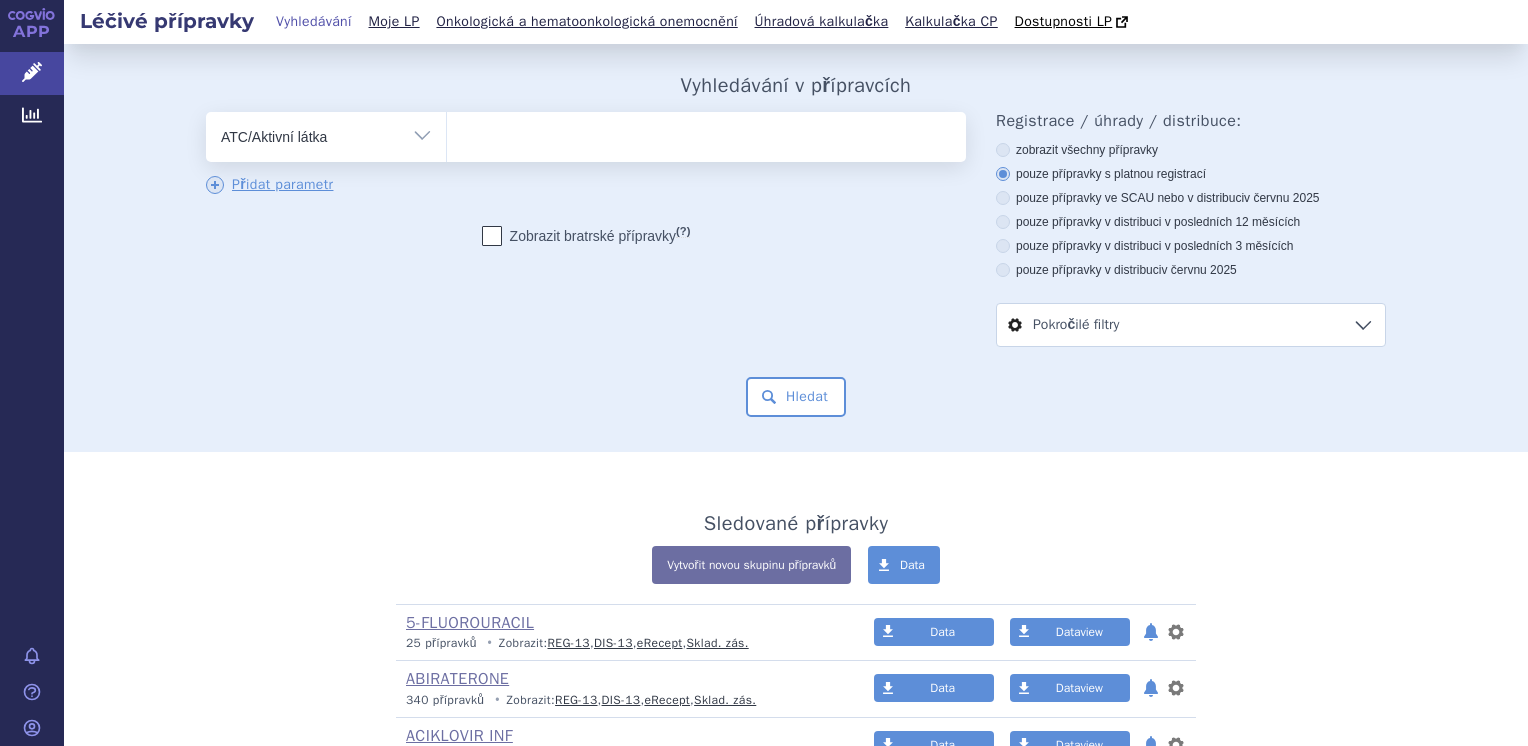click on "Vše
Přípravek/SUKL kód
MAH
VPOIS
ATC/Aktivní látka
Léková forma
Síla" at bounding box center [326, 134] 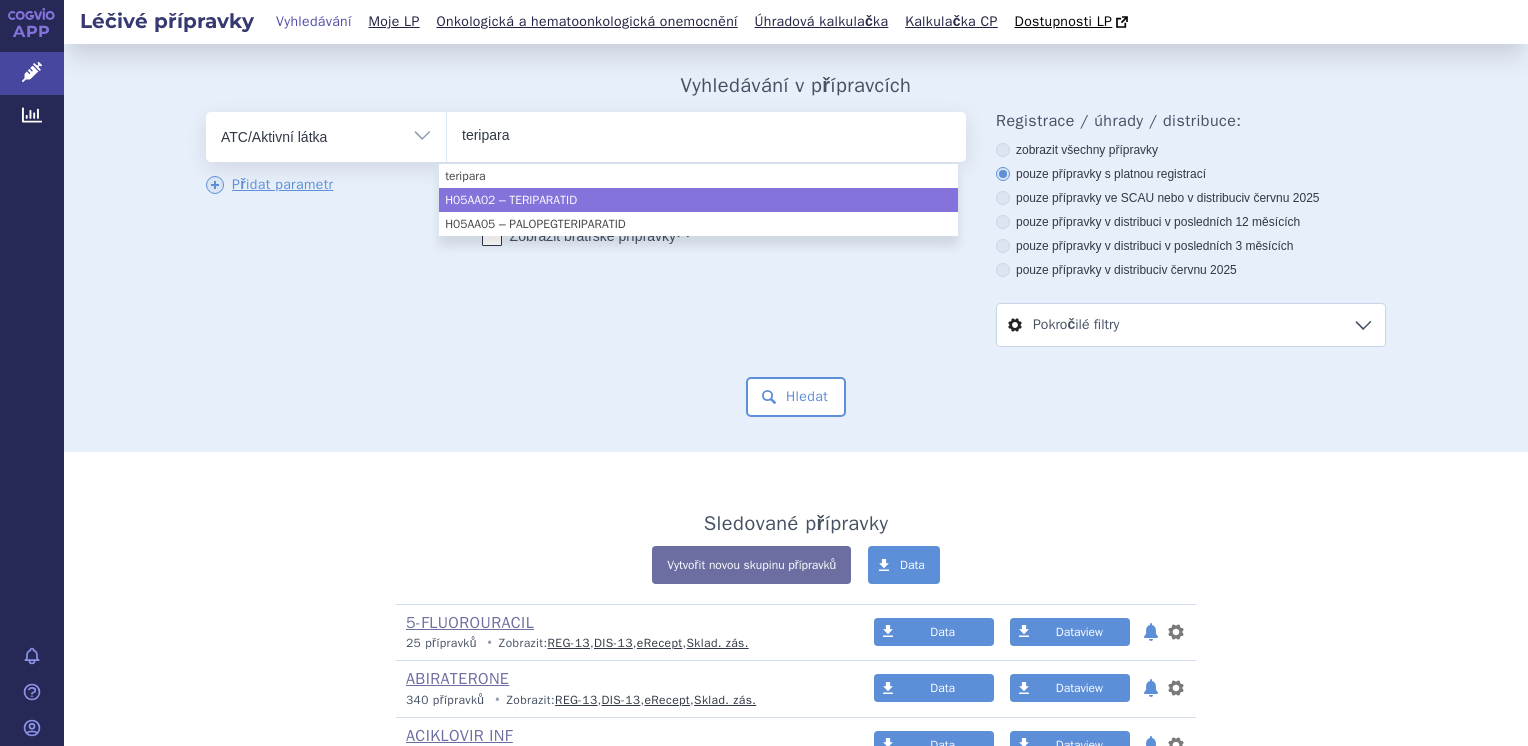 type on "teripara" 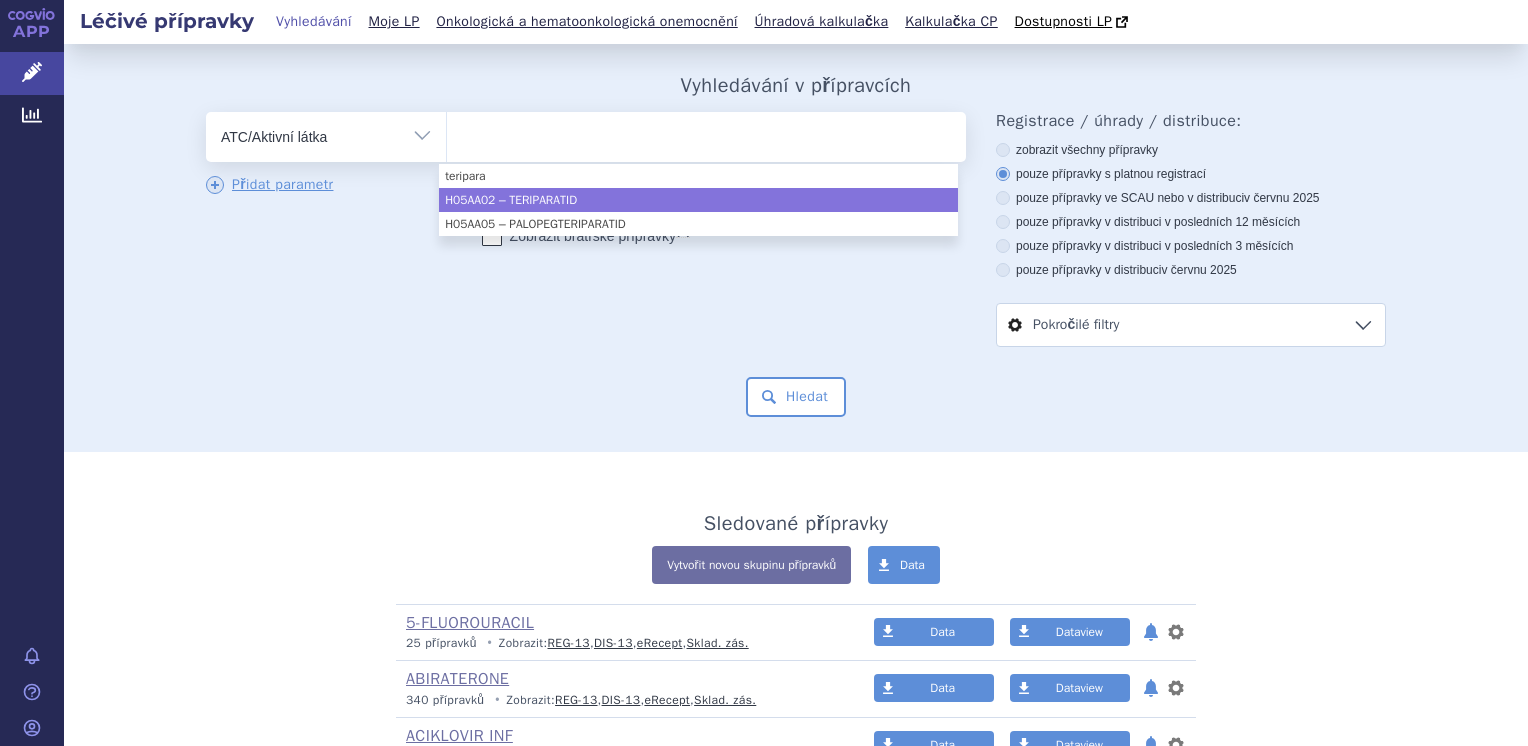 select on "H05AA02" 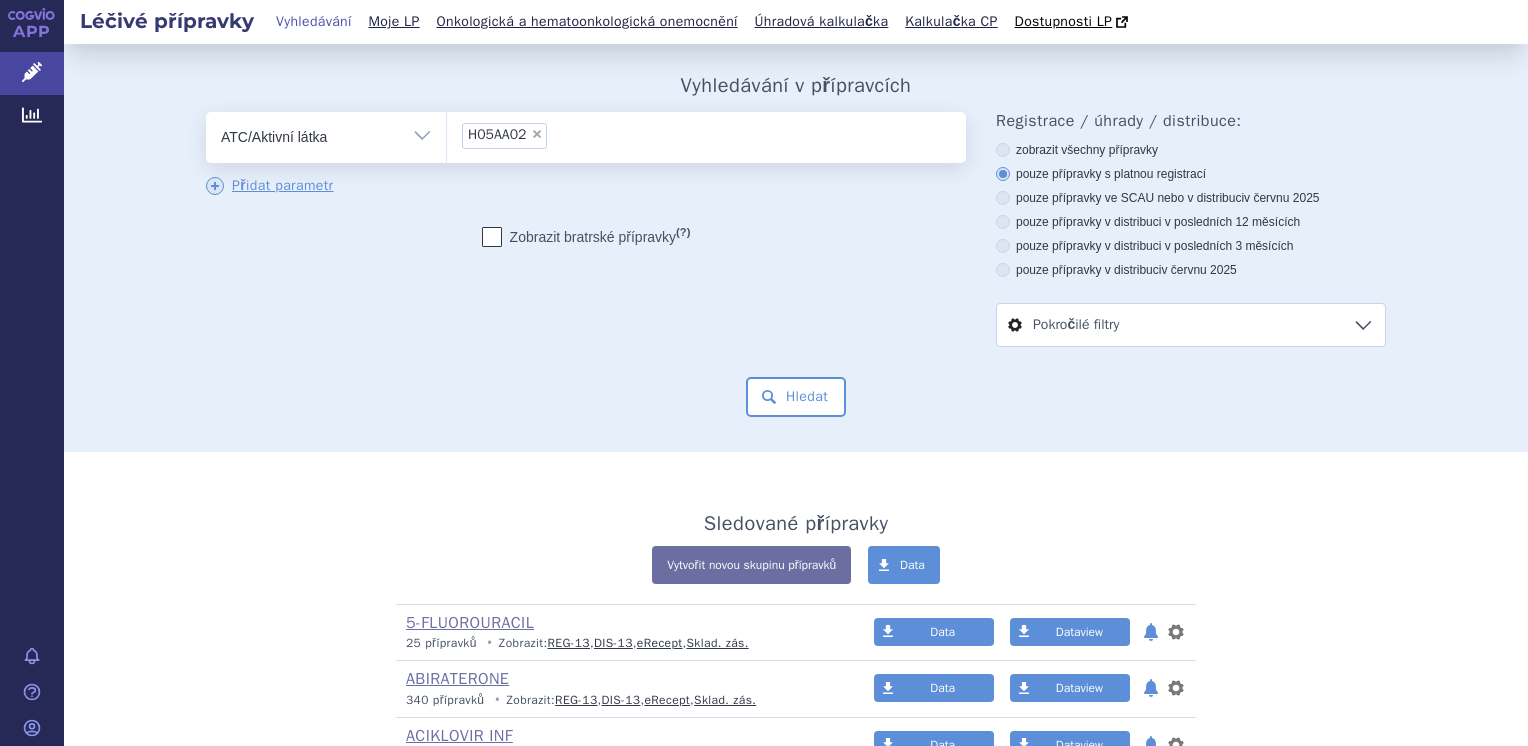 click at bounding box center [492, 237] 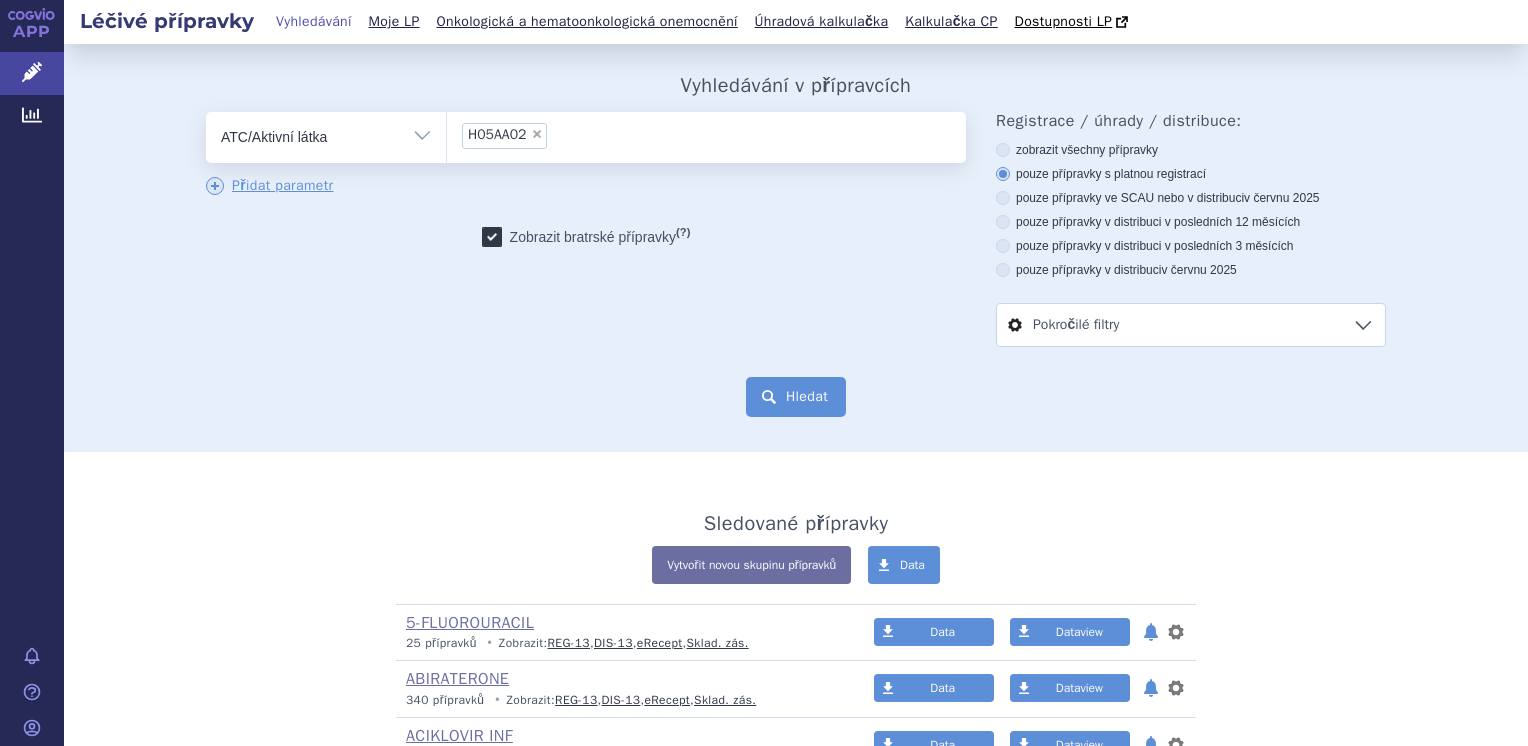 click on "Hledat" at bounding box center [796, 397] 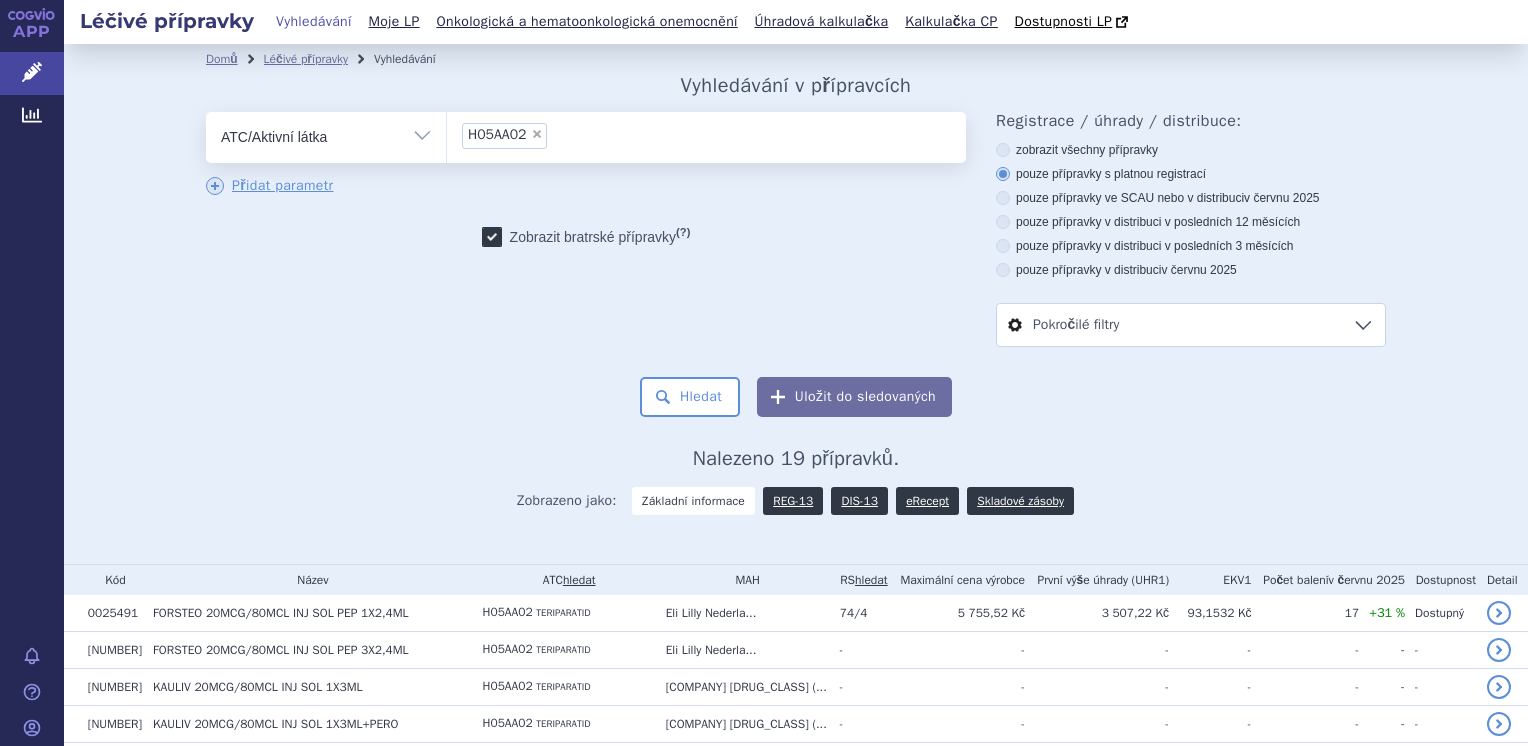 scroll, scrollTop: 0, scrollLeft: 0, axis: both 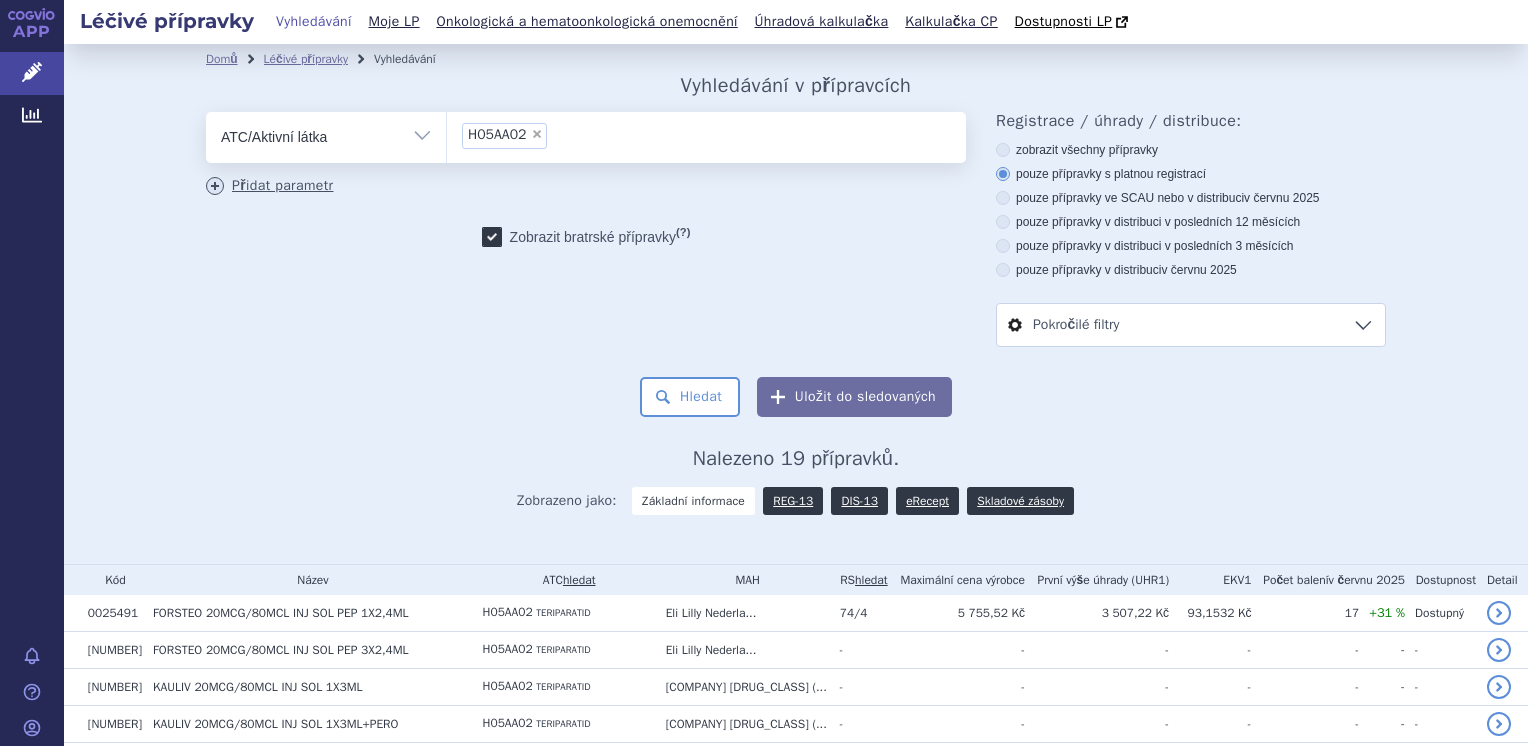 click at bounding box center (215, 186) 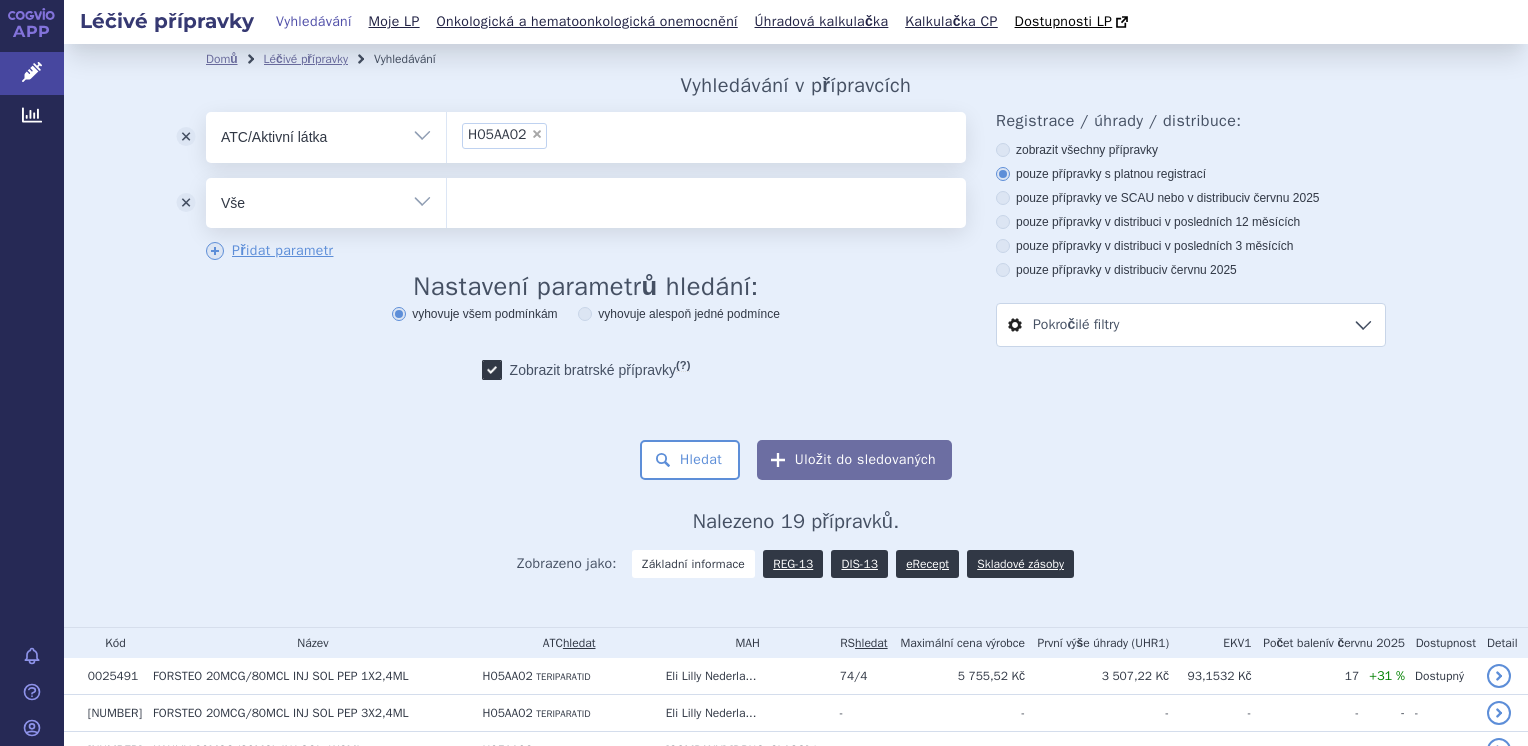 click on "Vše
Přípravek/SUKL kód
MAH
VPOIS
ATC/Aktivní látka
Léková forma
Síla" at bounding box center (326, 200) 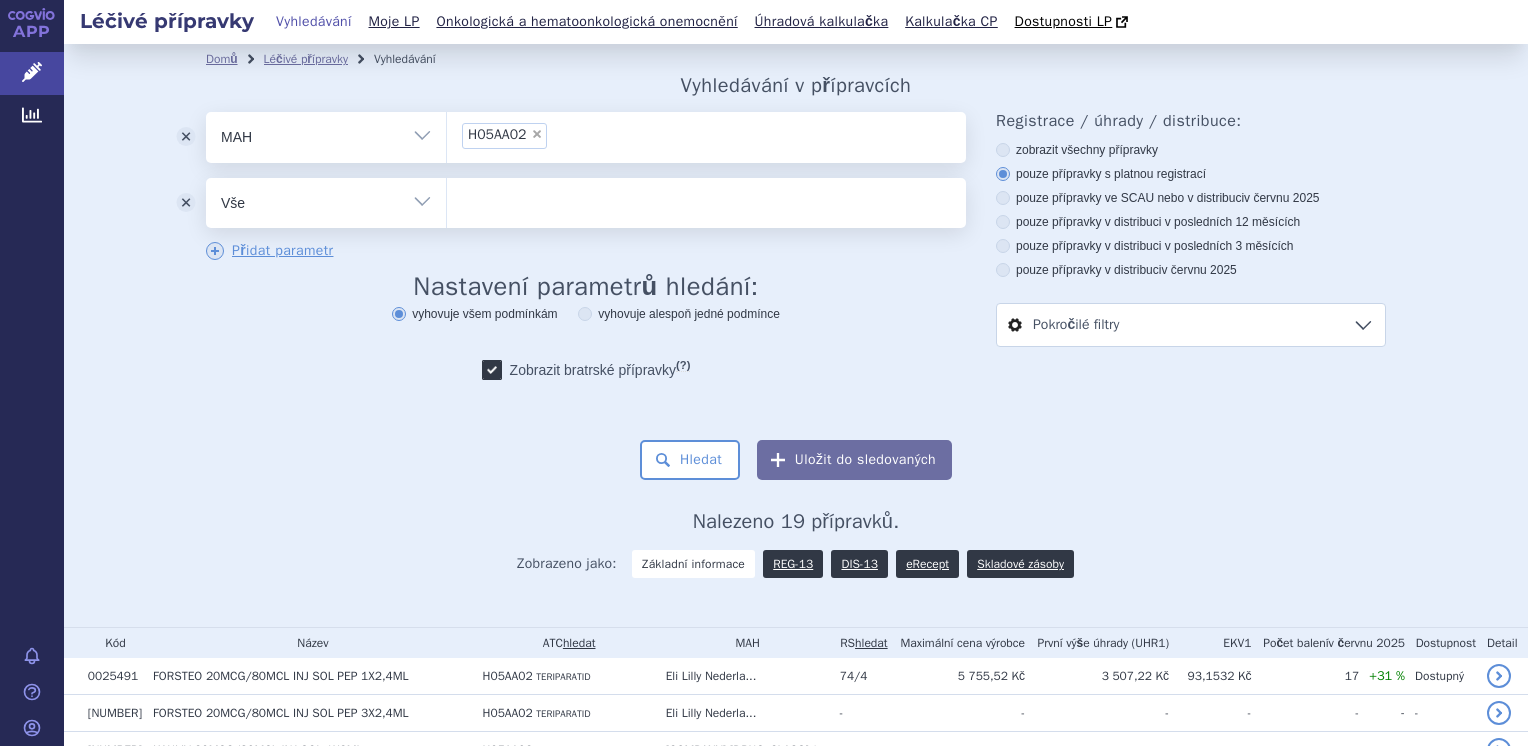click on "Vše
Přípravek/SUKL kód
MAH
VPOIS
ATC/Aktivní látka
Léková forma
Síla" at bounding box center (326, 134) 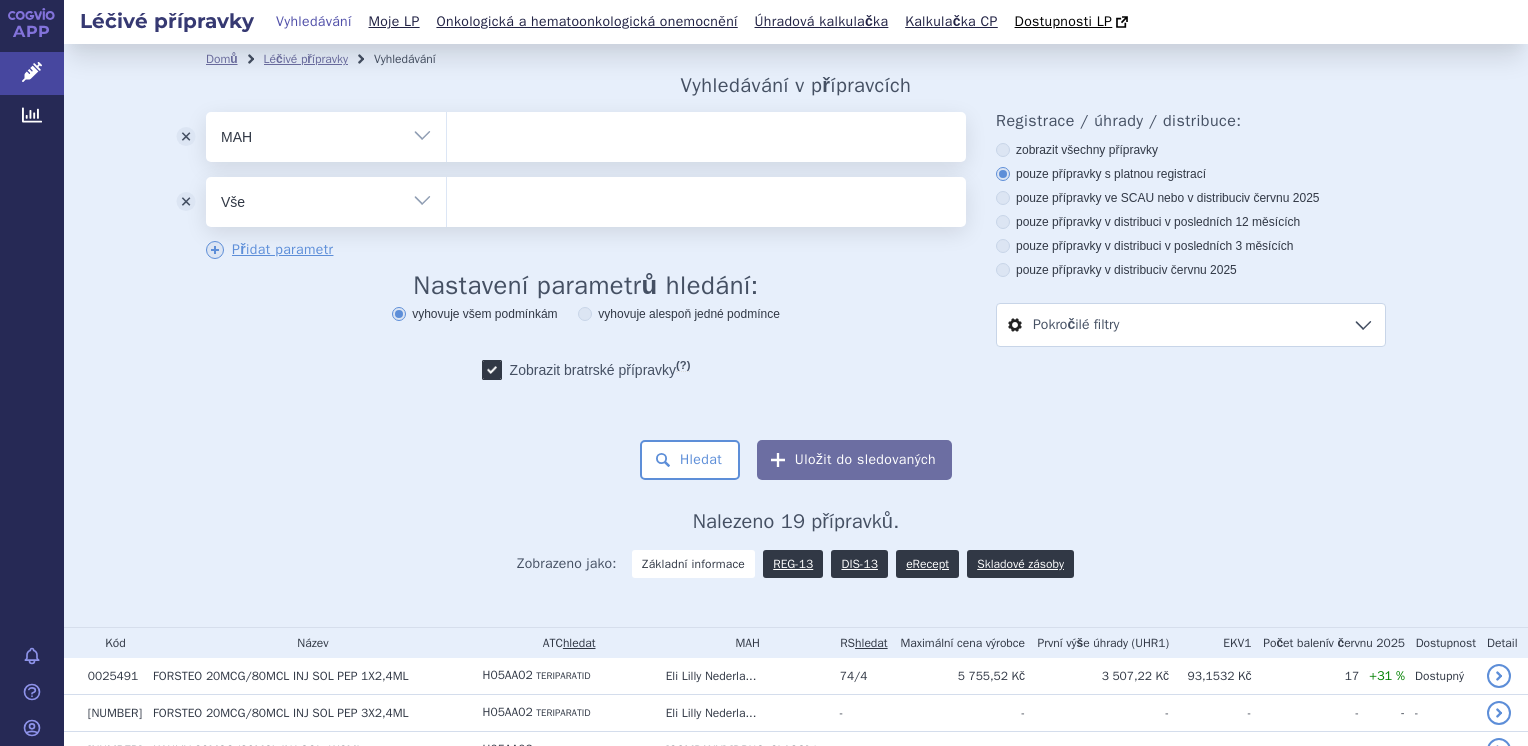 click at bounding box center (467, 134) 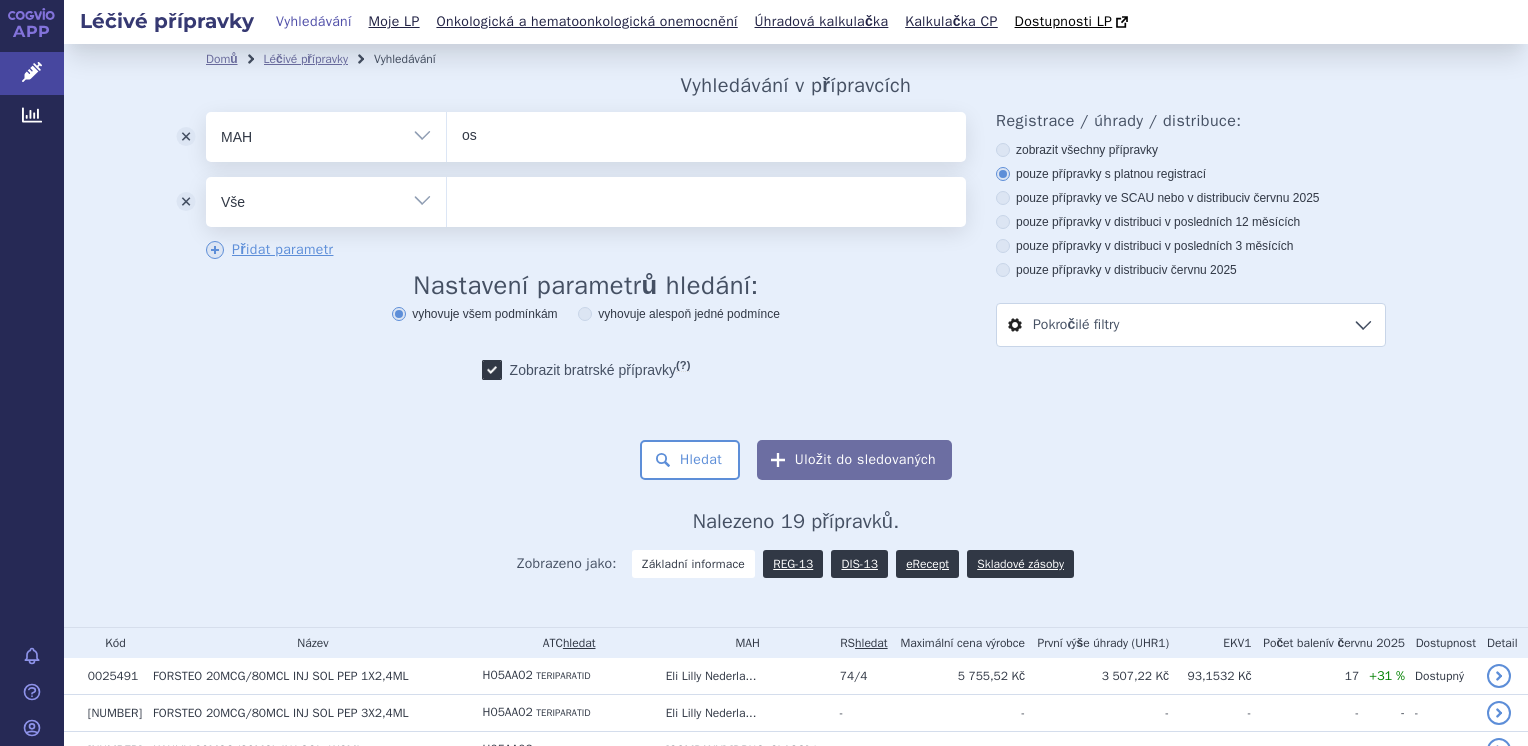 type on "o" 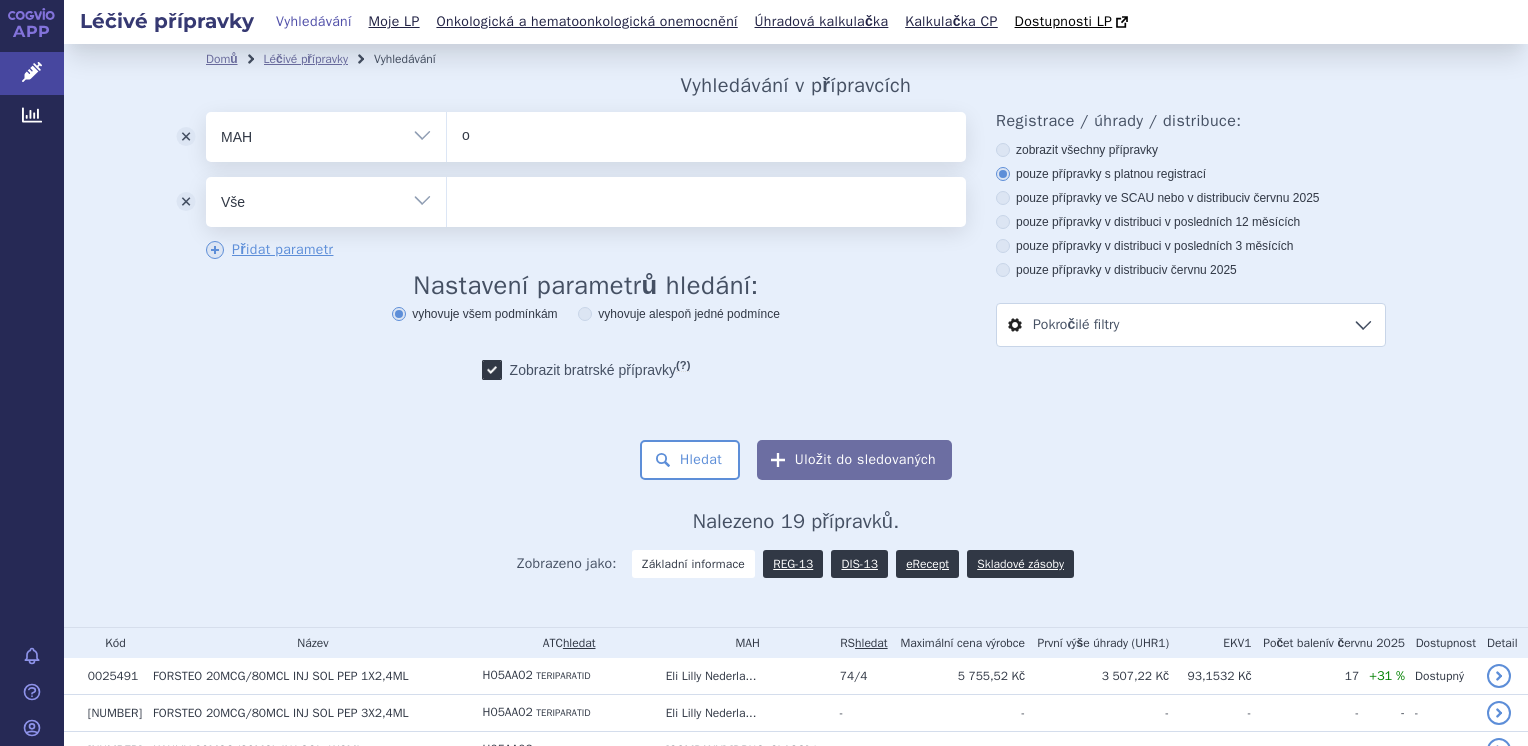 type 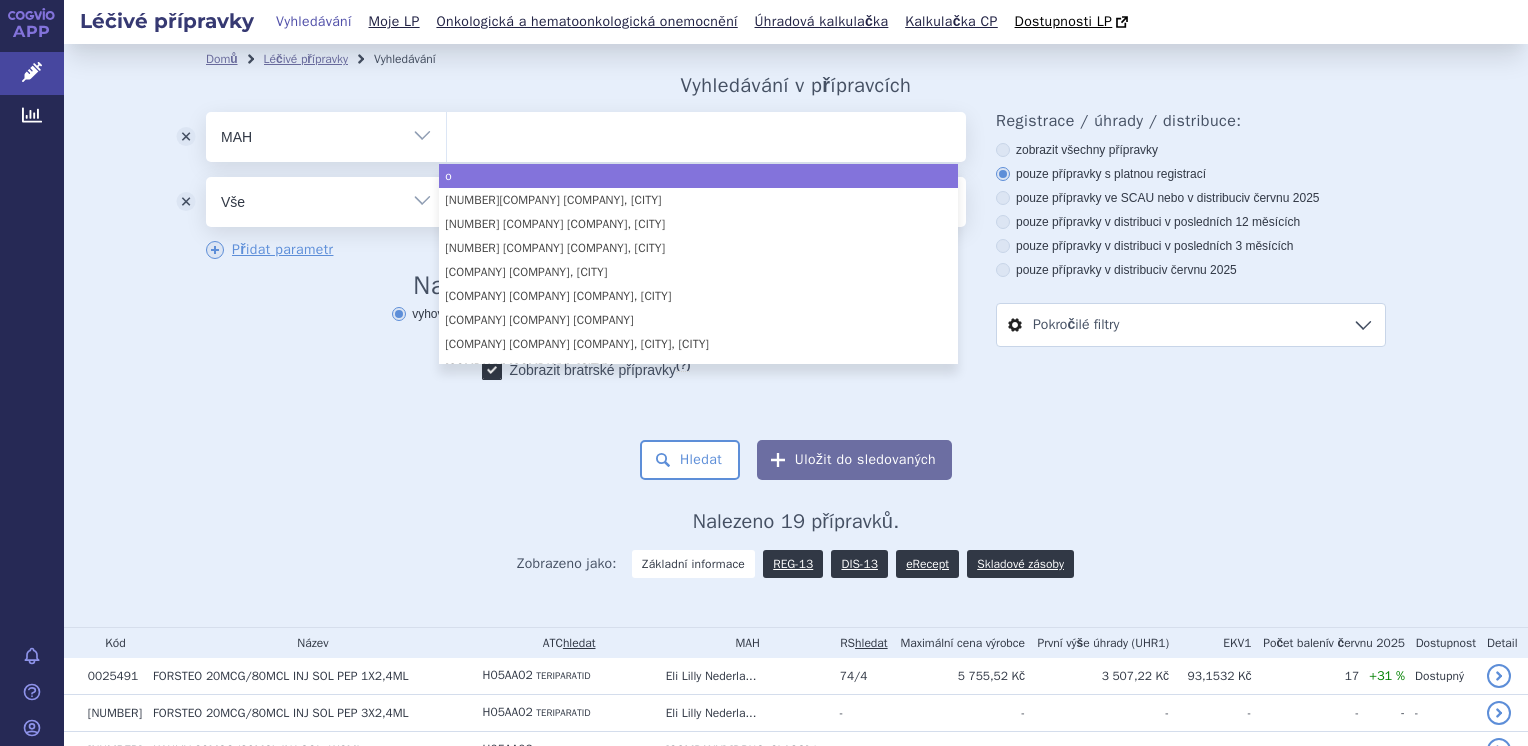 click on "Vše
Přípravek/SUKL kód
MAH
VPOIS
ATC/Aktivní látka
Léková forma
Síla" at bounding box center [326, 134] 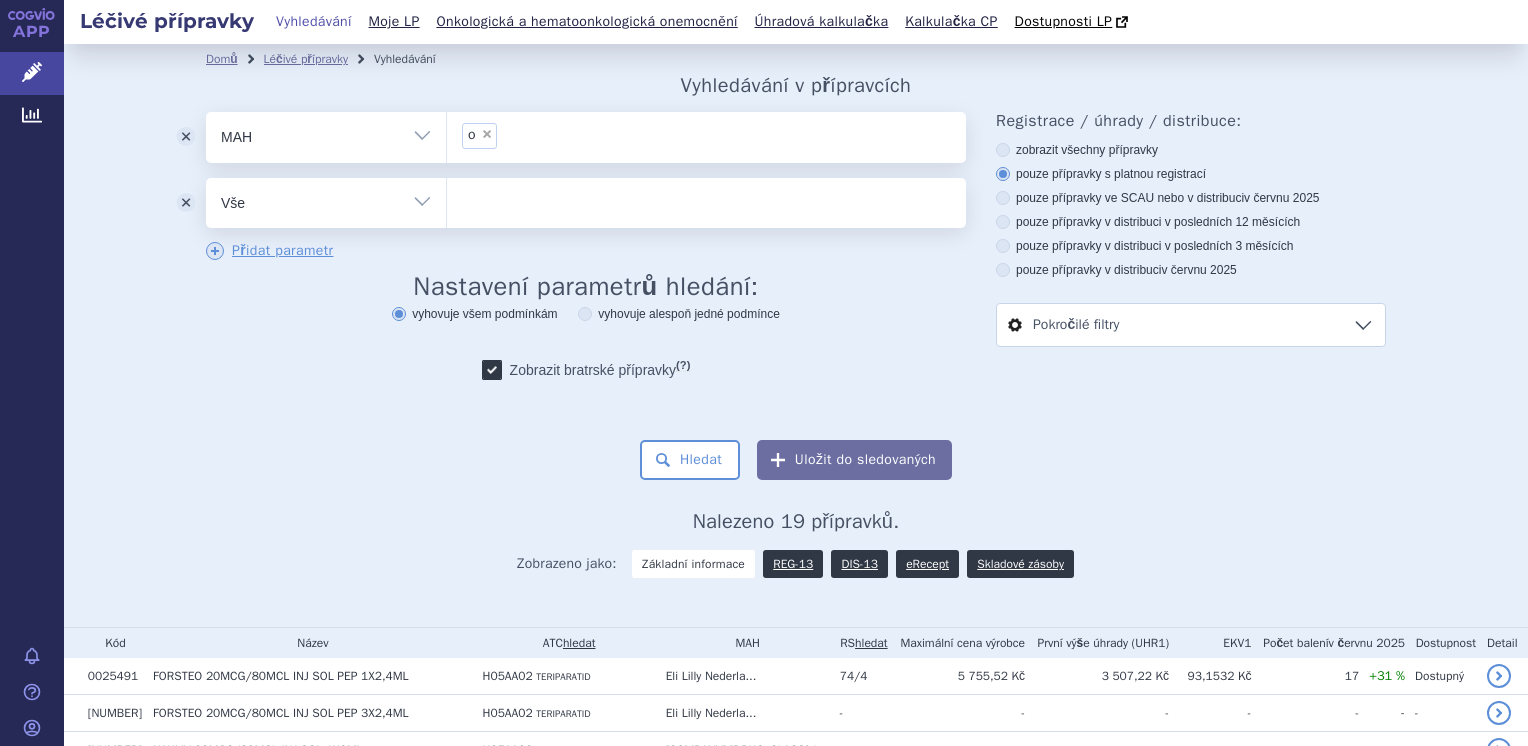 click on "Vše
Přípravek/SUKL kód
MAH
VPOIS
ATC/Aktivní látka
Léková forma
Síla" at bounding box center (326, 134) 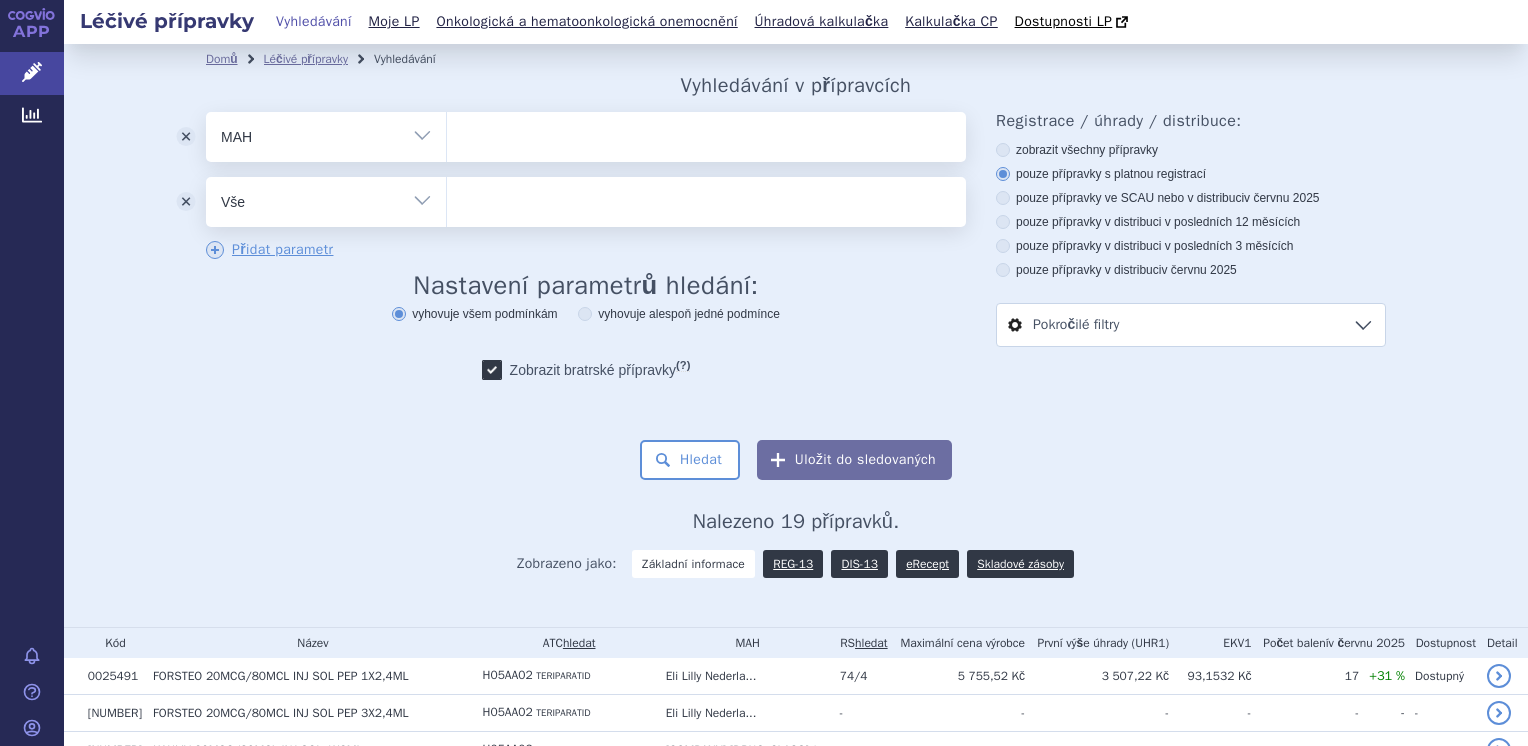 click at bounding box center (706, 133) 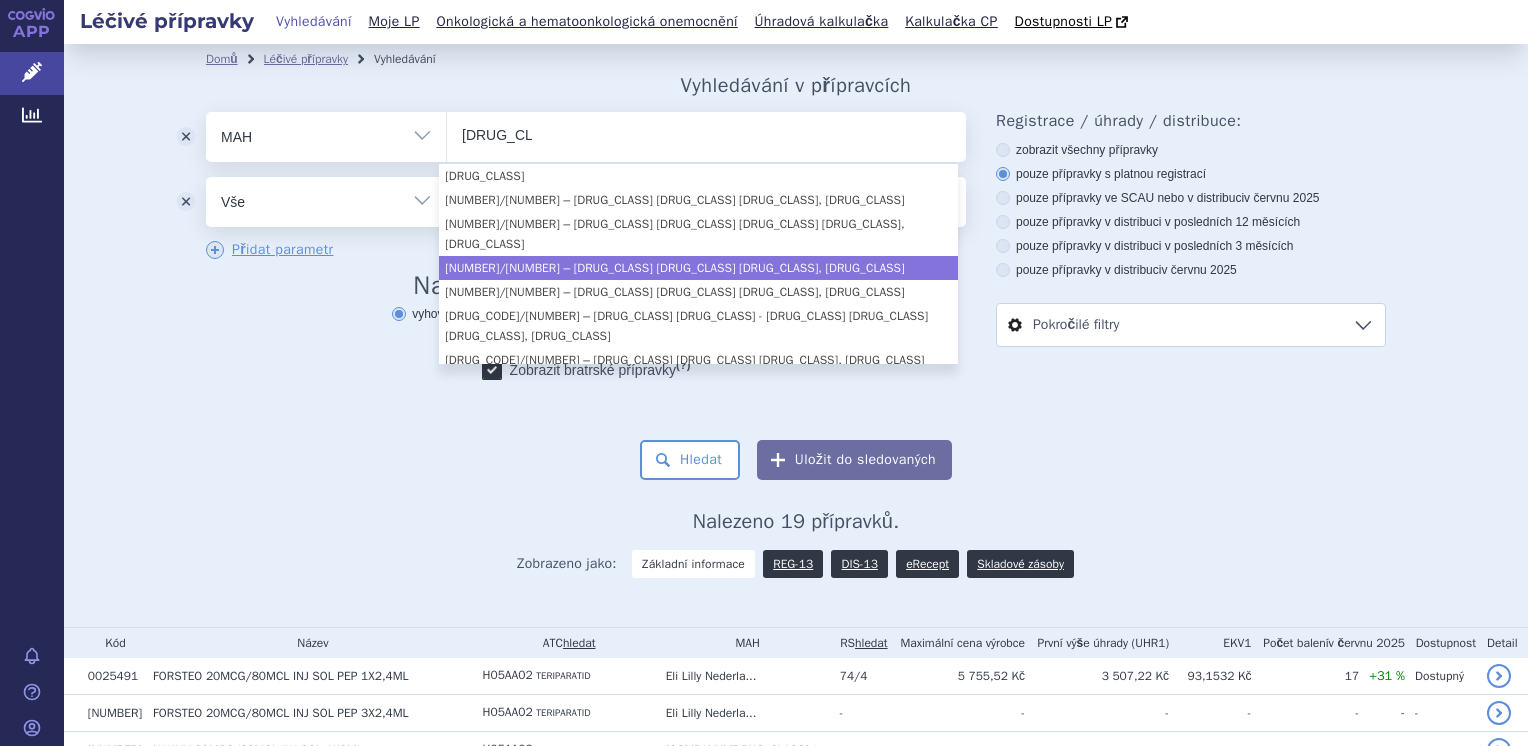 type on "osteop" 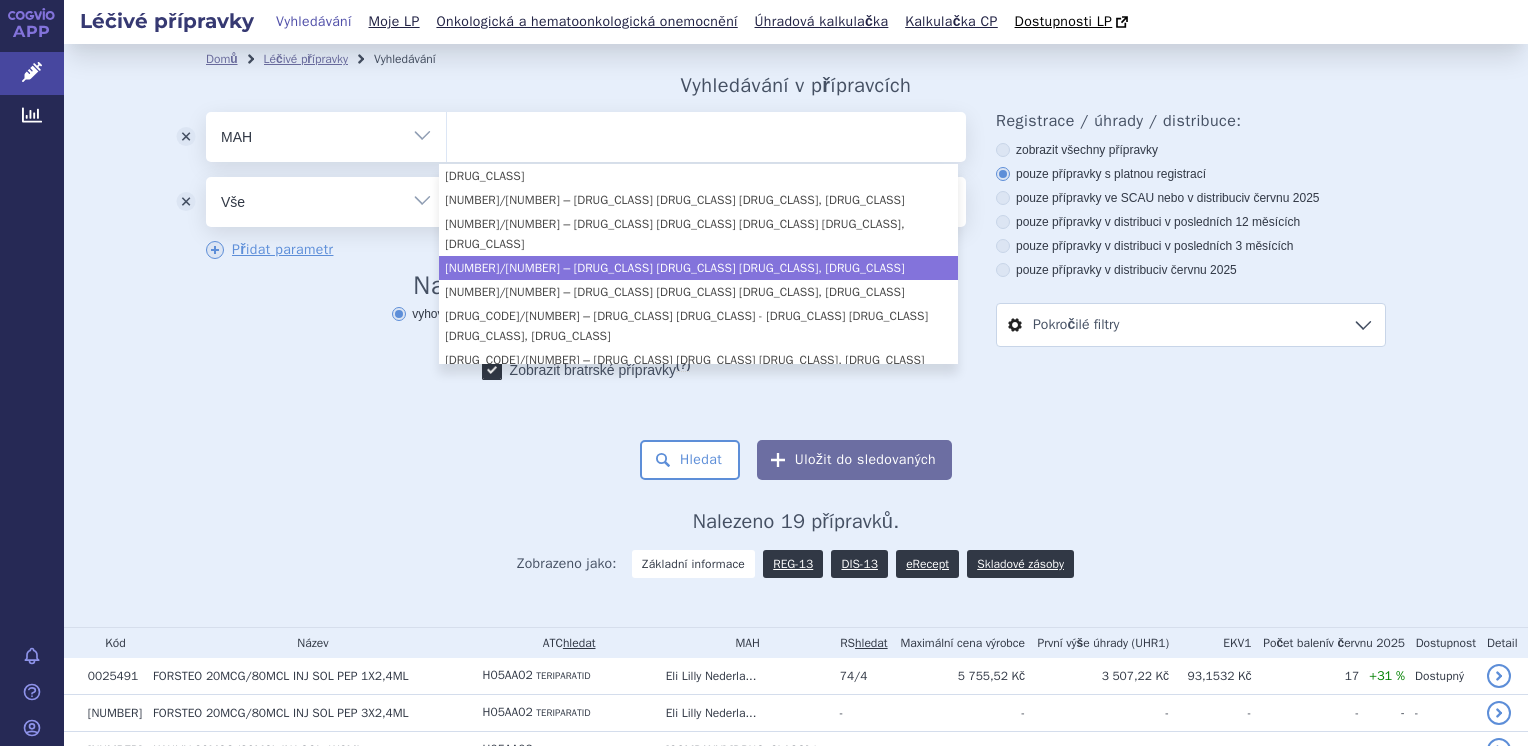 select on "3c9ba787-9977-4858-b47b-aceba1d84ca9" 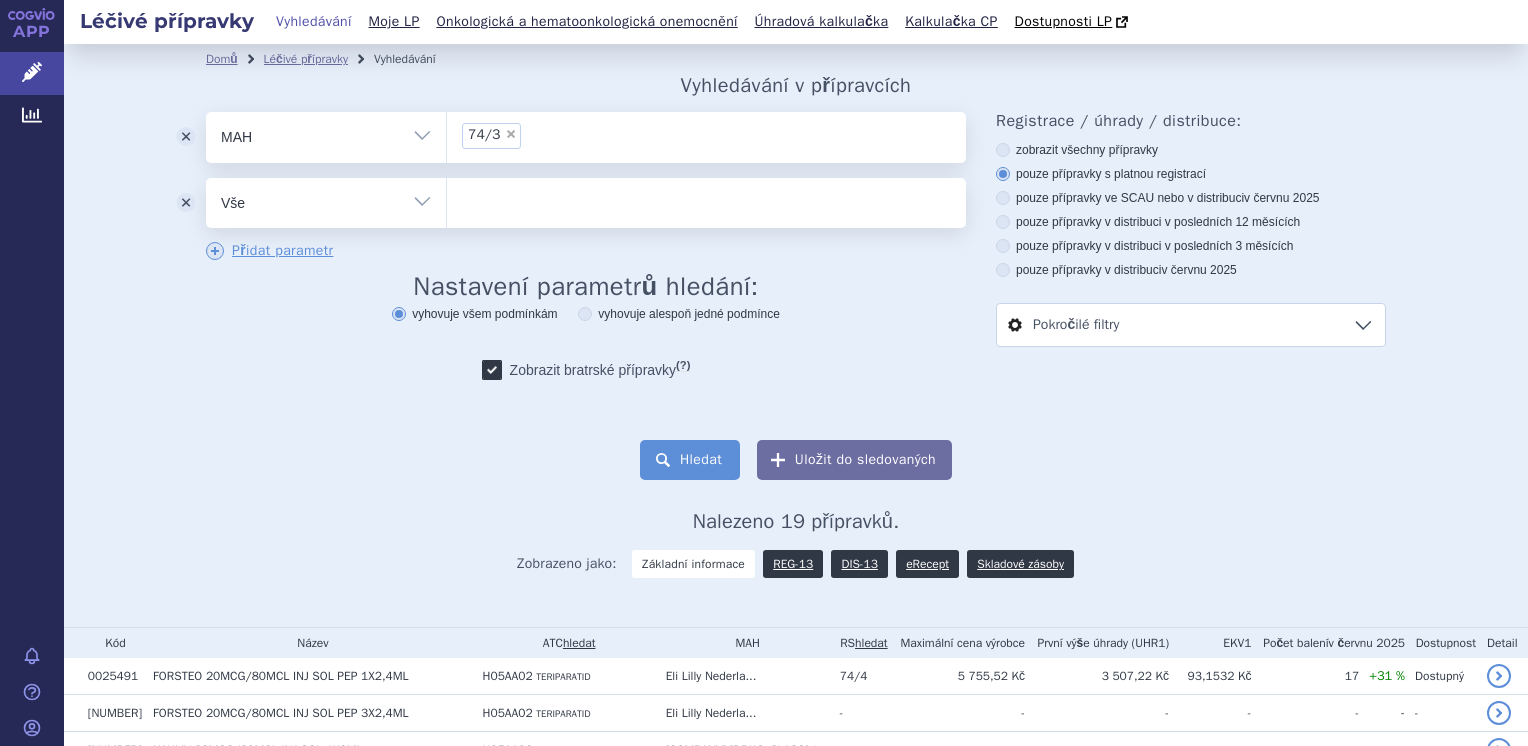 click on "Hledat" at bounding box center (690, 460) 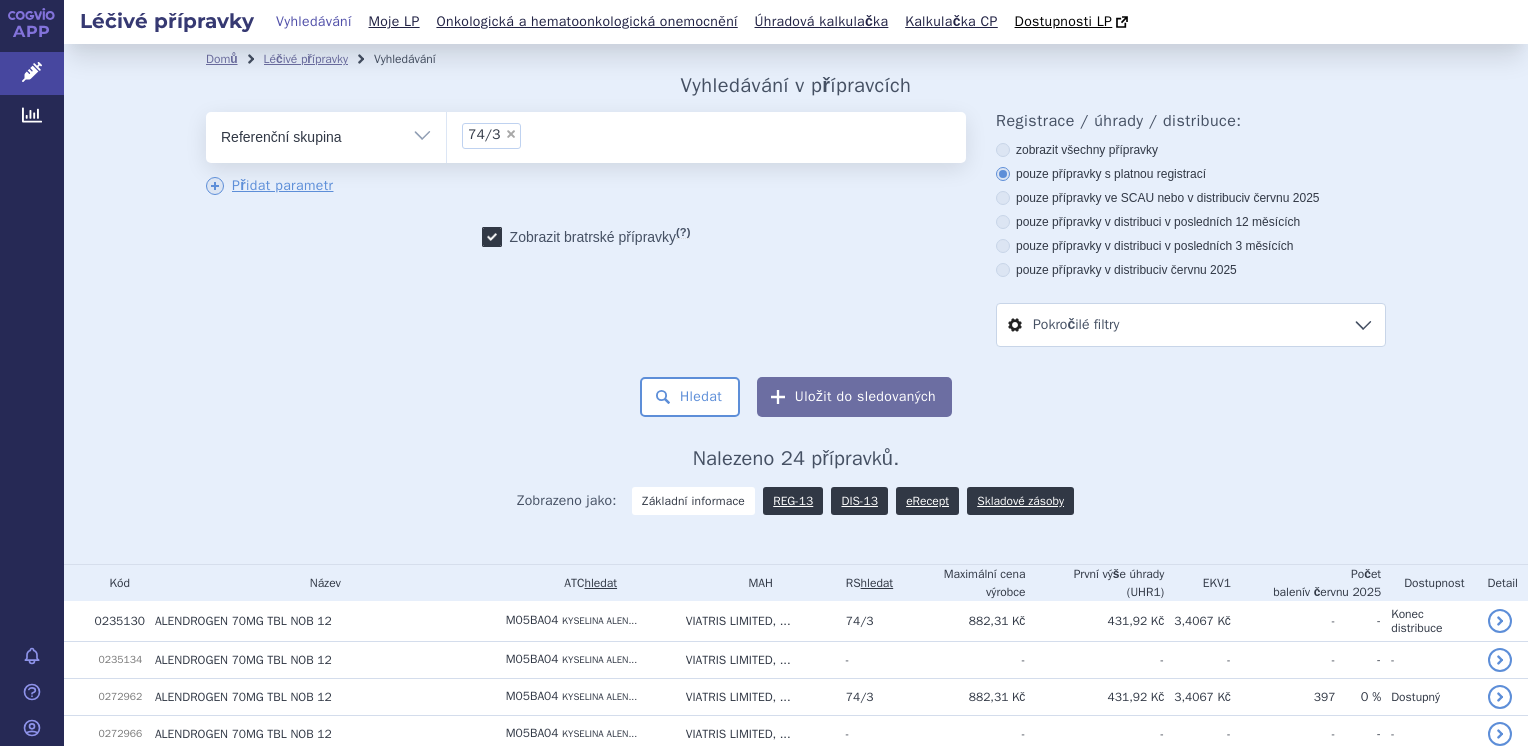 scroll, scrollTop: 0, scrollLeft: 0, axis: both 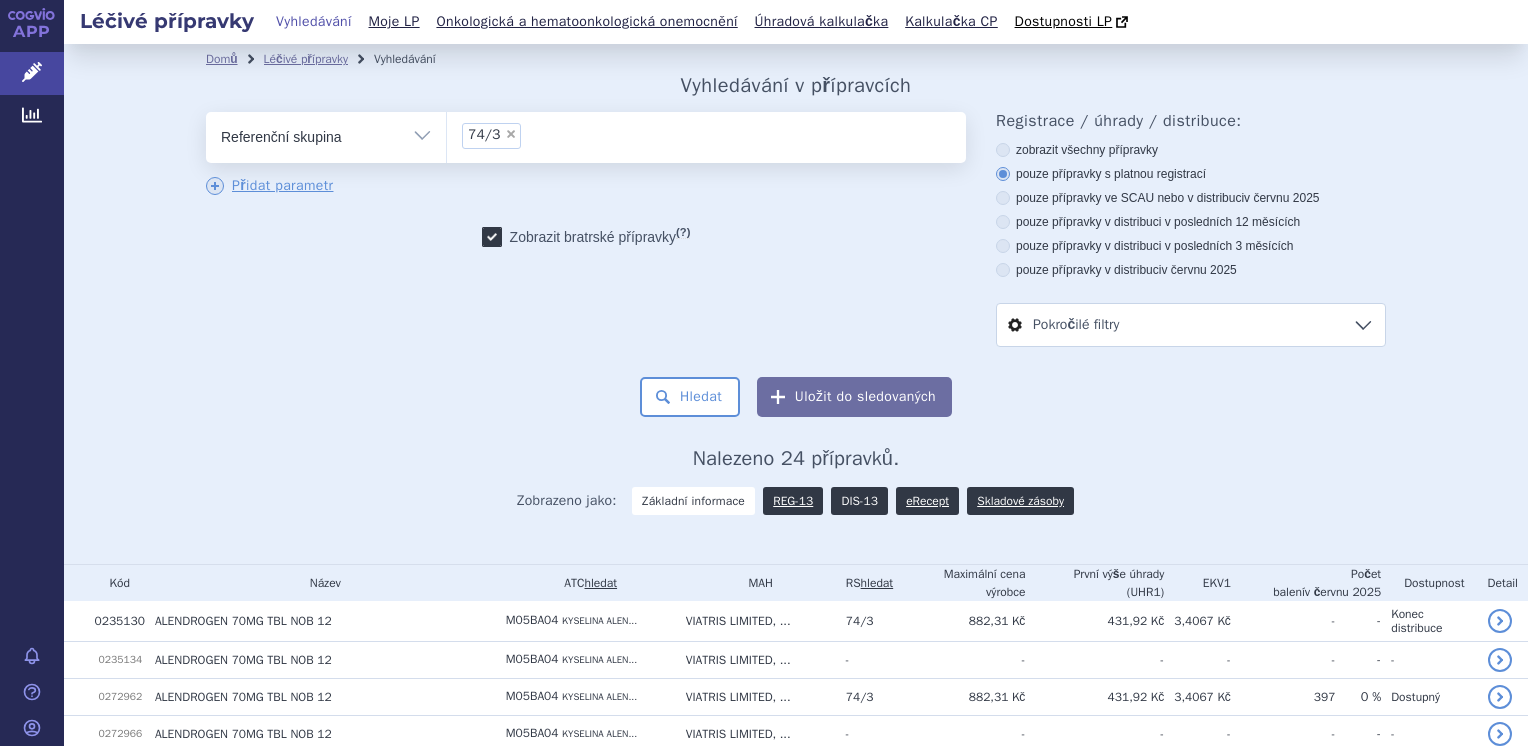 click on "DIS-13" at bounding box center [859, 501] 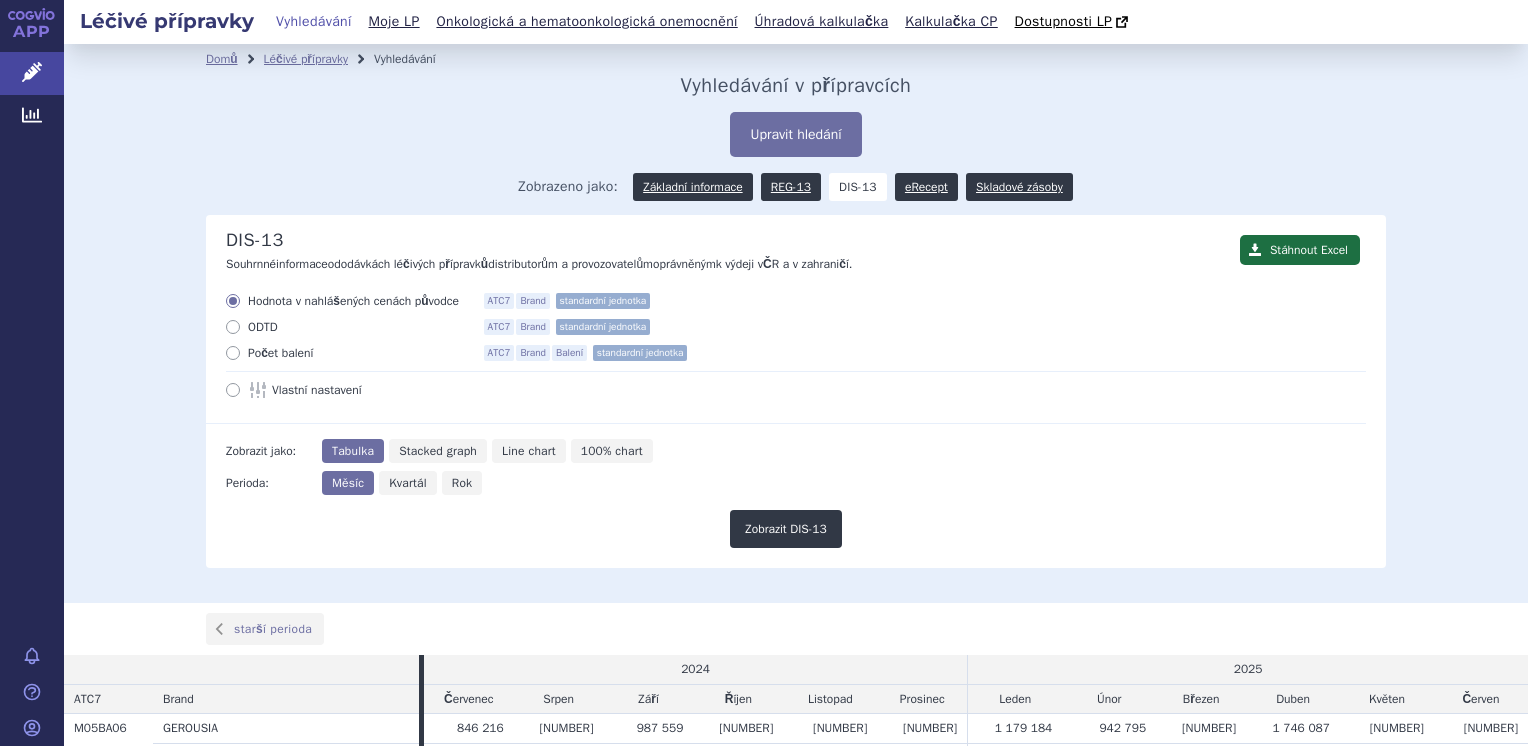 scroll, scrollTop: 0, scrollLeft: 0, axis: both 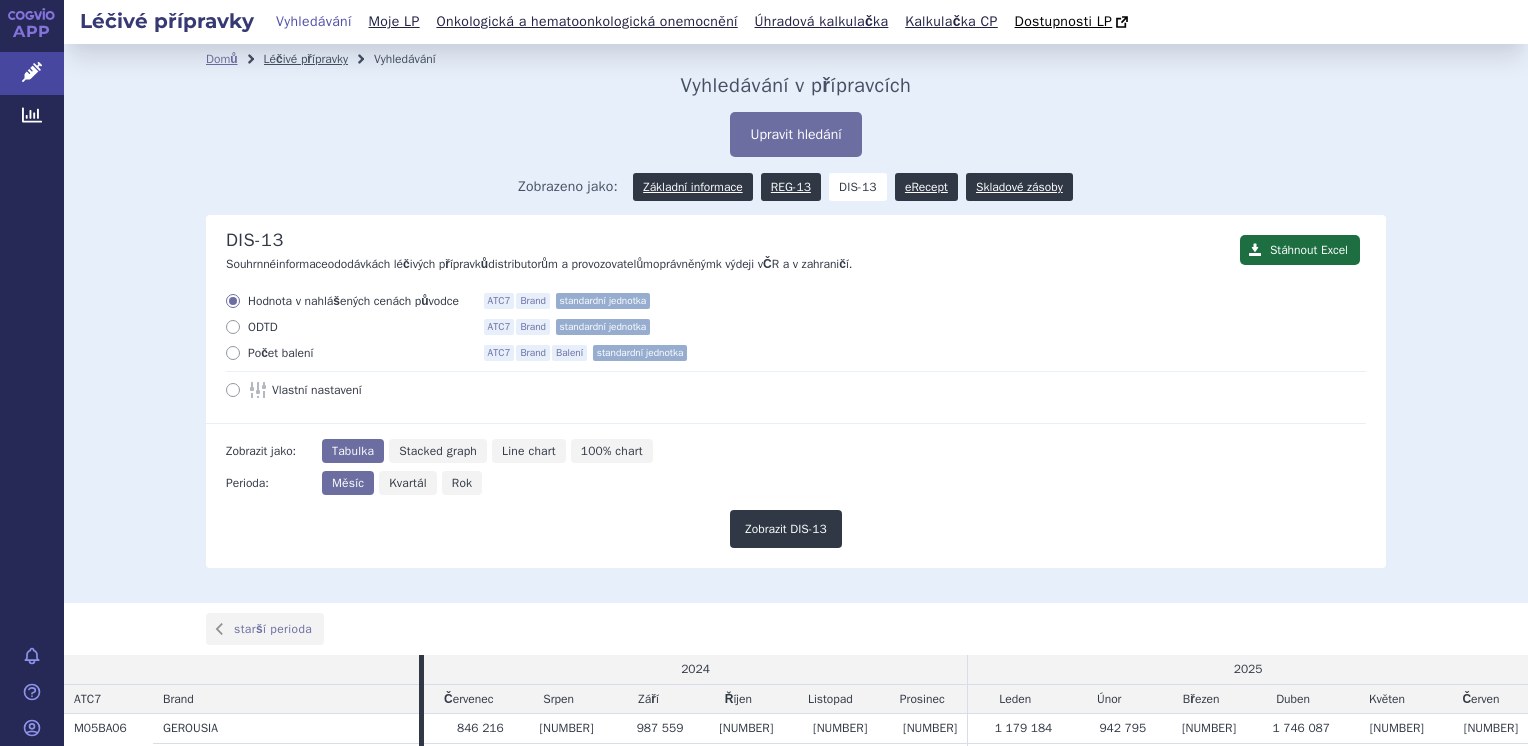 click on "Léčivé přípravky" at bounding box center (306, 59) 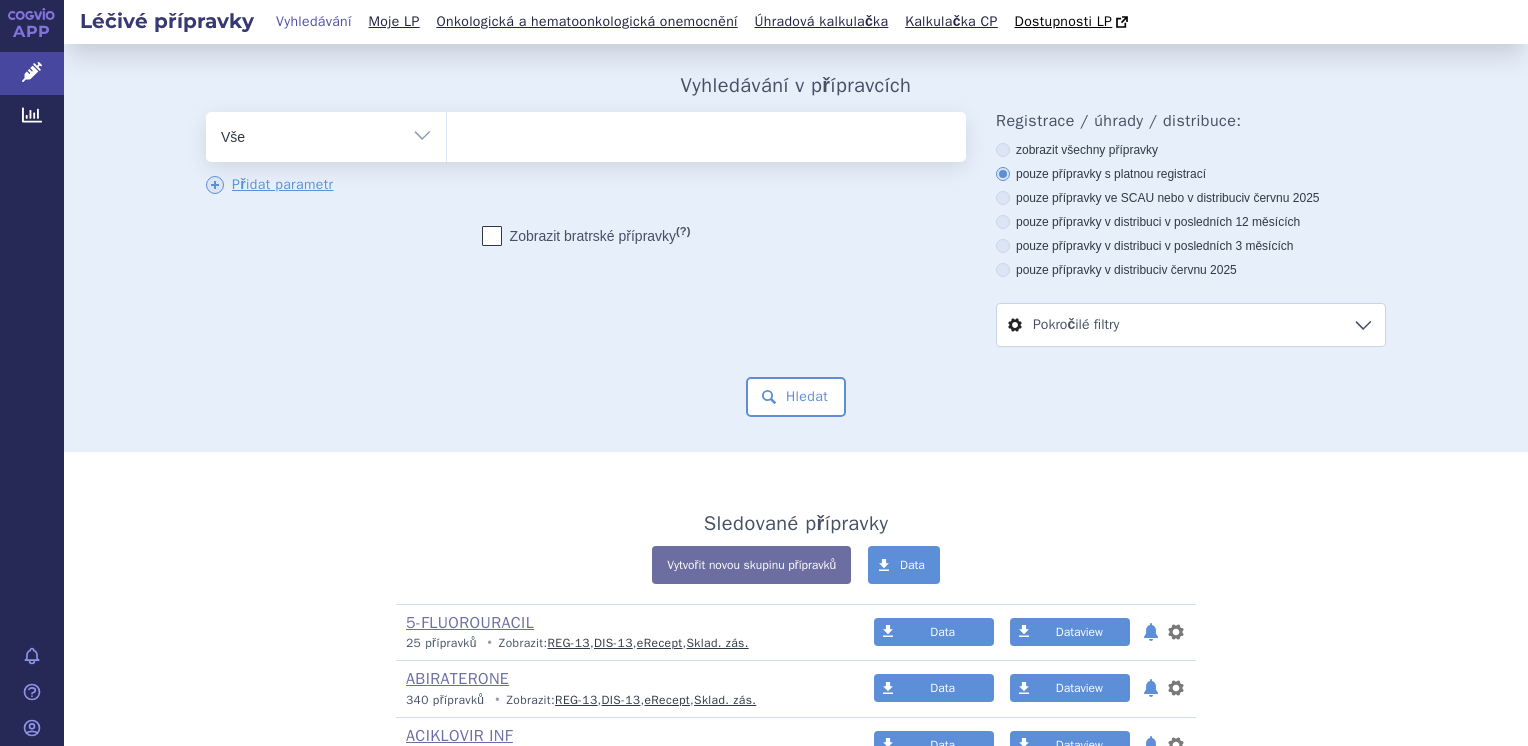 scroll, scrollTop: 0, scrollLeft: 0, axis: both 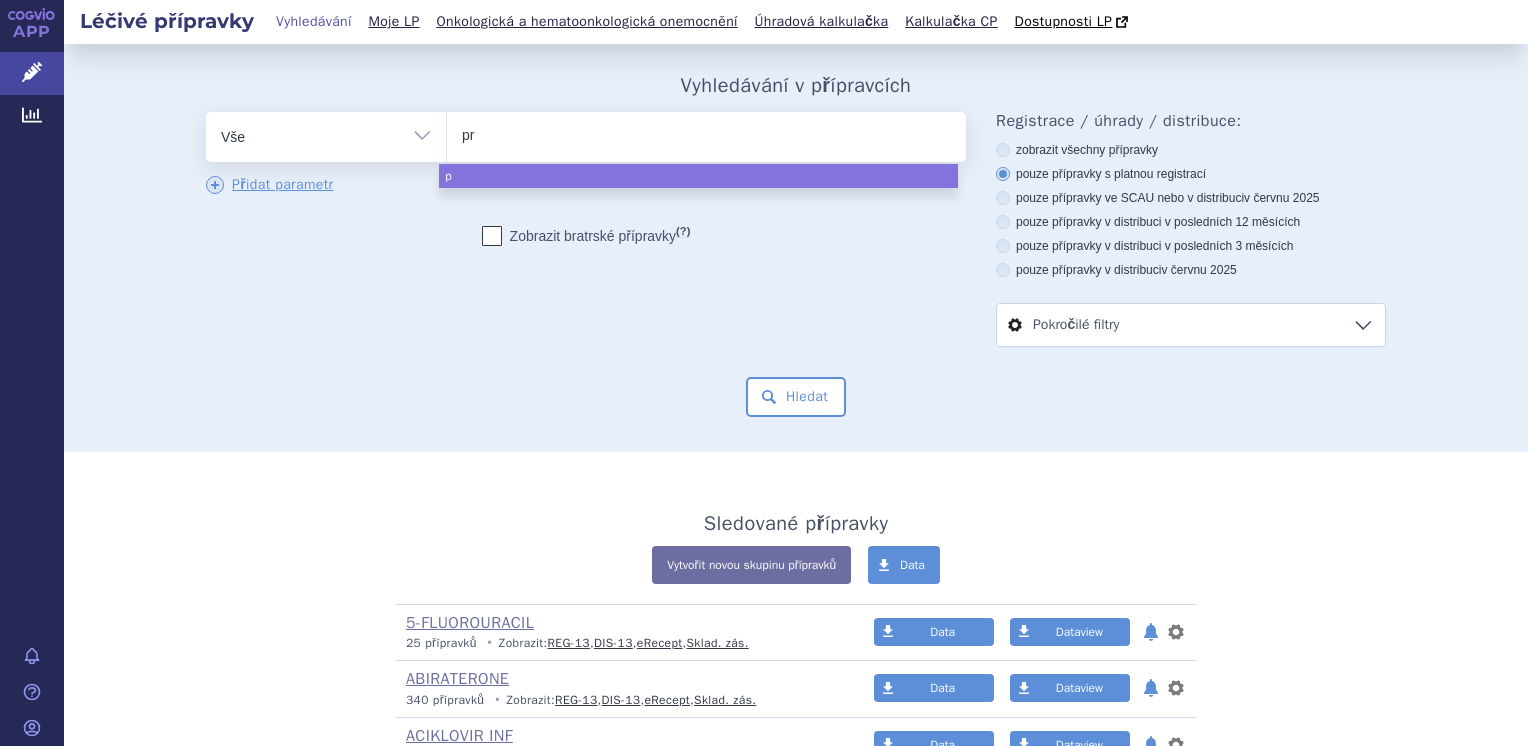 type on "pro" 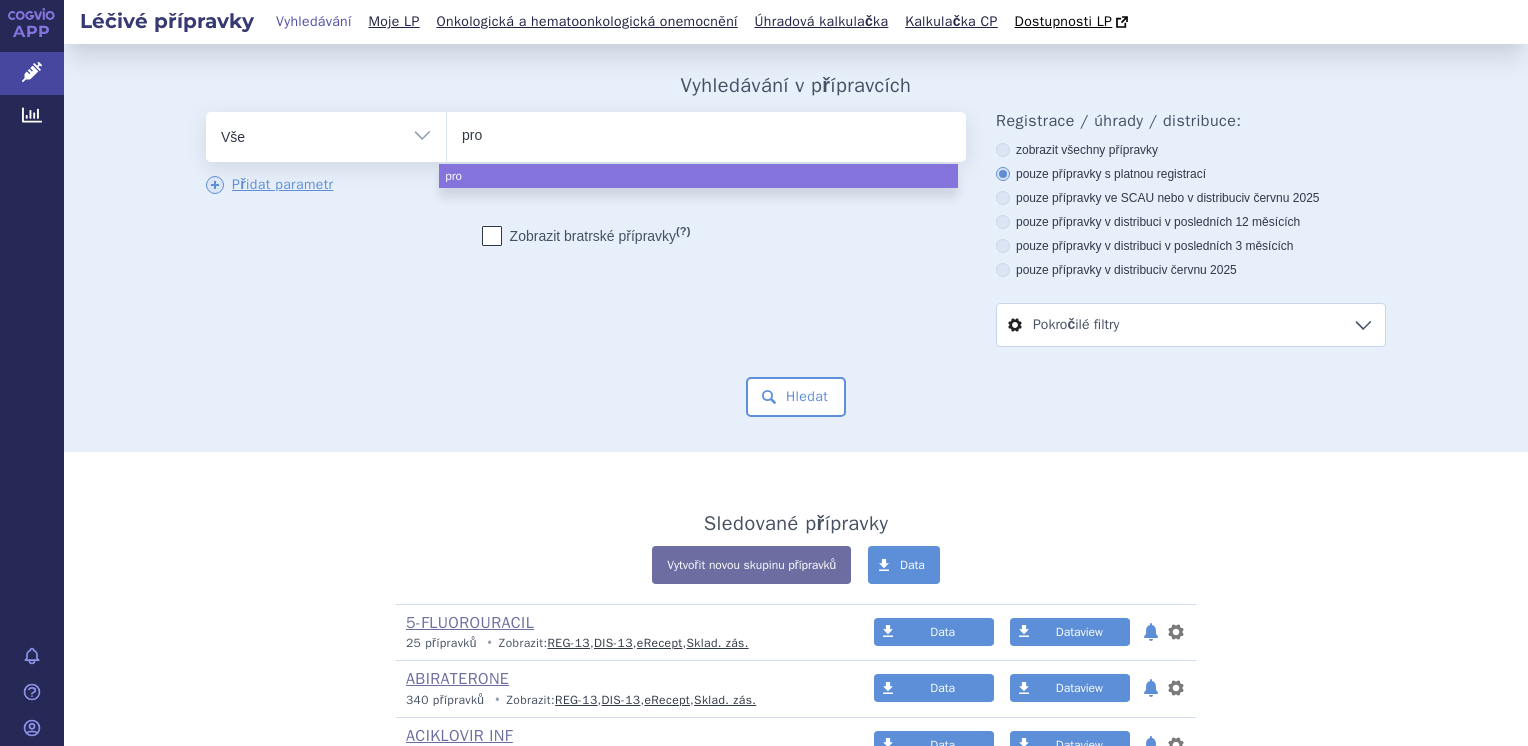 type on "prol" 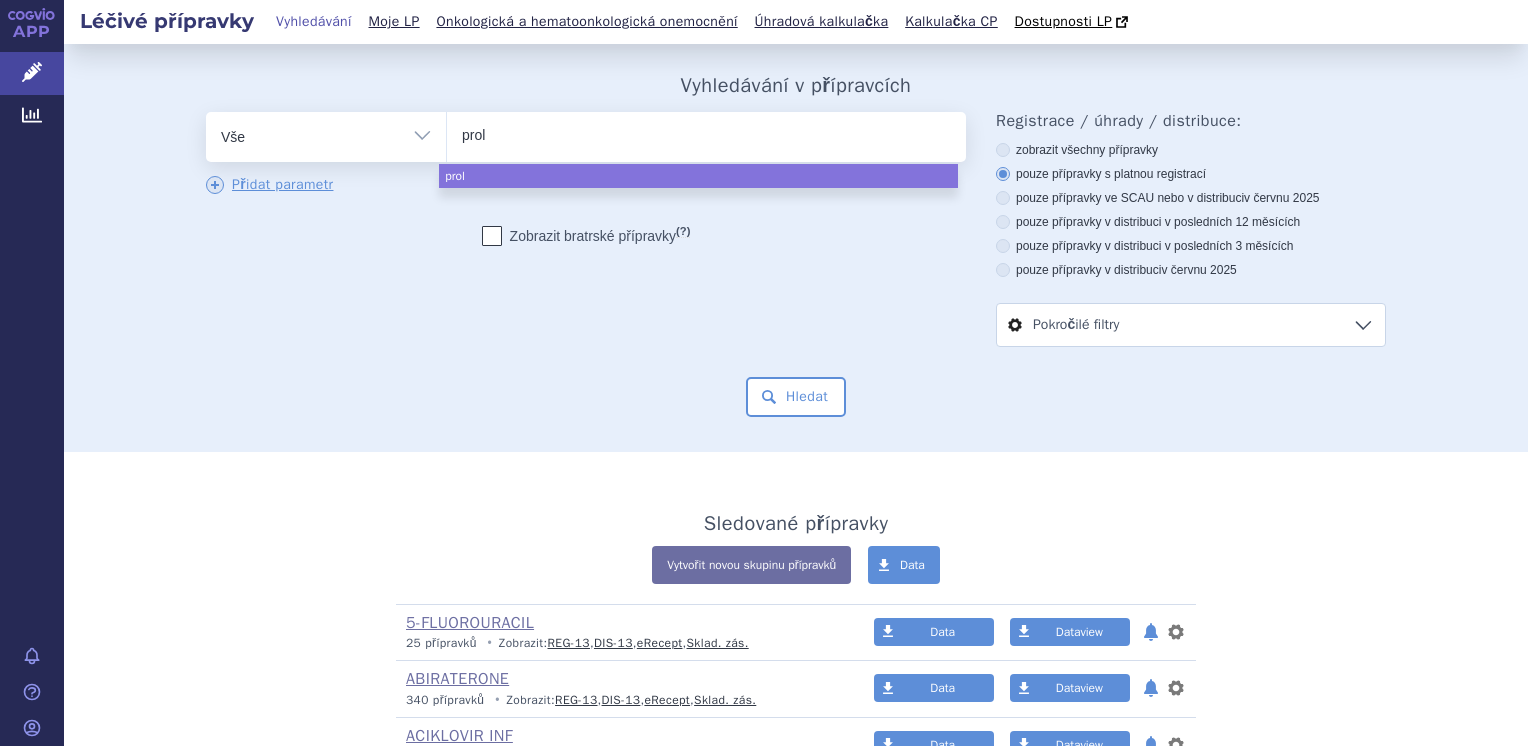 type on "proli" 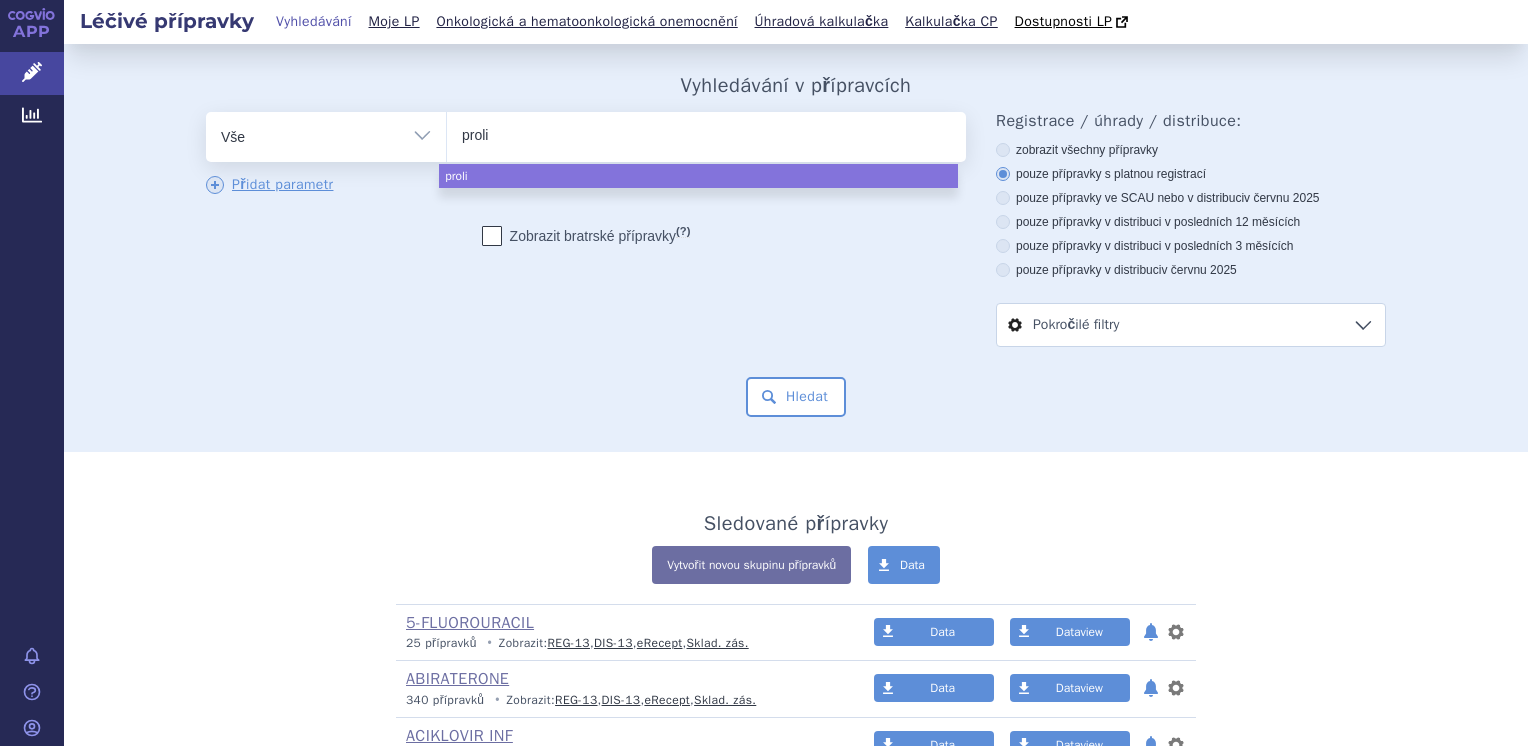 type on "prolia" 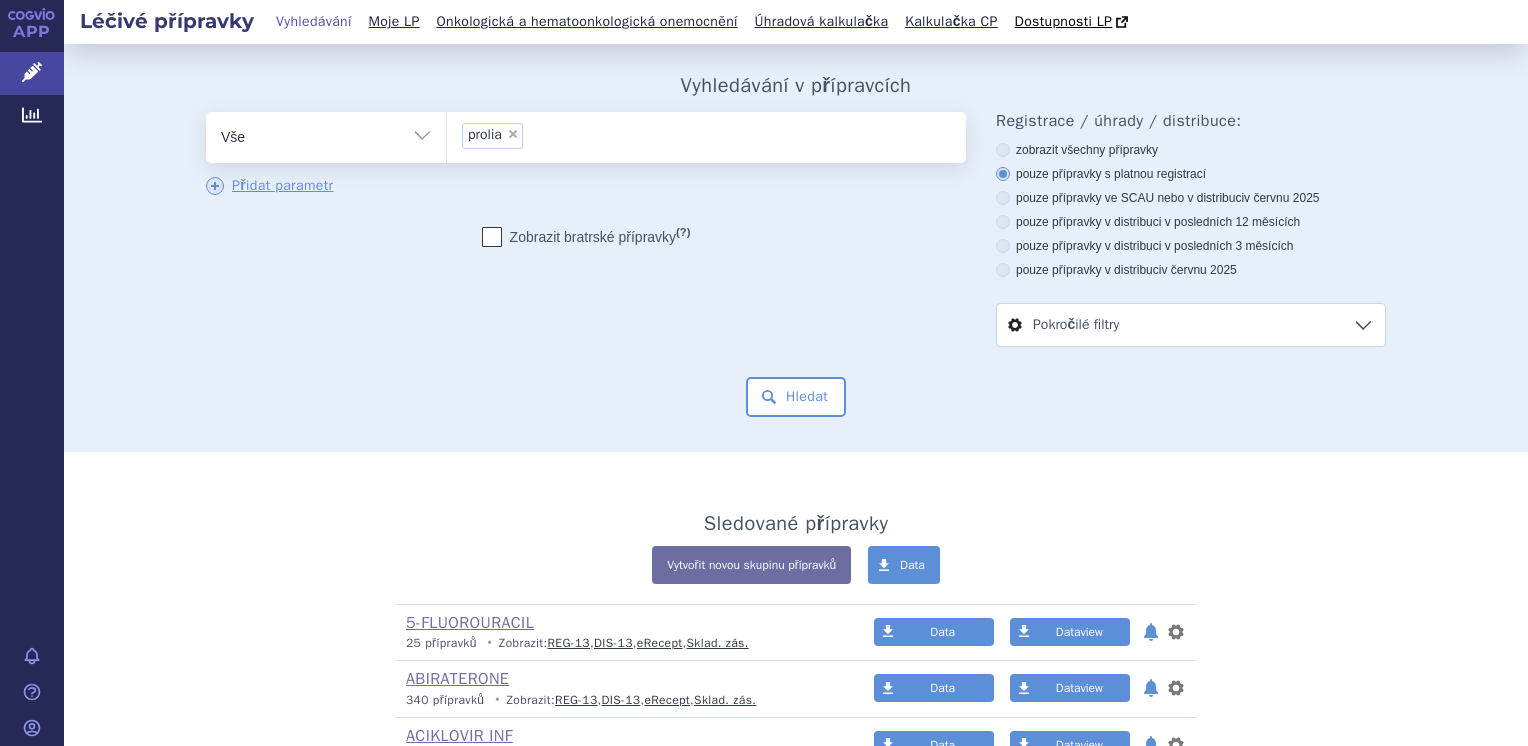 select on "prolia" 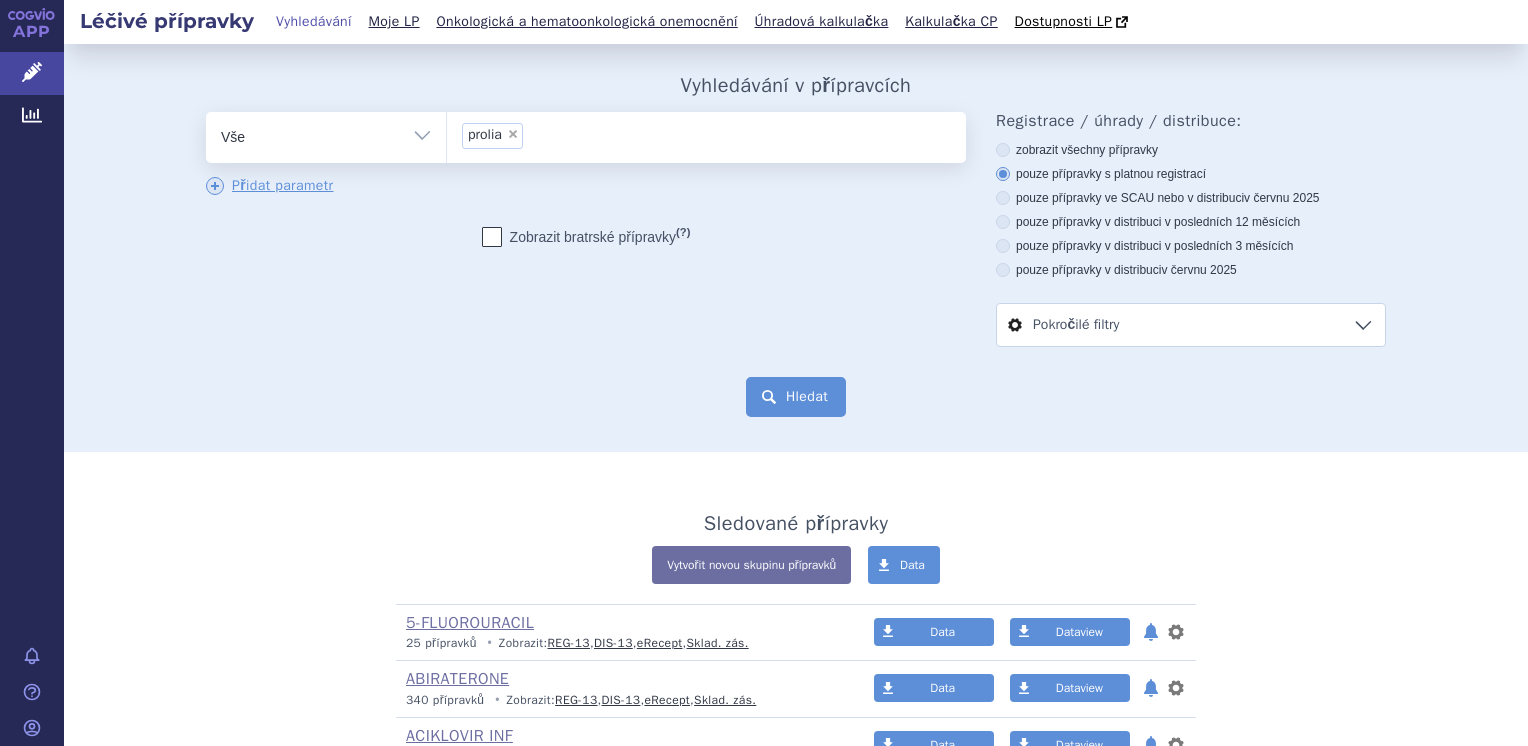 click on "Hledat" at bounding box center [796, 397] 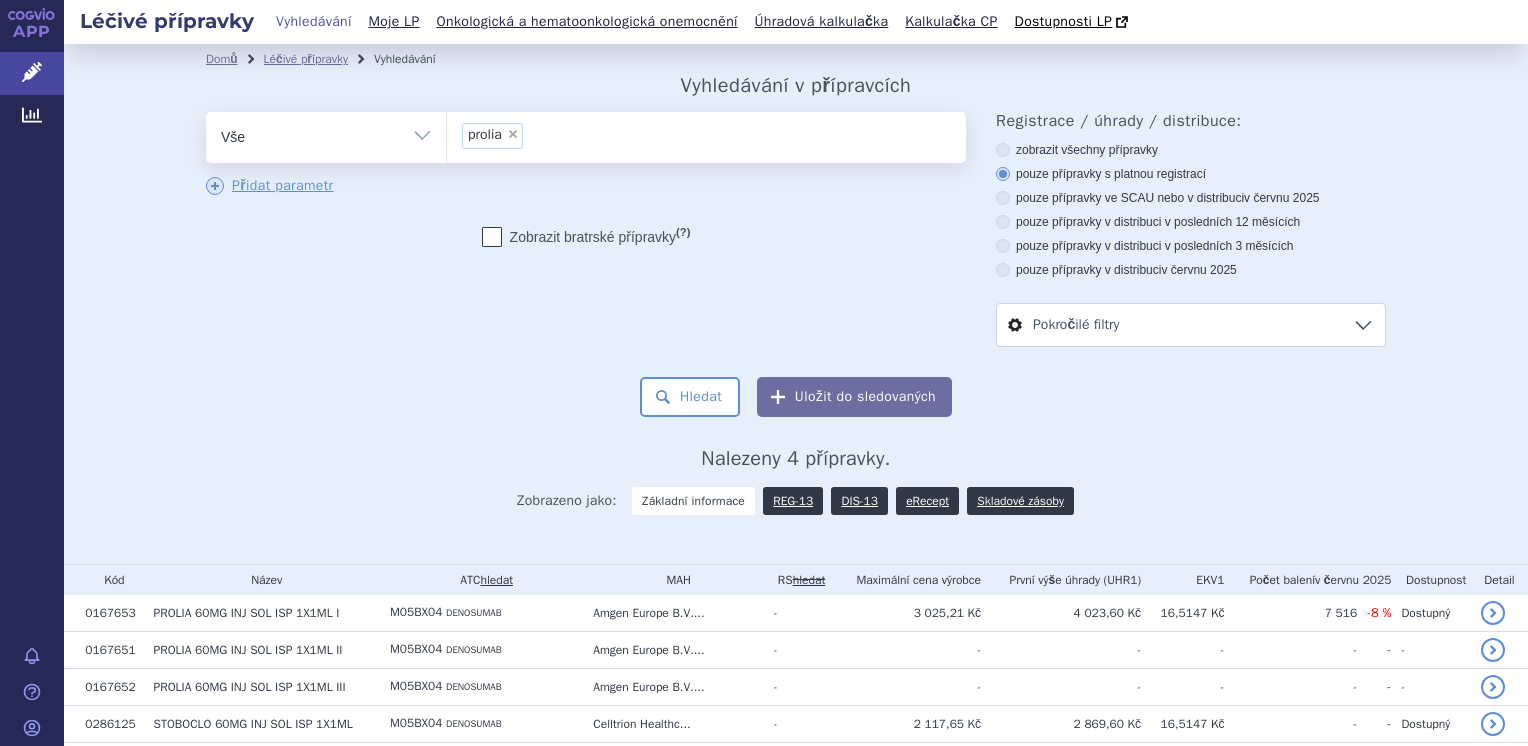 scroll, scrollTop: 0, scrollLeft: 0, axis: both 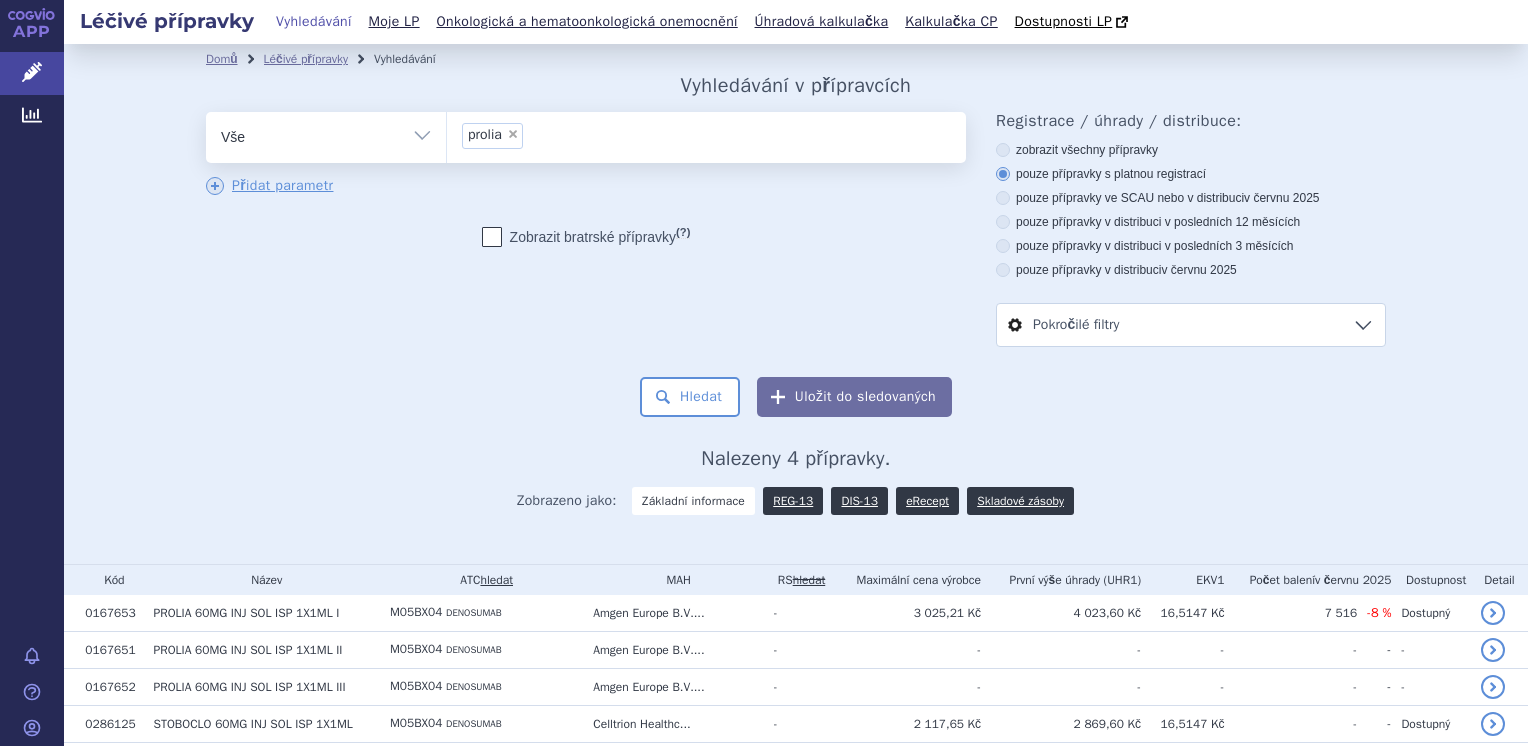 click on "Pokročilé filtry" at bounding box center (1191, 325) 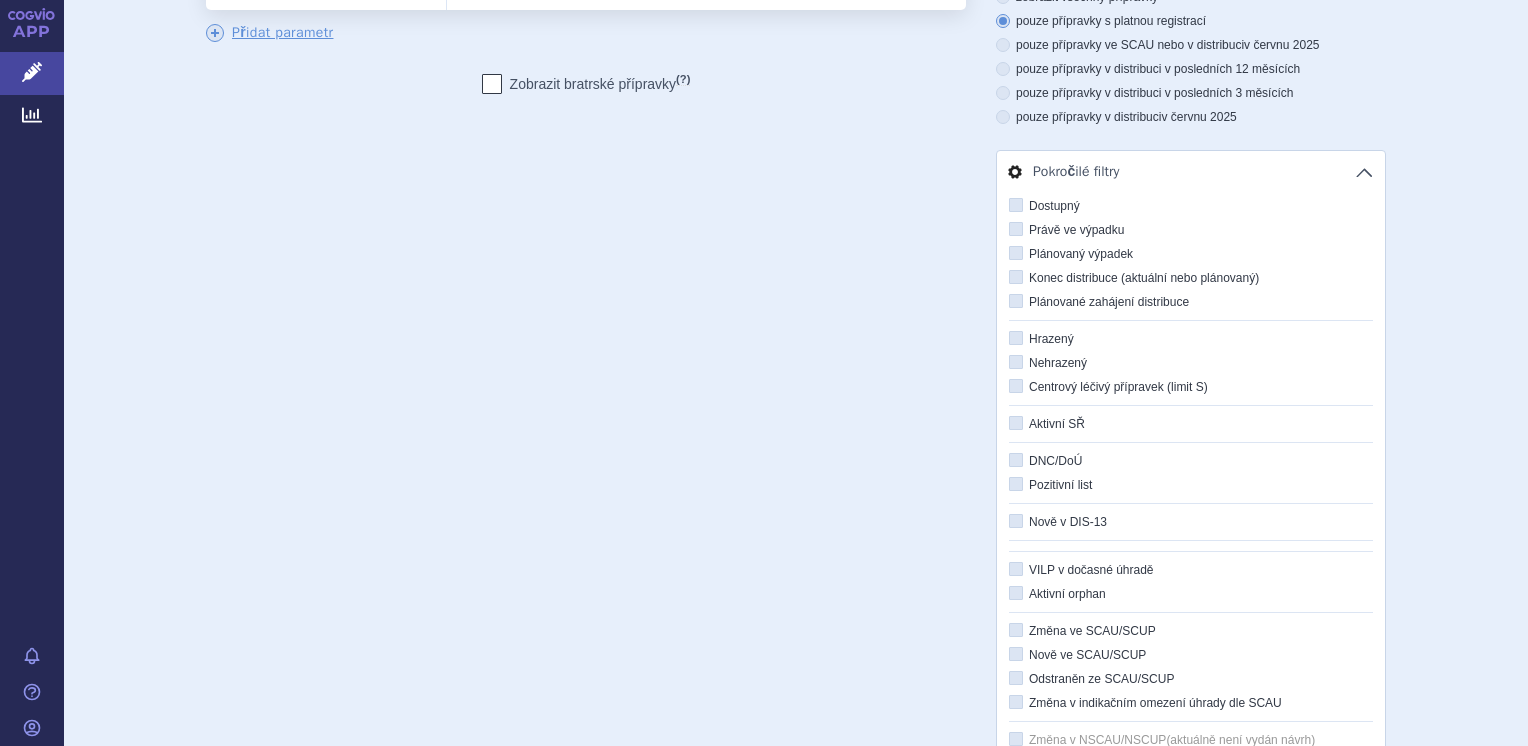 scroll, scrollTop: 0, scrollLeft: 0, axis: both 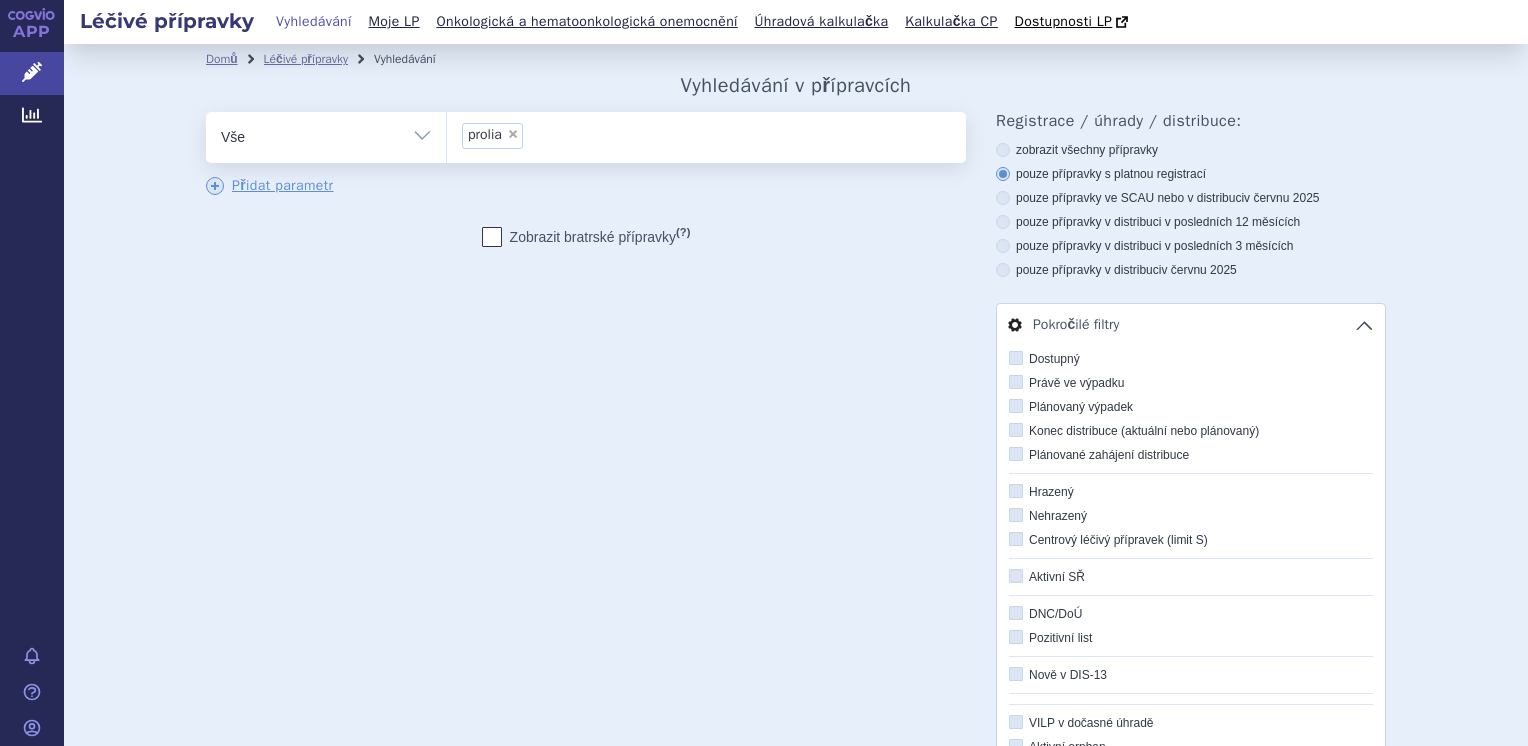 click on "×" at bounding box center (513, 134) 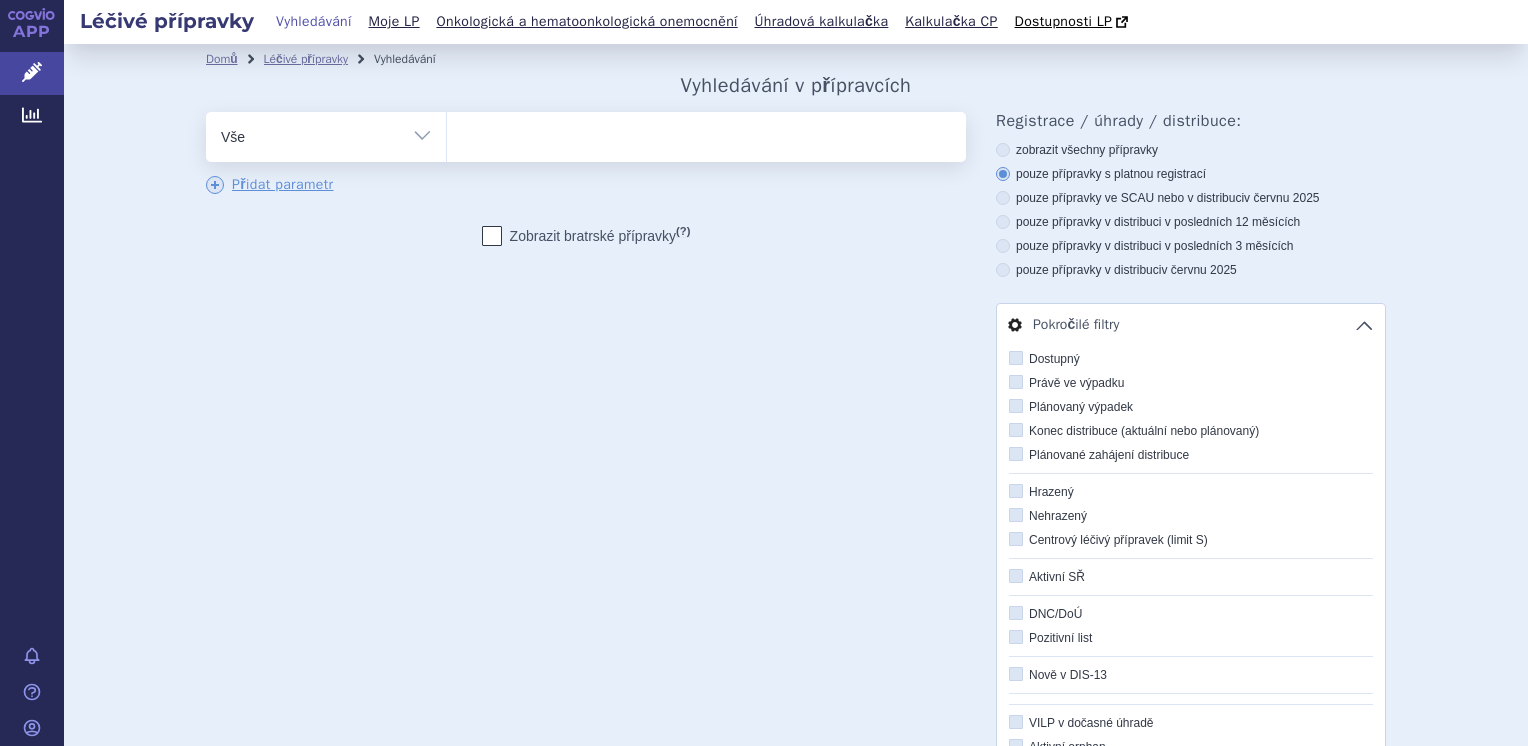 click on "Vše
Přípravek/SUKL kód
MAH
VPOIS
ATC/Aktivní látka
Léková forma
Síla" at bounding box center (326, 134) 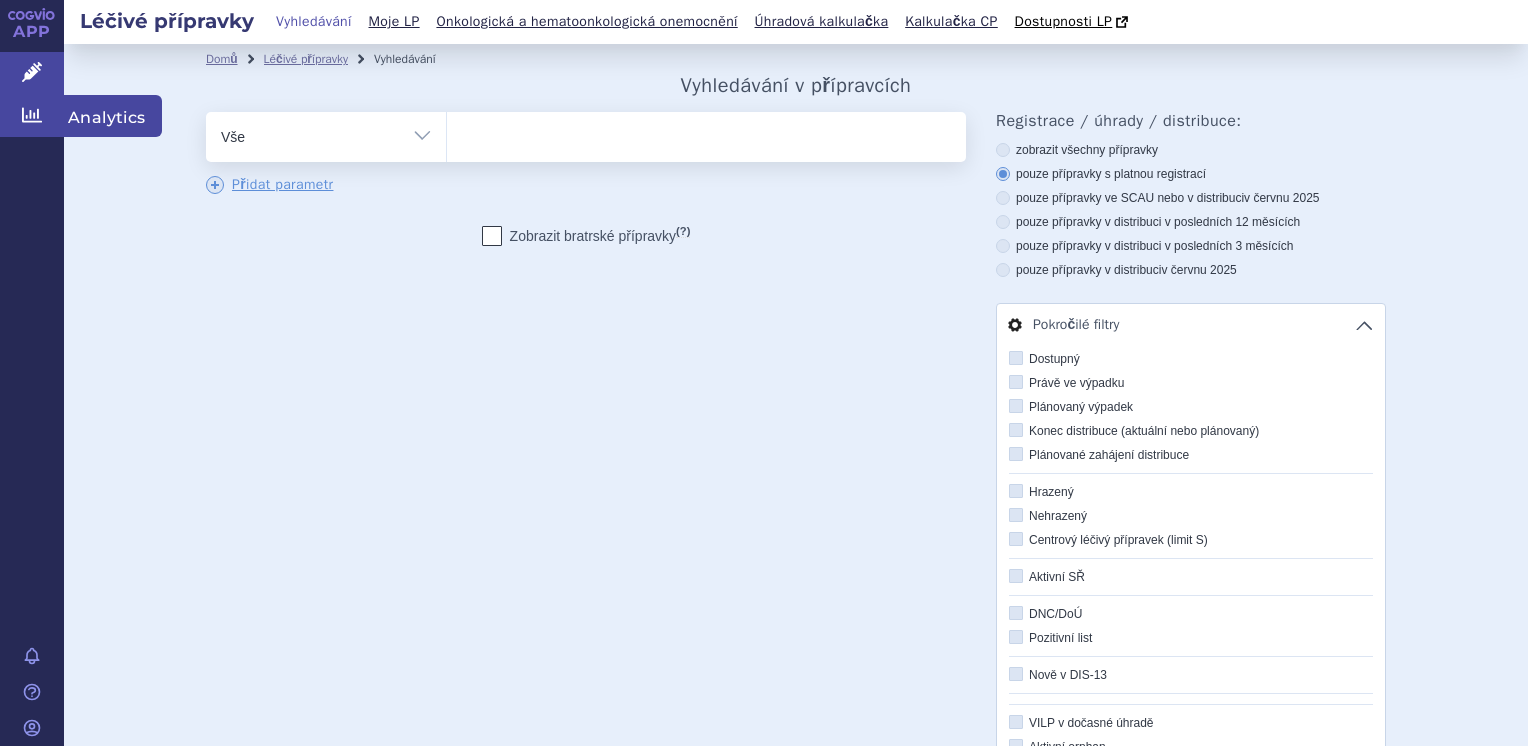 click on "Analytics" at bounding box center [32, 116] 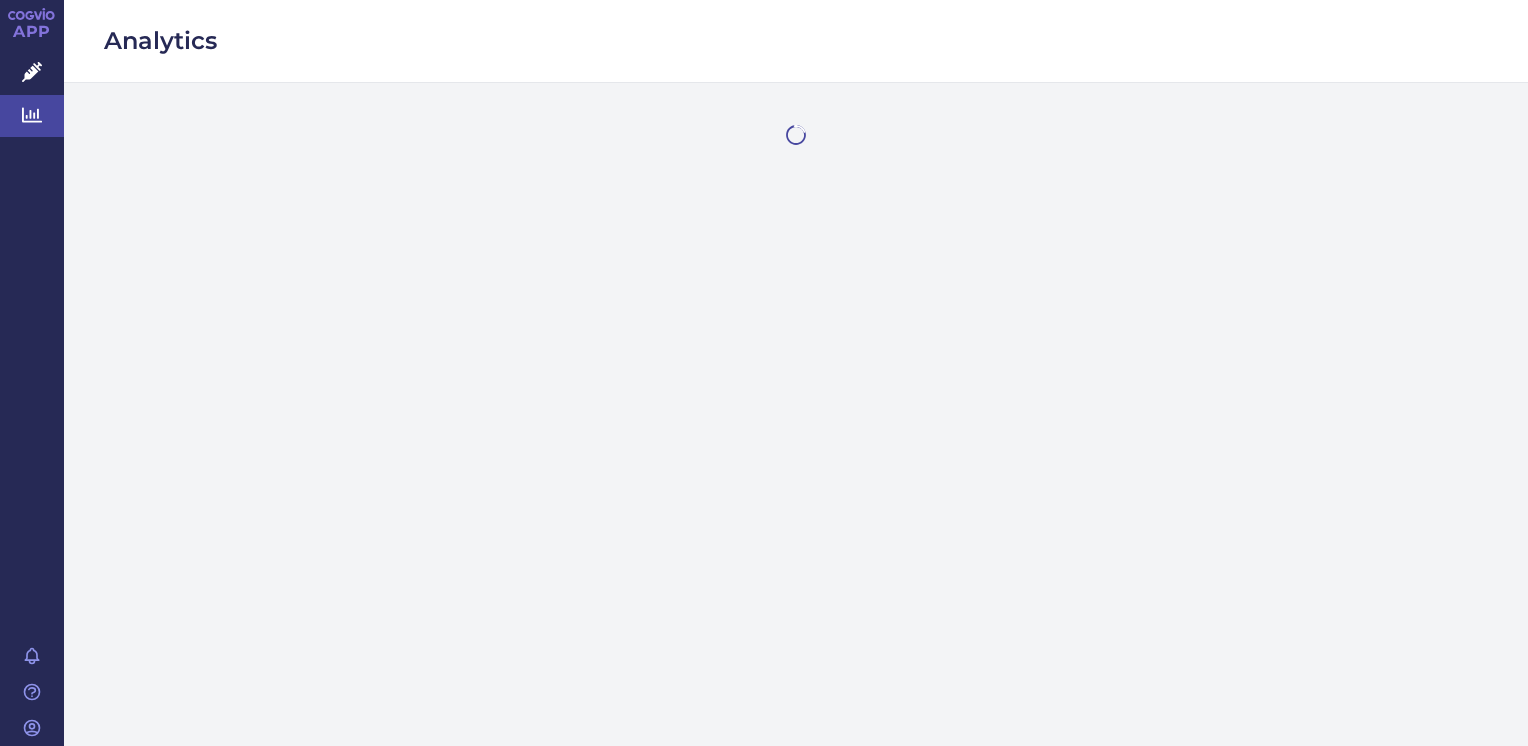 scroll, scrollTop: 0, scrollLeft: 0, axis: both 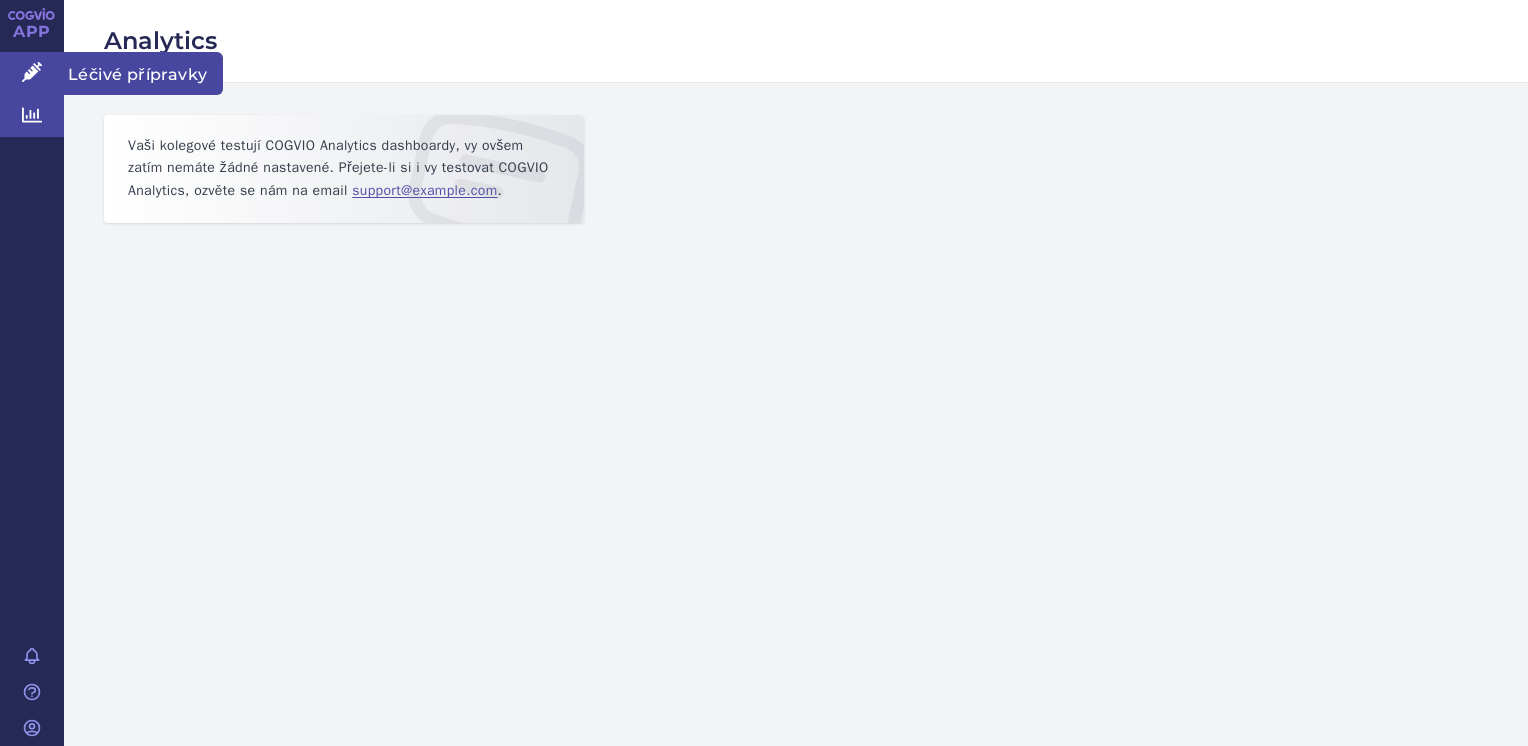 click 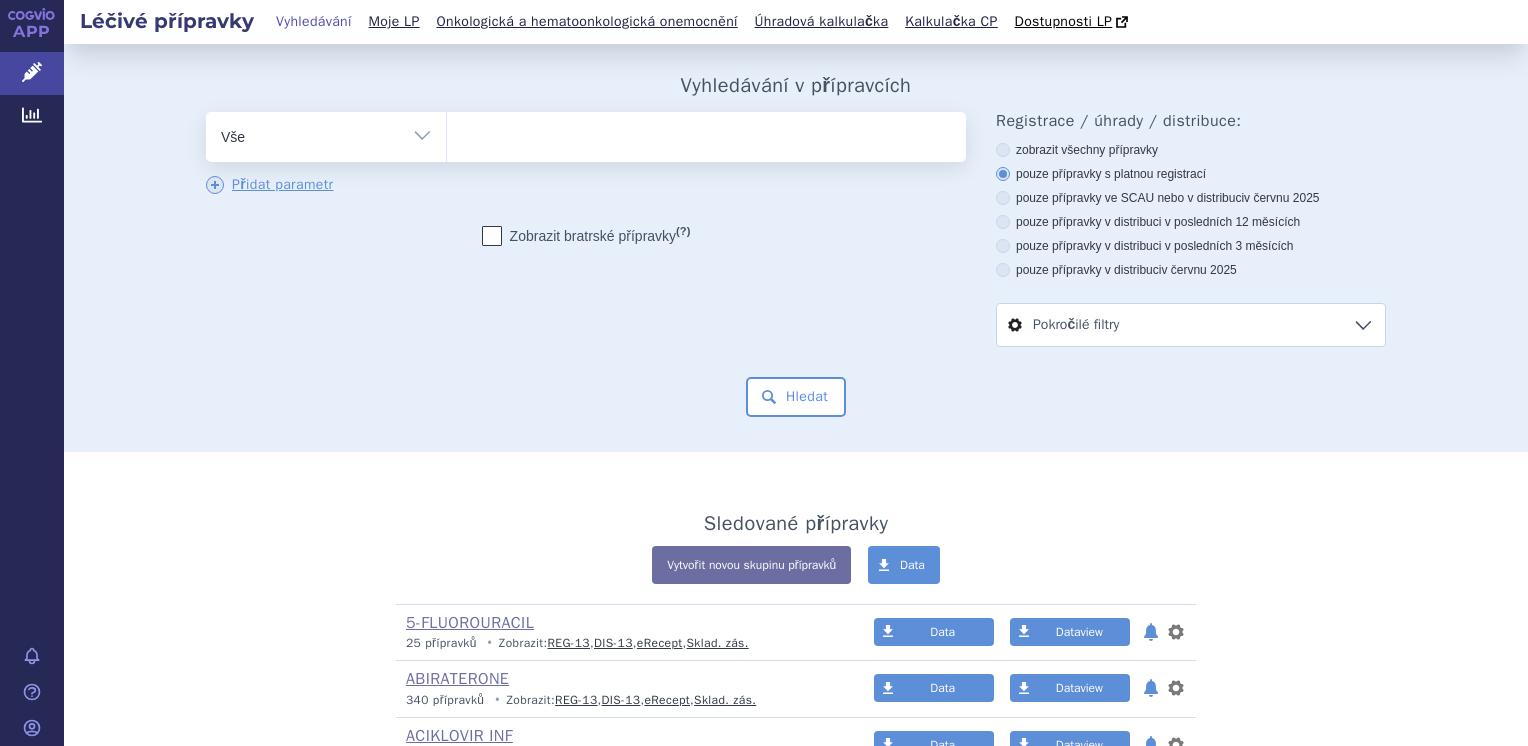 scroll, scrollTop: 0, scrollLeft: 0, axis: both 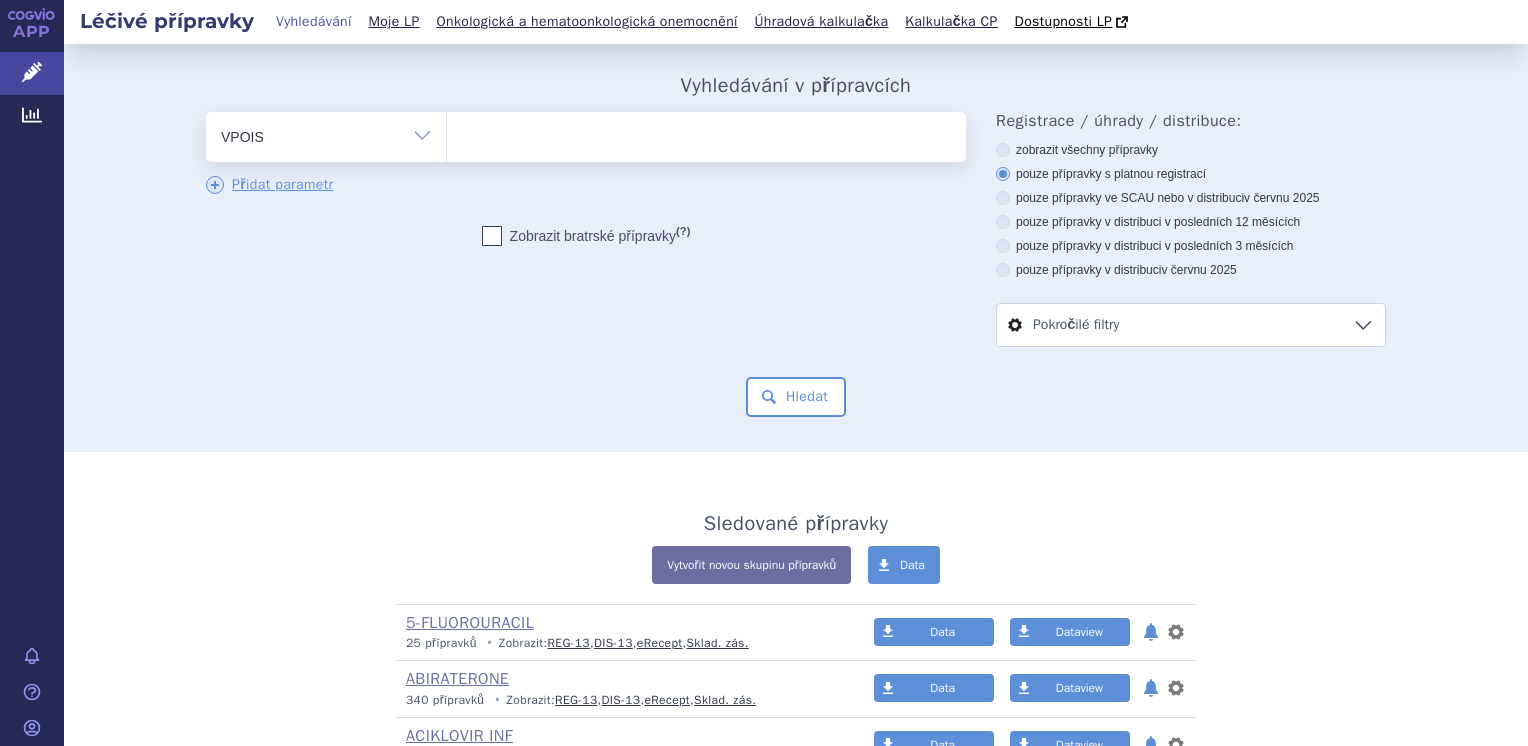 click on "Vše
Přípravek/SUKL kód
MAH
VPOIS
ATC/Aktivní látka
Léková forma
Síla" at bounding box center [326, 134] 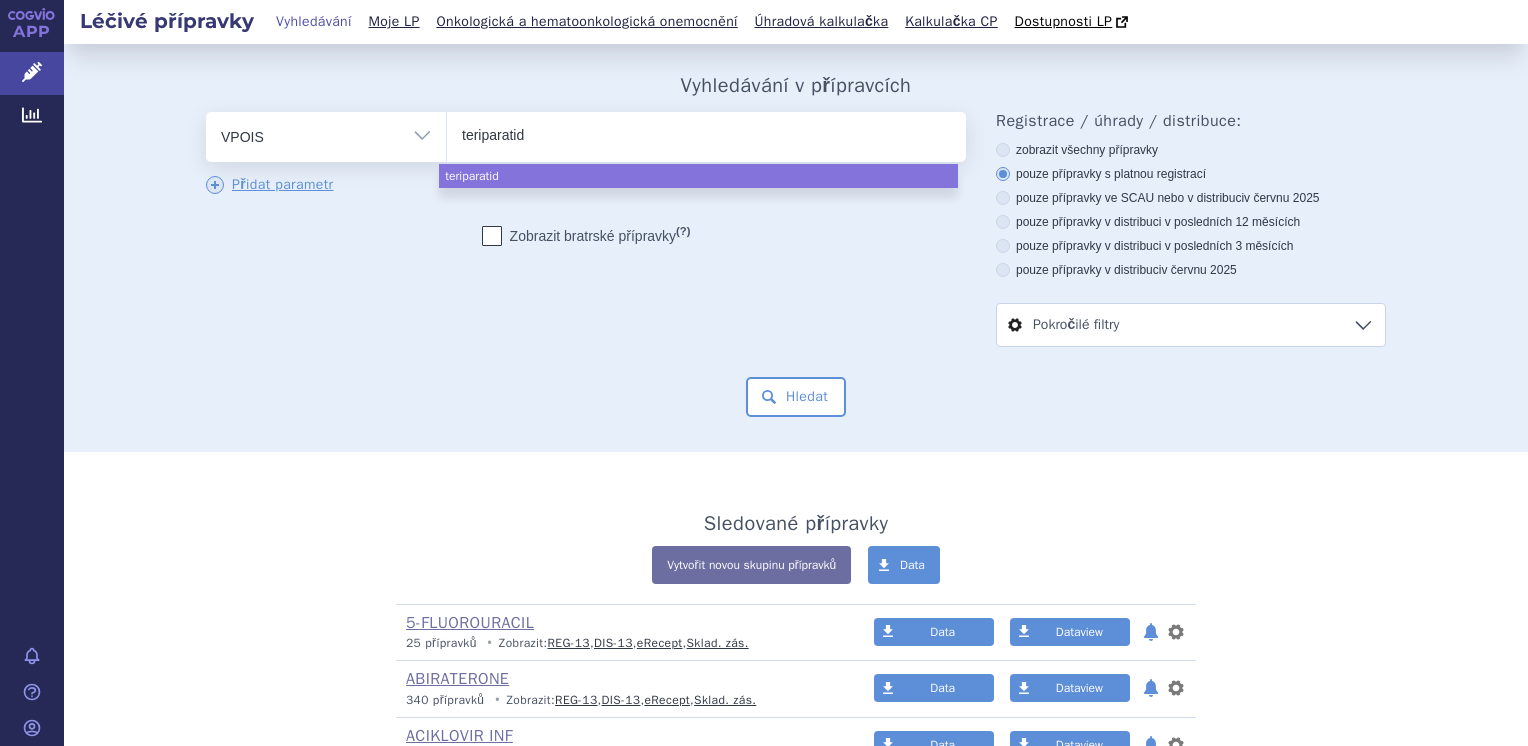type on "teriparatid" 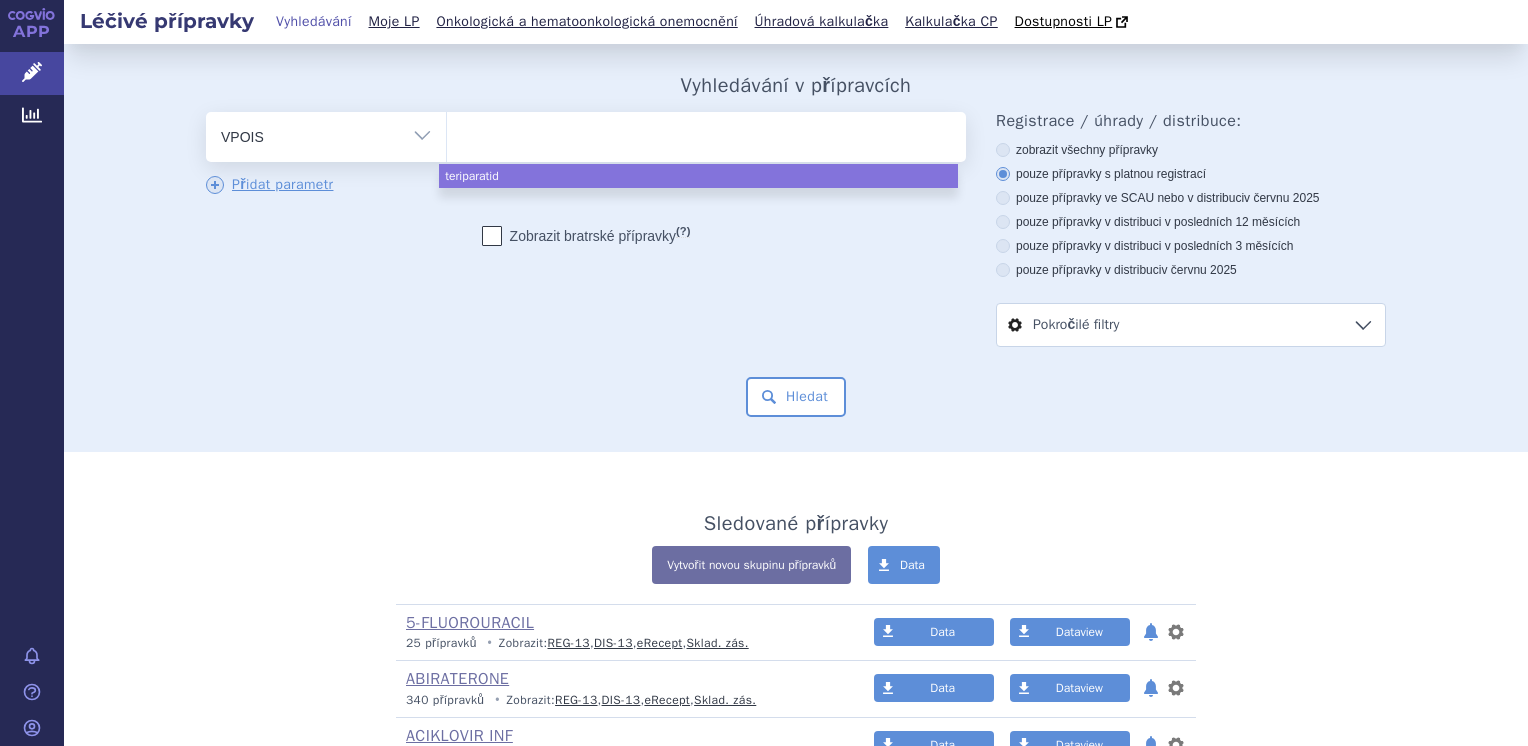 select on "teriparatid" 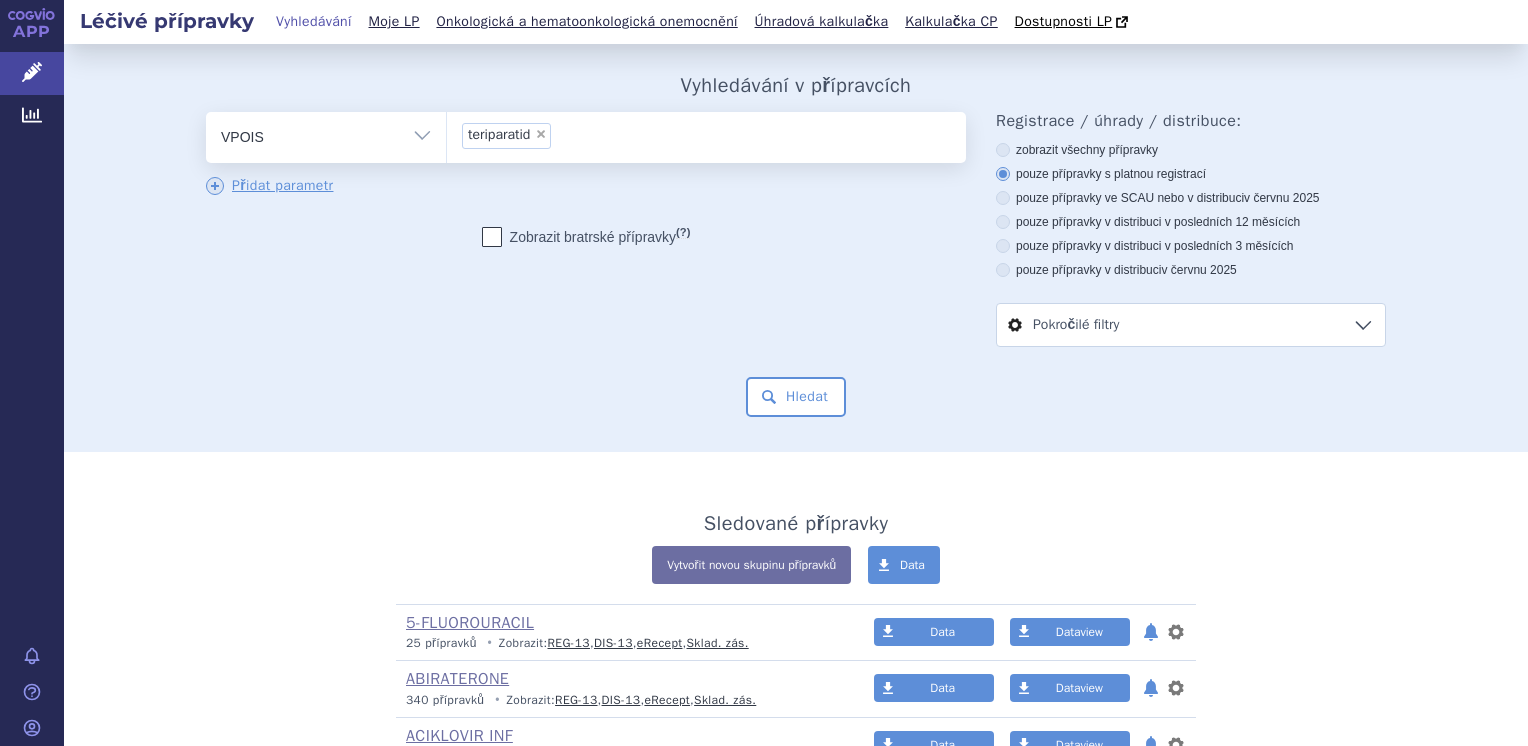 click at bounding box center (492, 237) 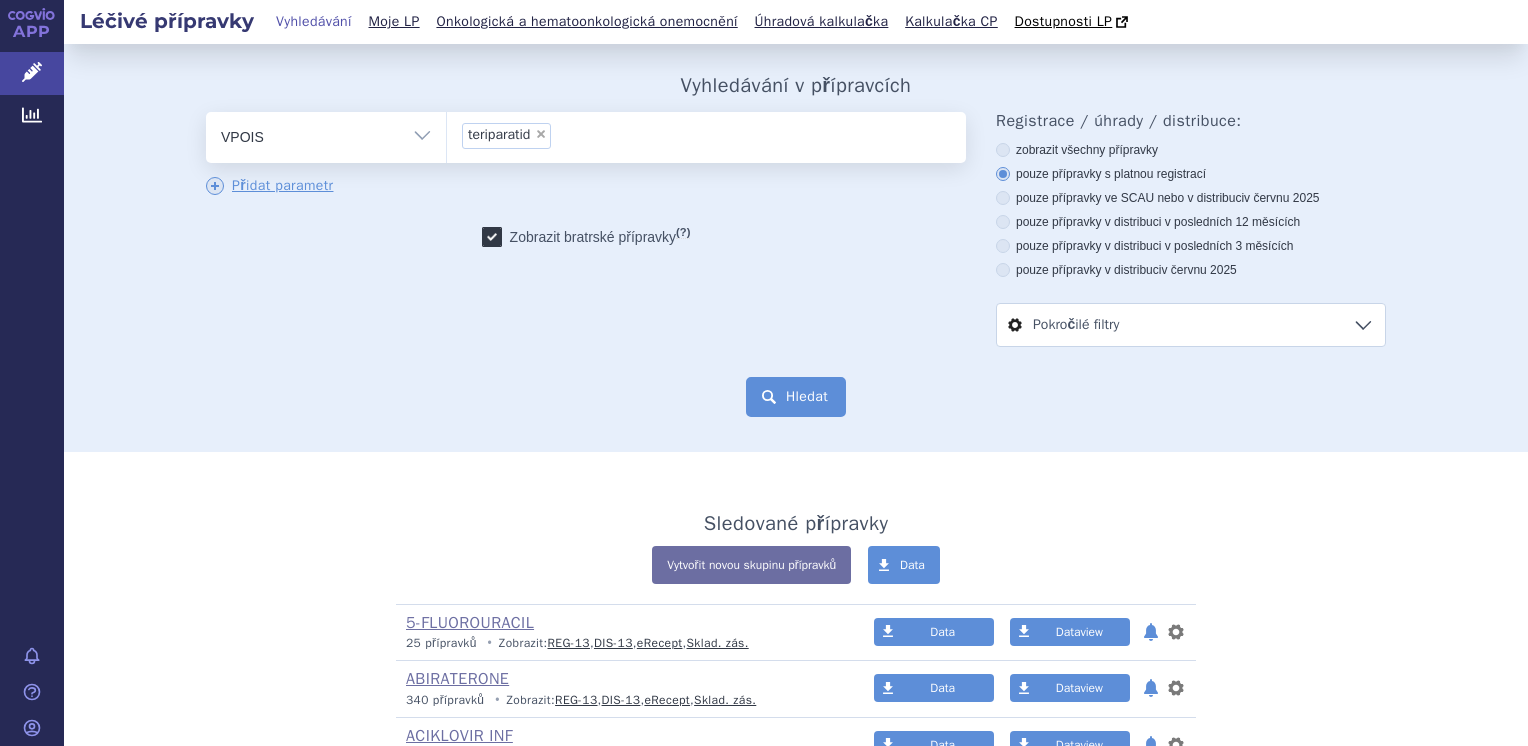 click on "Hledat" at bounding box center (796, 397) 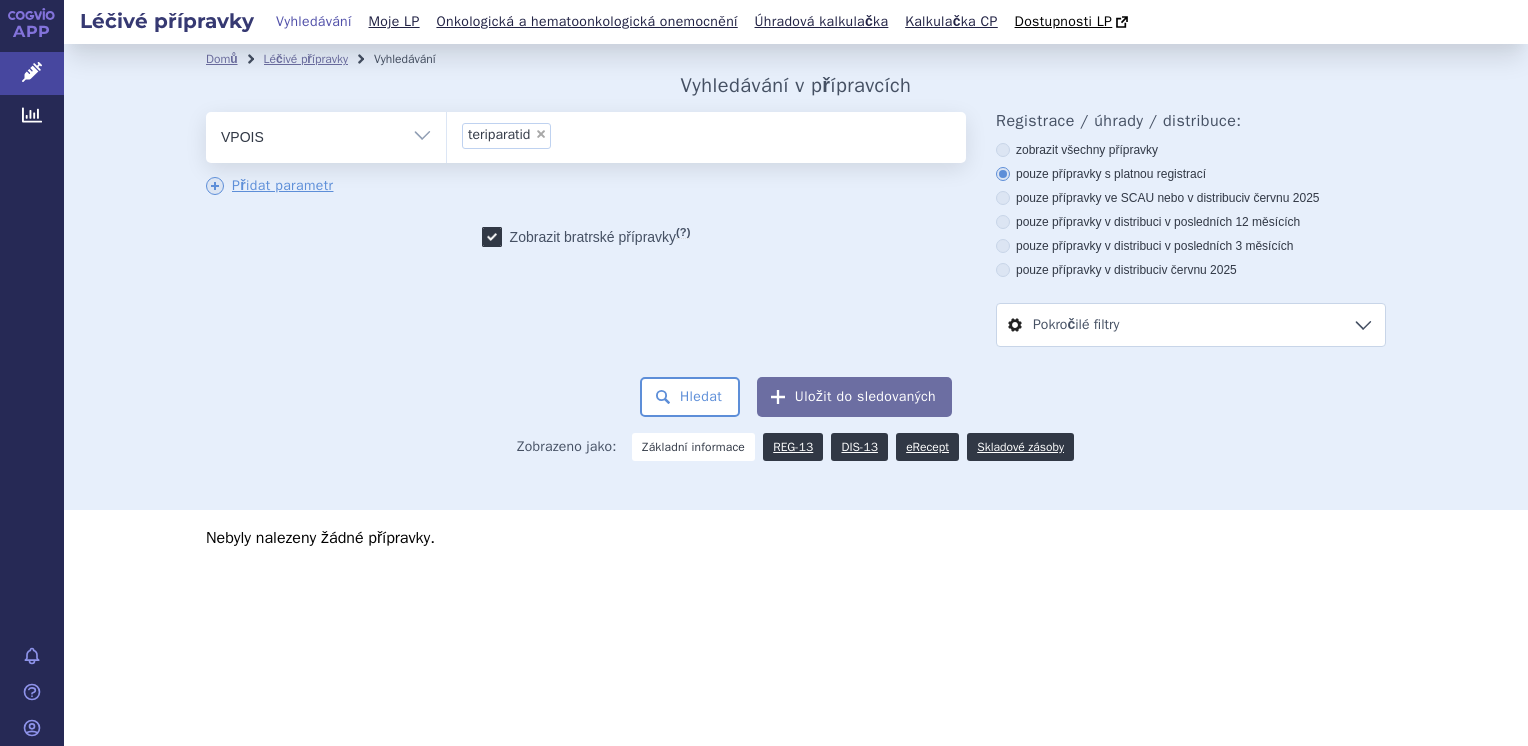 scroll, scrollTop: 0, scrollLeft: 0, axis: both 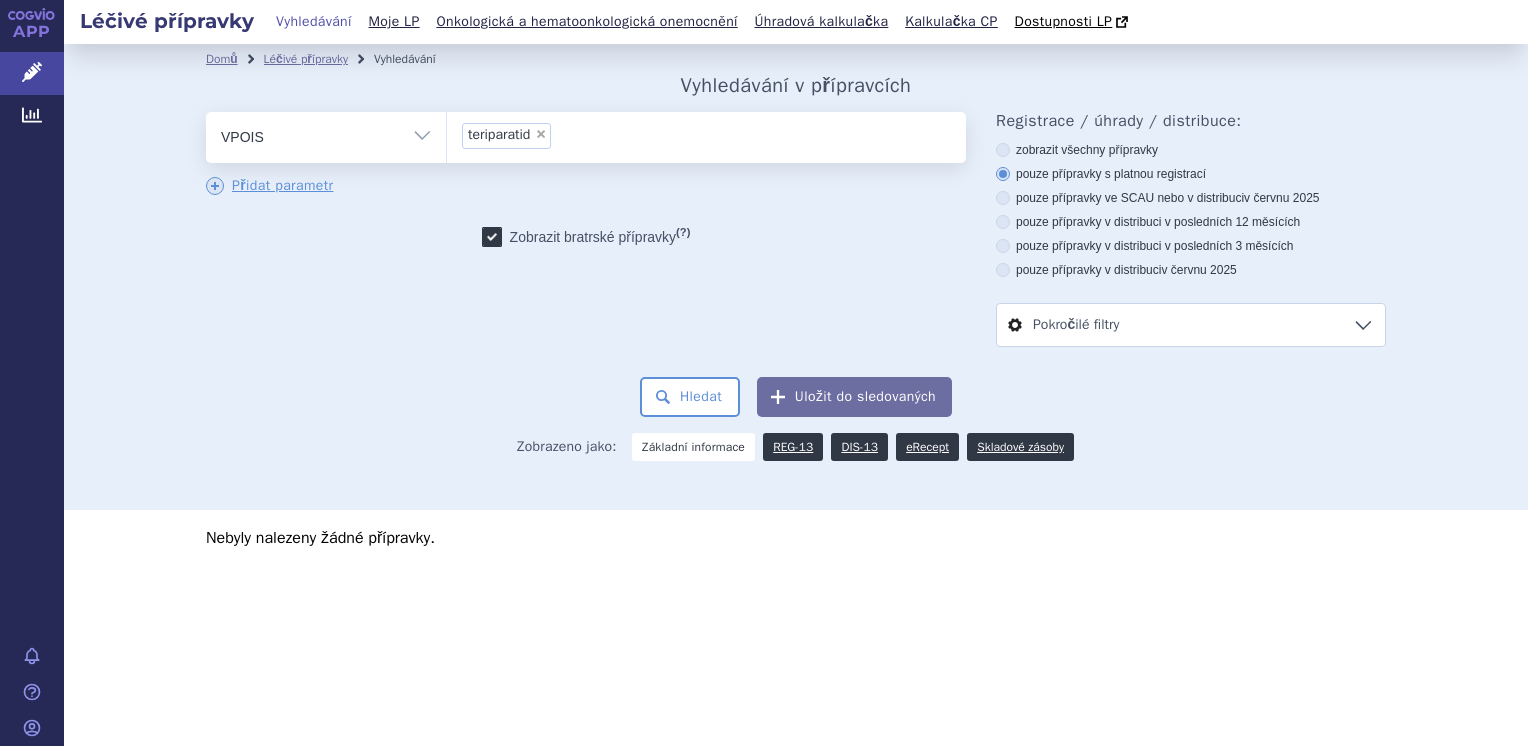 click on "Vše
Přípravek/SUKL kód
MAH
VPOIS
ATC/Aktivní látka
Léková forma
Síla" at bounding box center [326, 134] 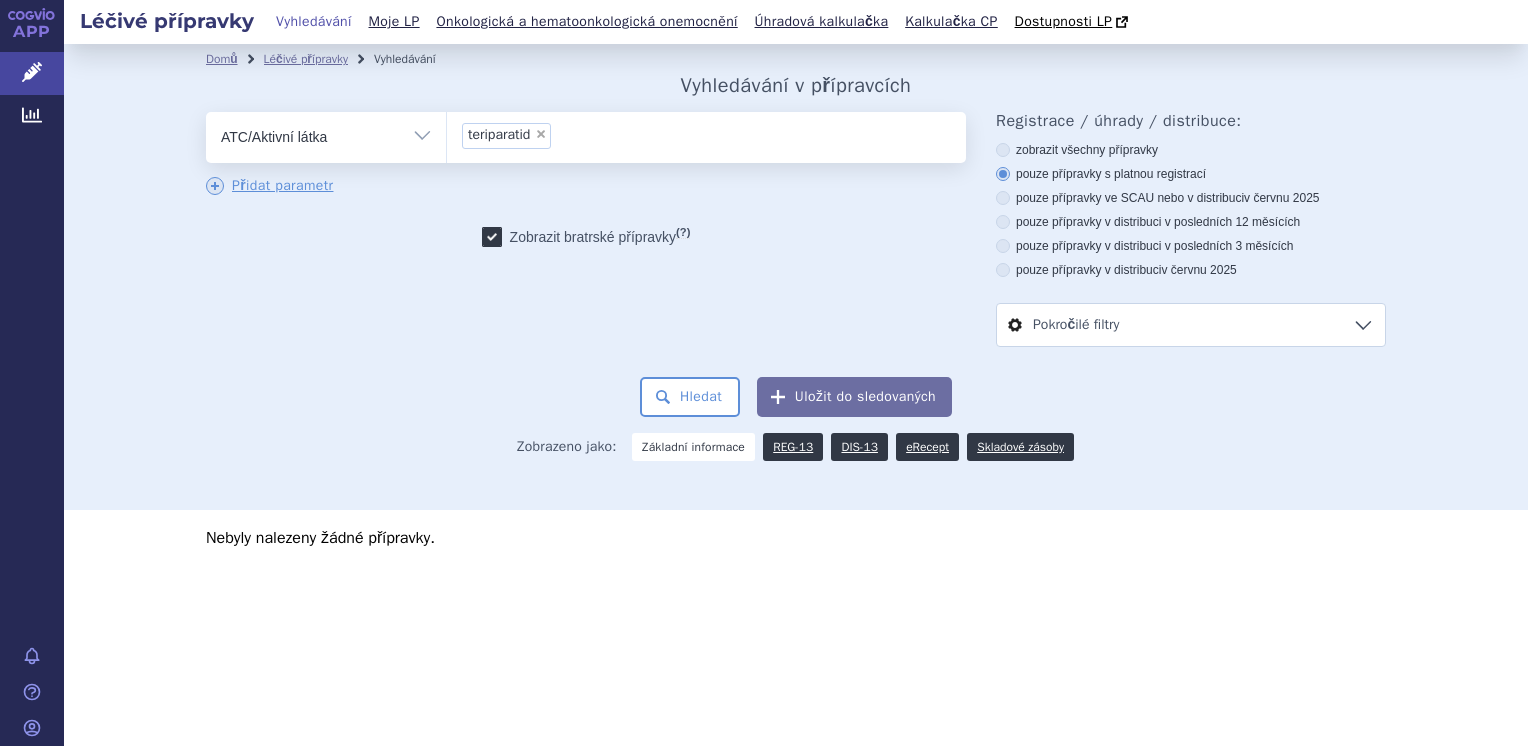click on "Vše
Přípravek/SUKL kód
MAH
VPOIS
ATC/Aktivní látka
Léková forma
Síla" at bounding box center (326, 134) 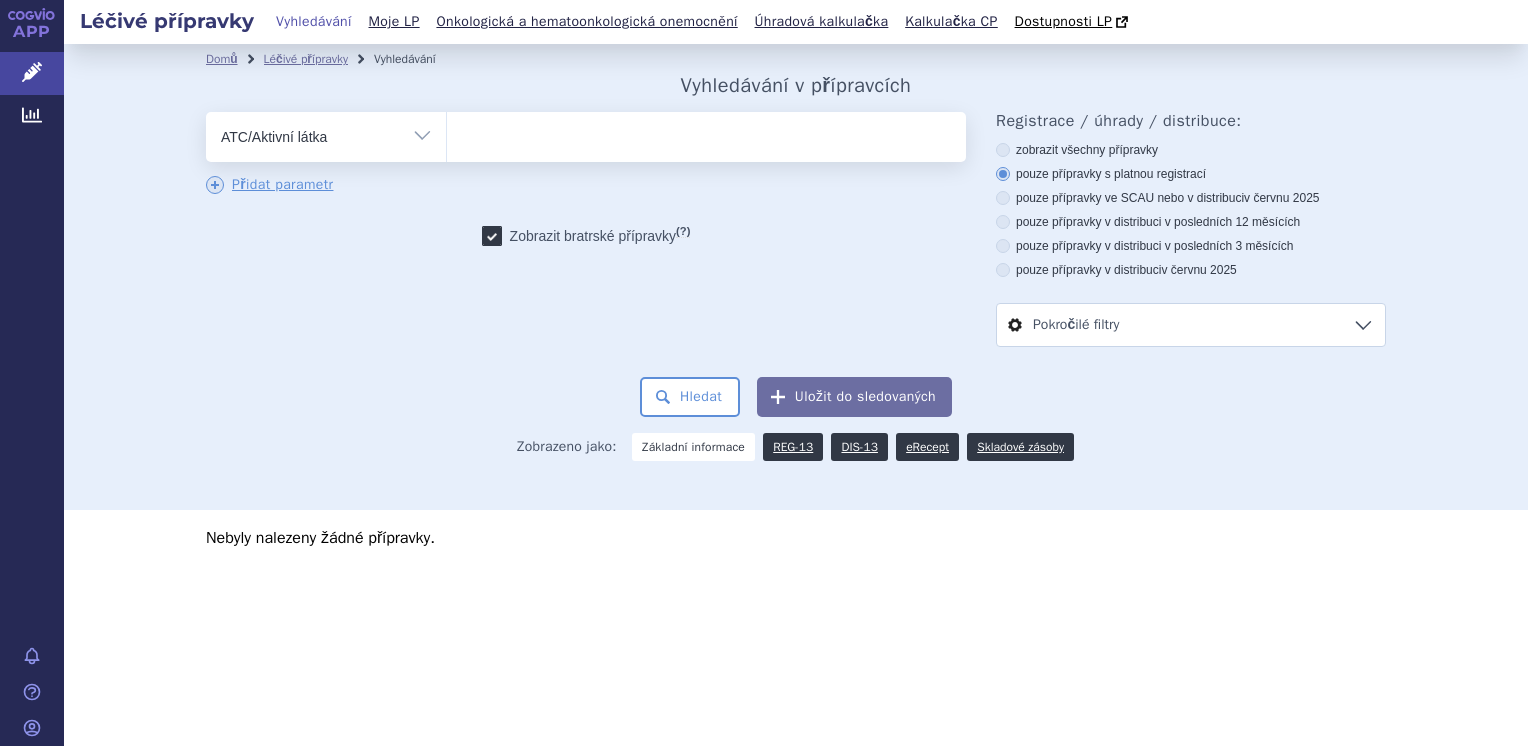 click at bounding box center [706, 133] 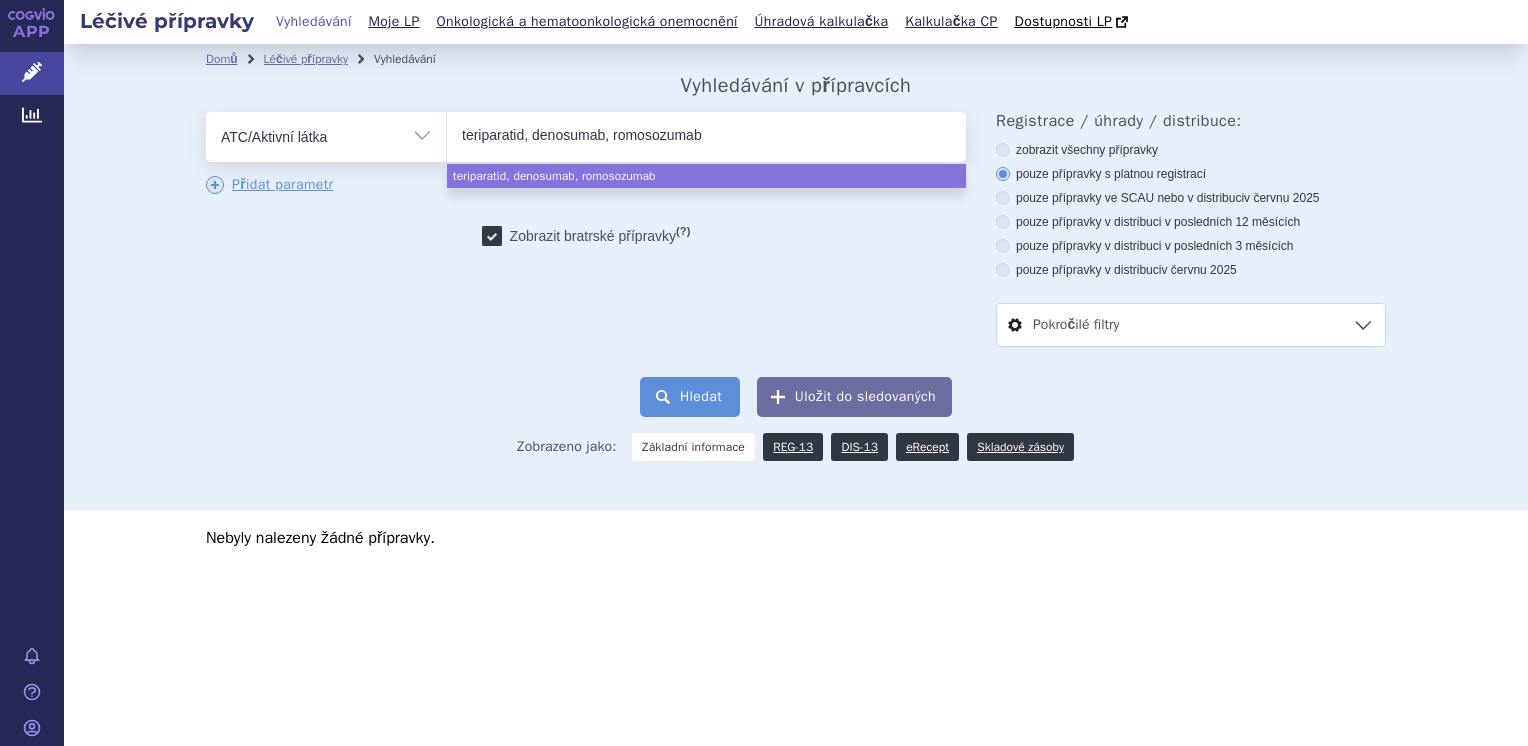 type on "teriparatid, denosumab, romosozumab" 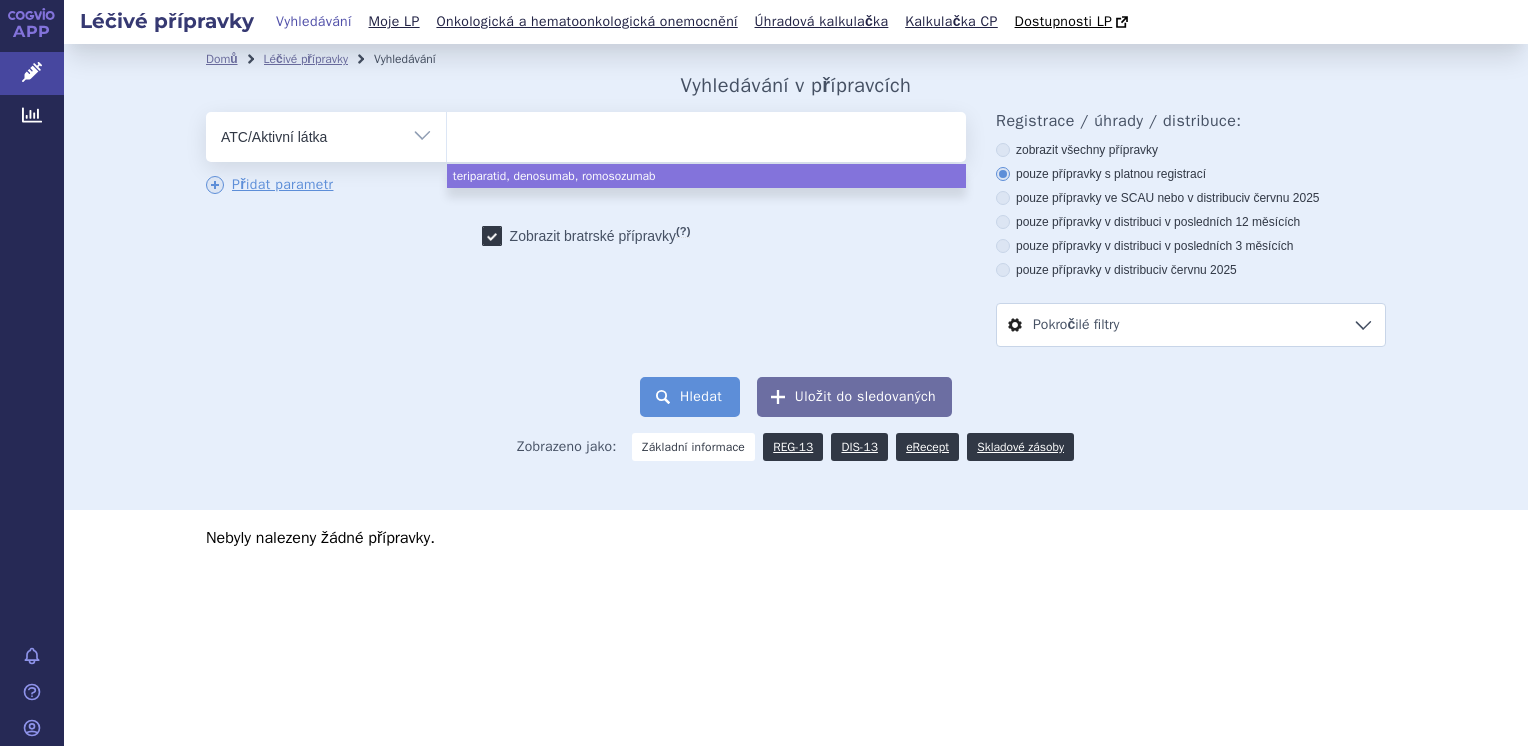 click on "Hledat" at bounding box center (690, 397) 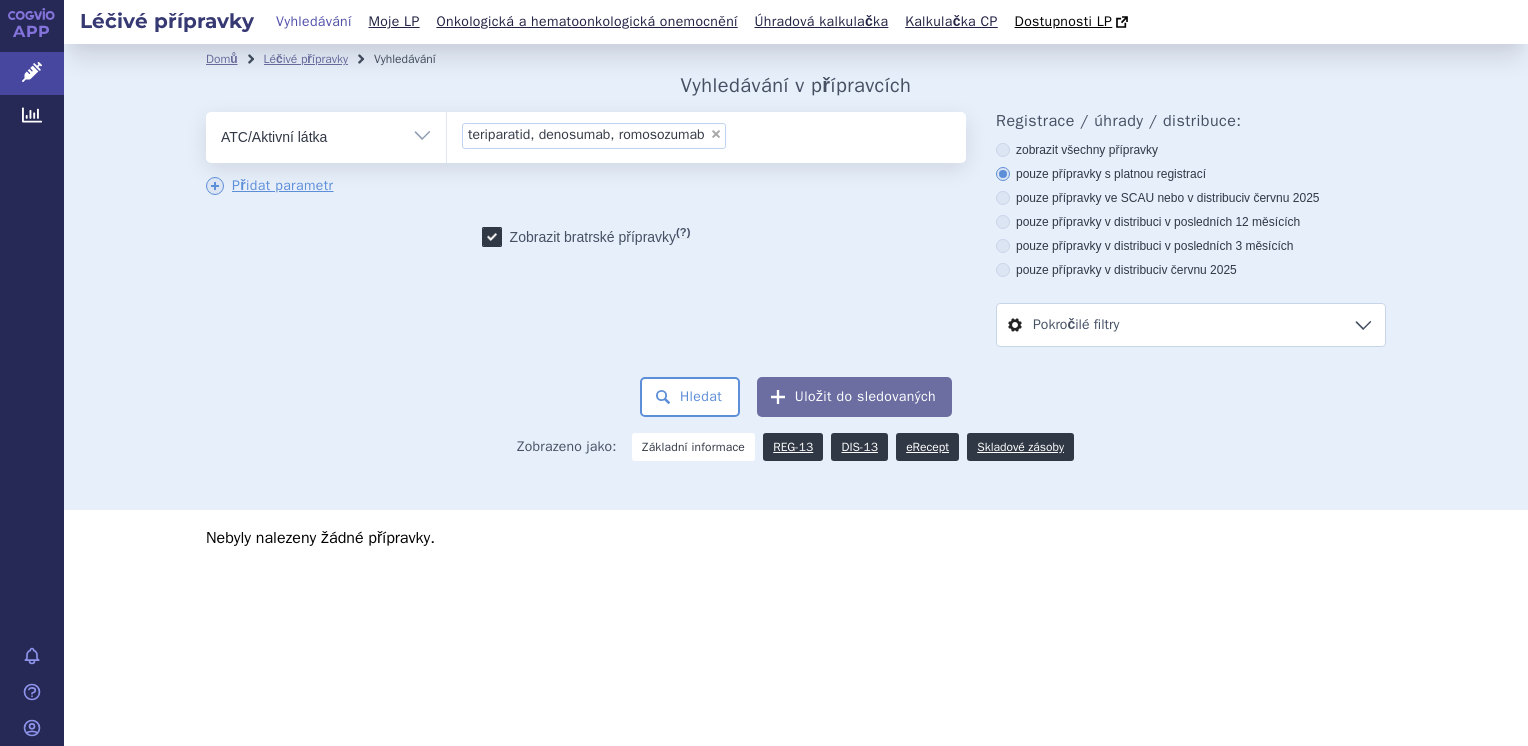 scroll, scrollTop: 0, scrollLeft: 0, axis: both 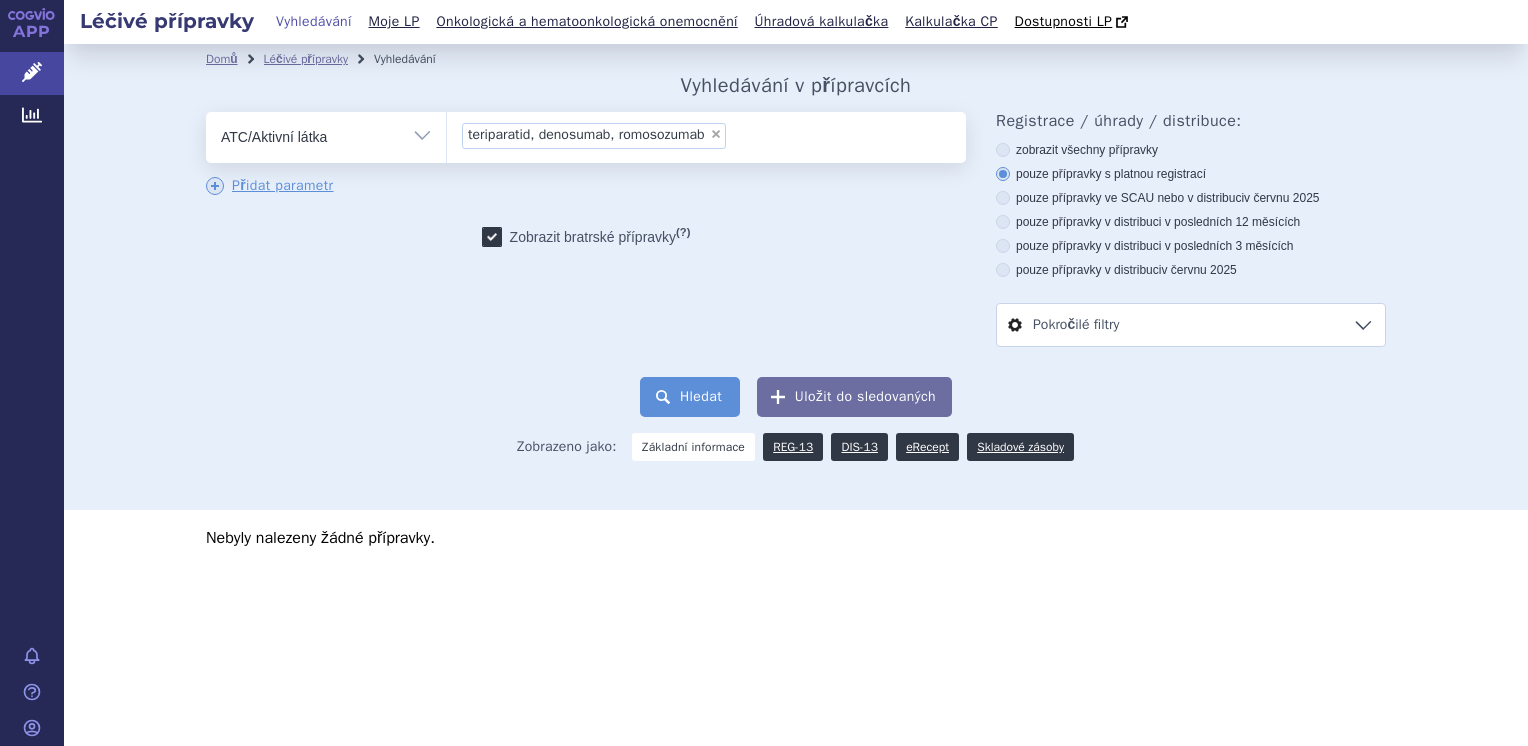drag, startPoint x: 0, startPoint y: 0, endPoint x: 703, endPoint y: 408, distance: 812.81793 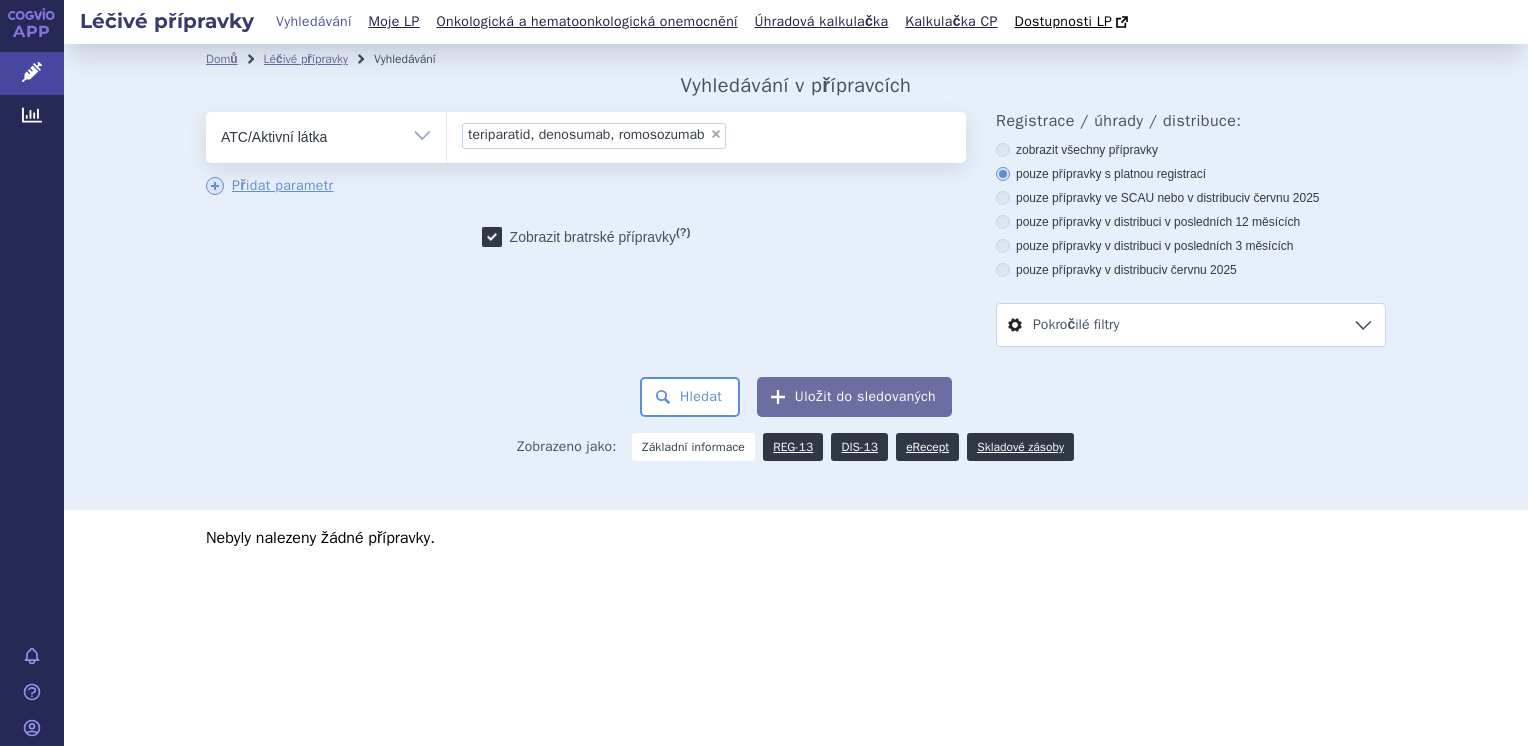 scroll, scrollTop: 0, scrollLeft: 0, axis: both 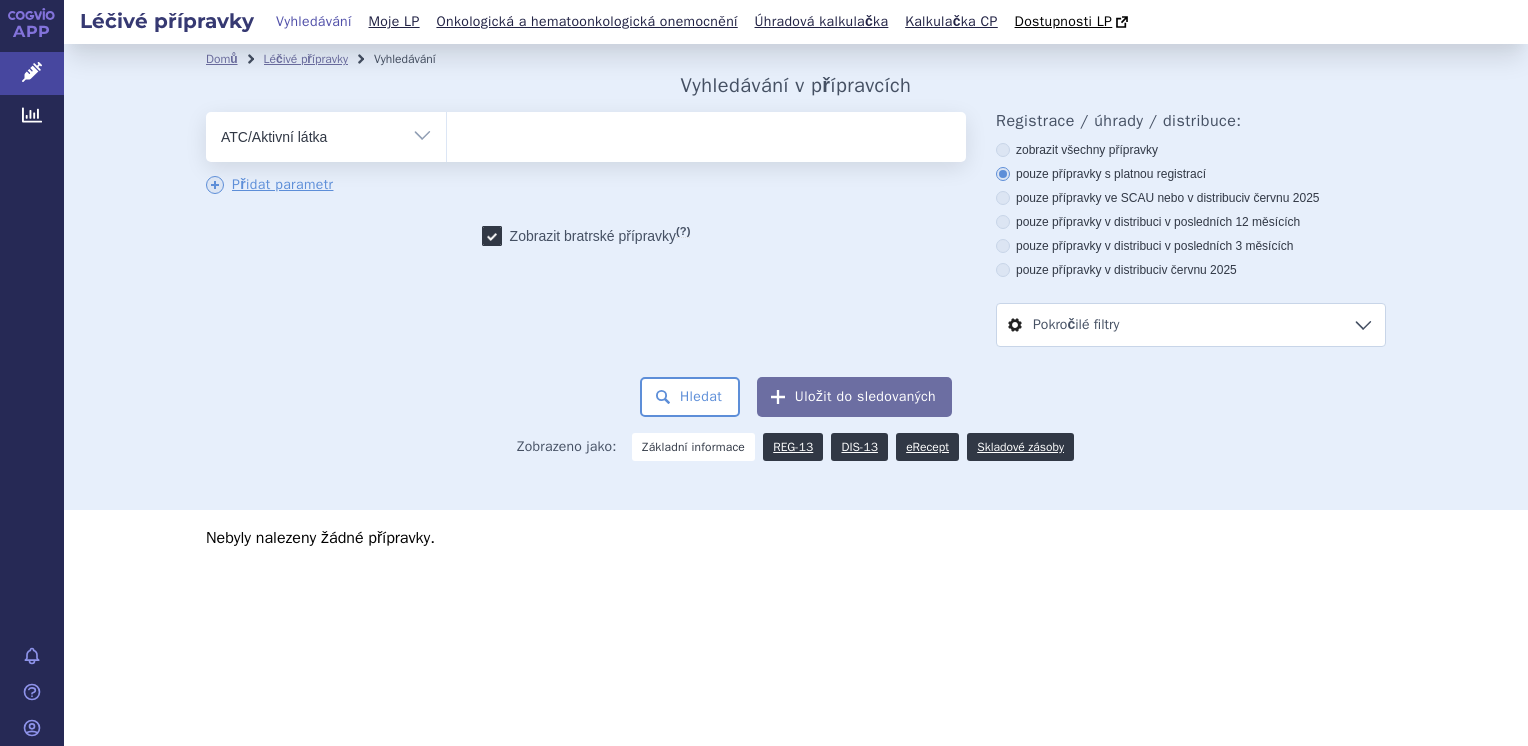 click at bounding box center (1003, 150) 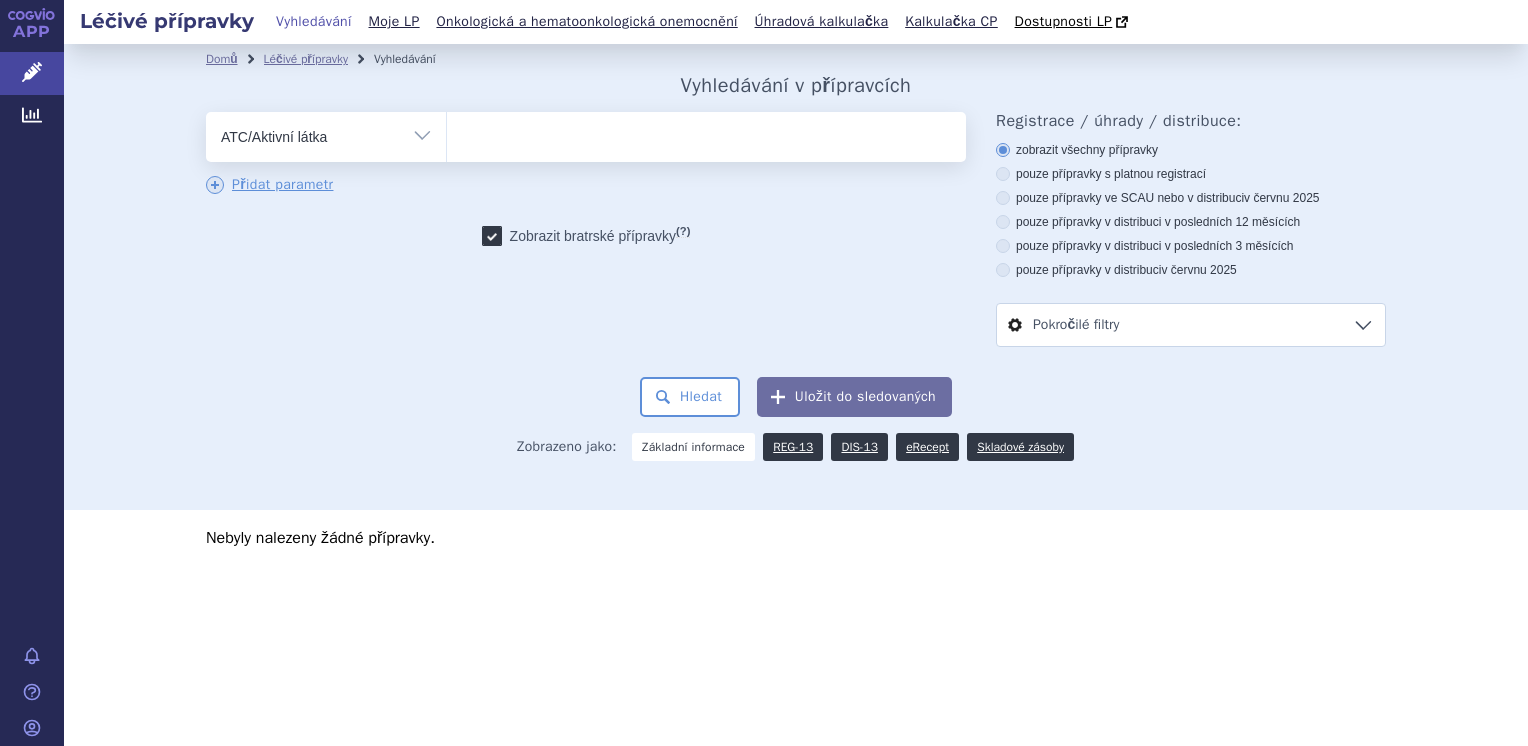 click on "Registrace / úhrady / distribuce:
zobrazit všechny přípravky
pouze přípravky s platnou registrací
pouze přípravky ve SCAU nebo v distribuci  v červnu 2025
pouze přípravky v distribuci v posledních 12 měsících
pouze přípravky v distribuci v posledních 3 měsících
pouze přípravky v distribuci  v červnu 2025
Pokročilé filtry
Dostupný
Právě ve výpadku
Plánovaný výpadek" at bounding box center (1176, 229) 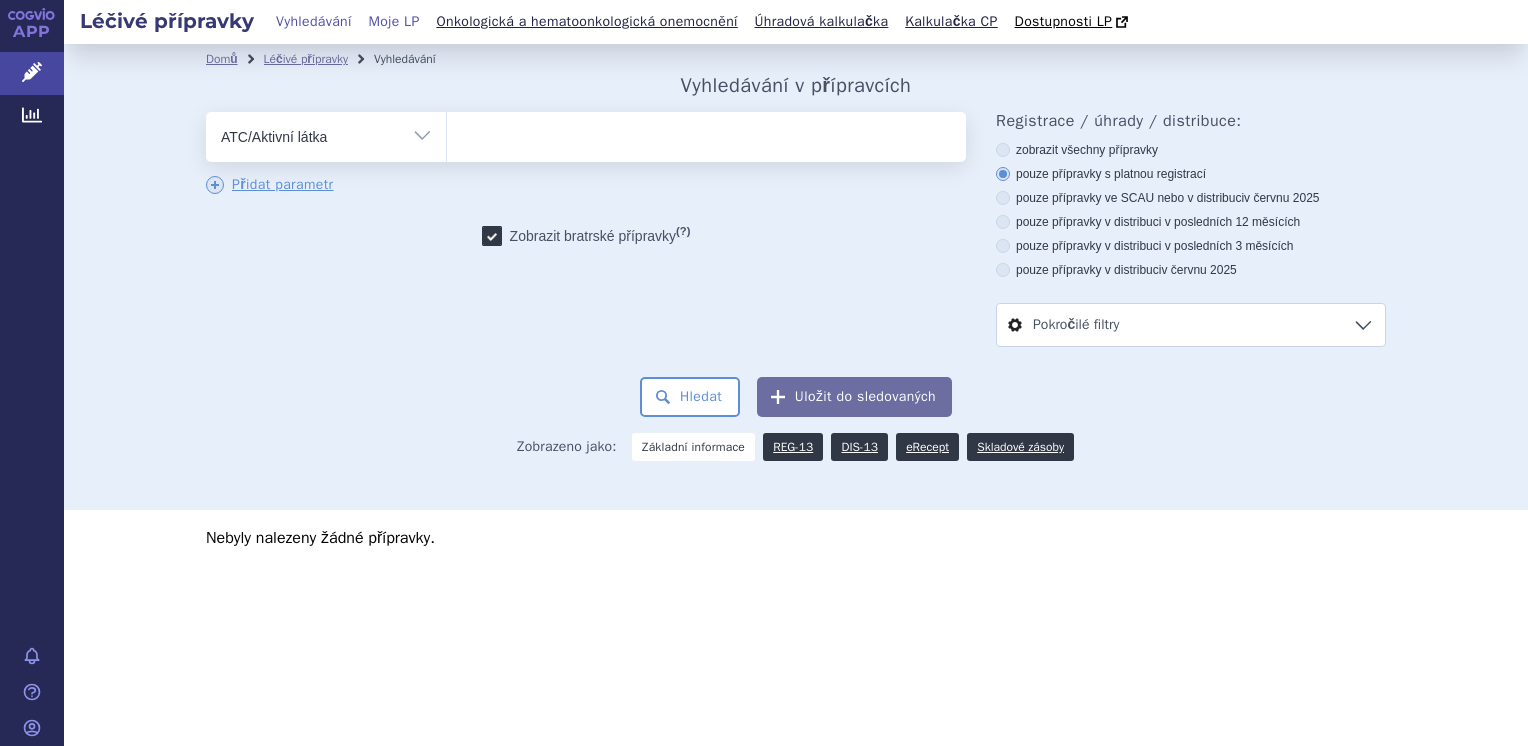 click on "Moje LP" at bounding box center (394, 21) 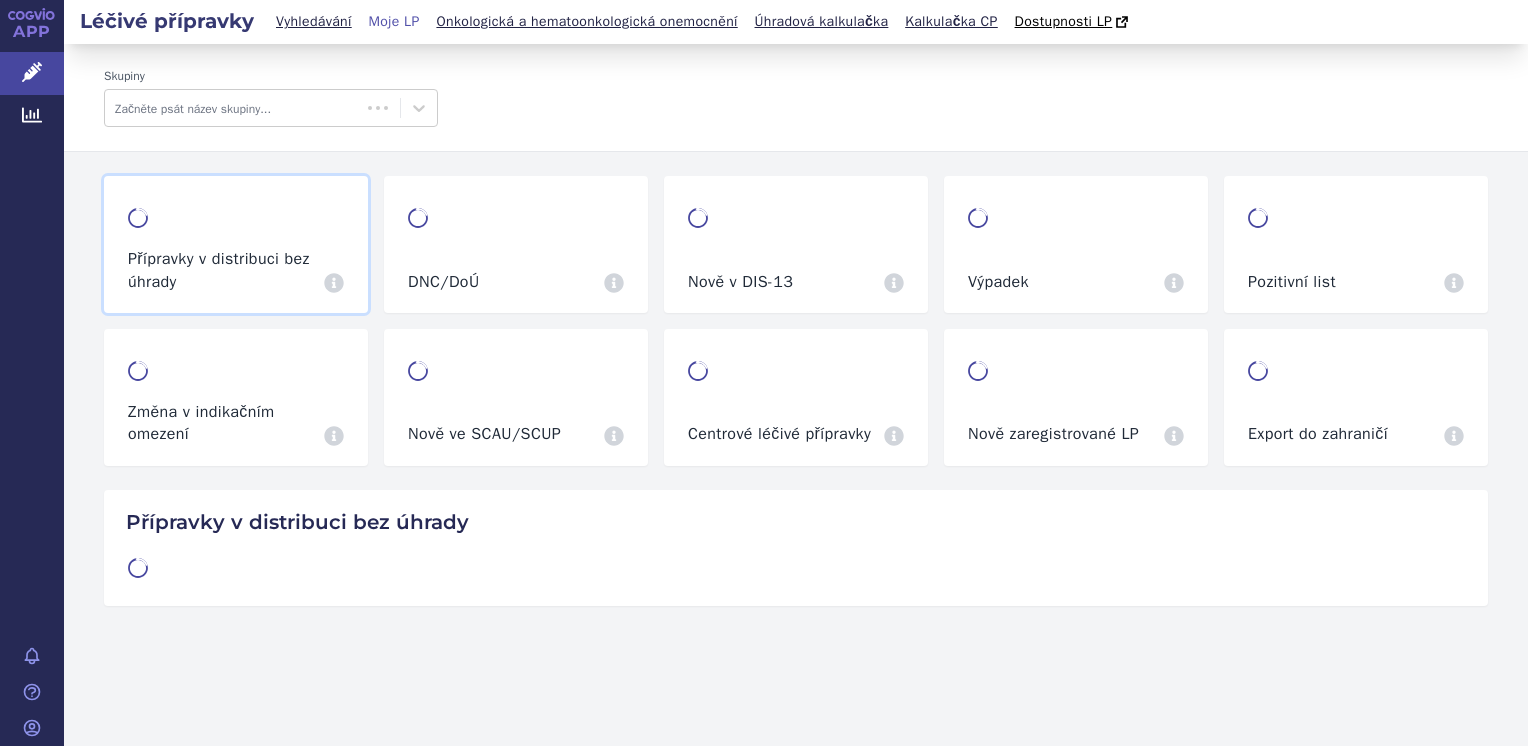 scroll, scrollTop: 0, scrollLeft: 0, axis: both 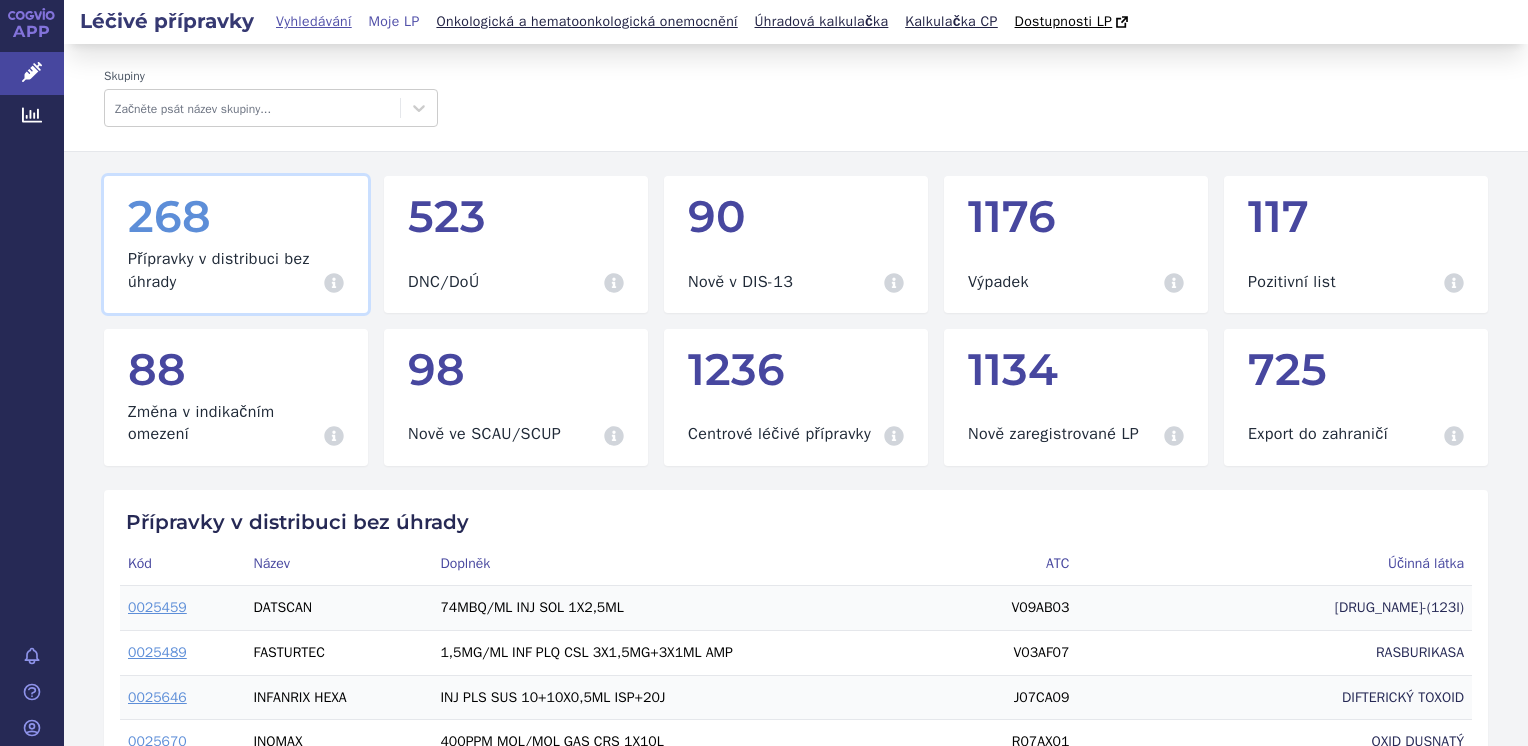 click on "Vyhledávání" at bounding box center (314, 21) 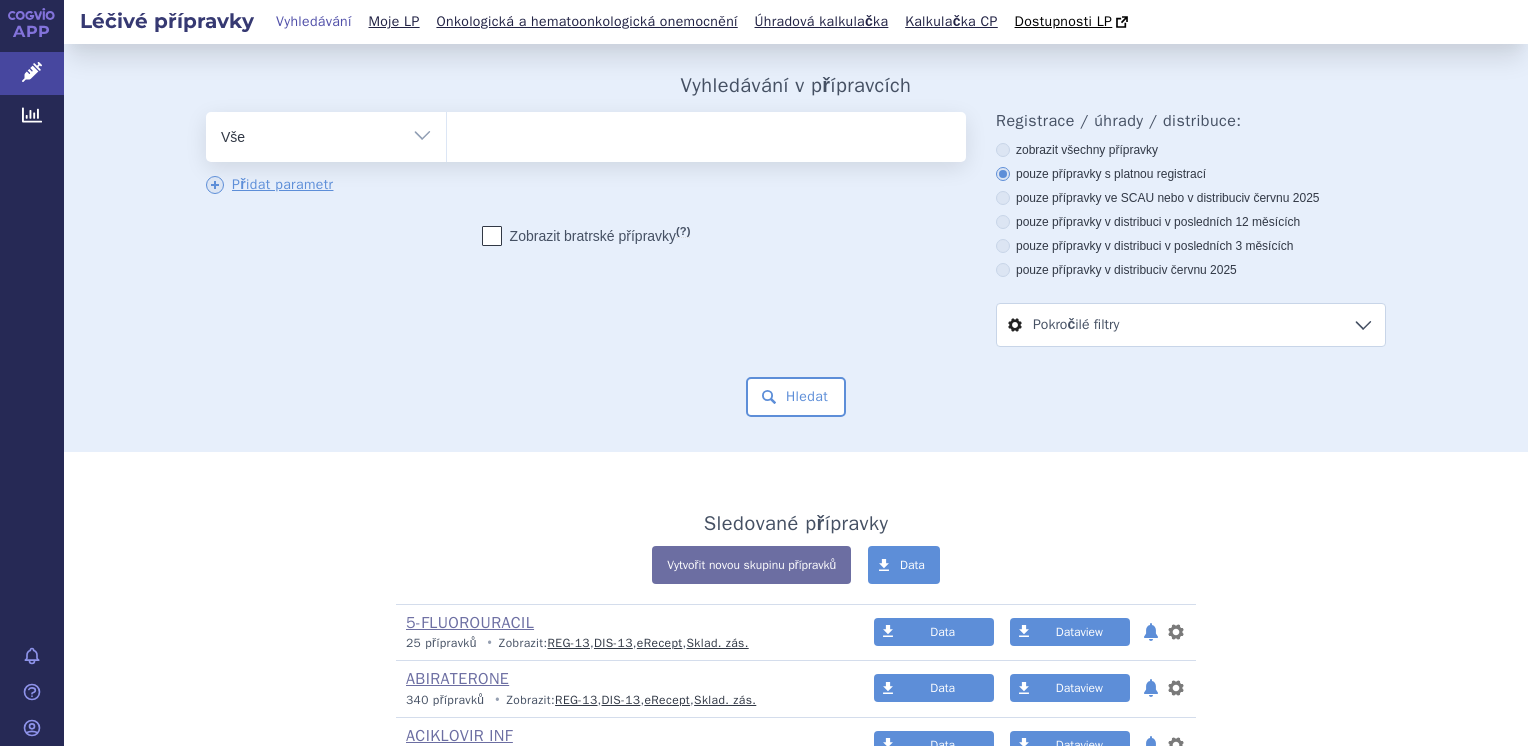 scroll, scrollTop: 0, scrollLeft: 0, axis: both 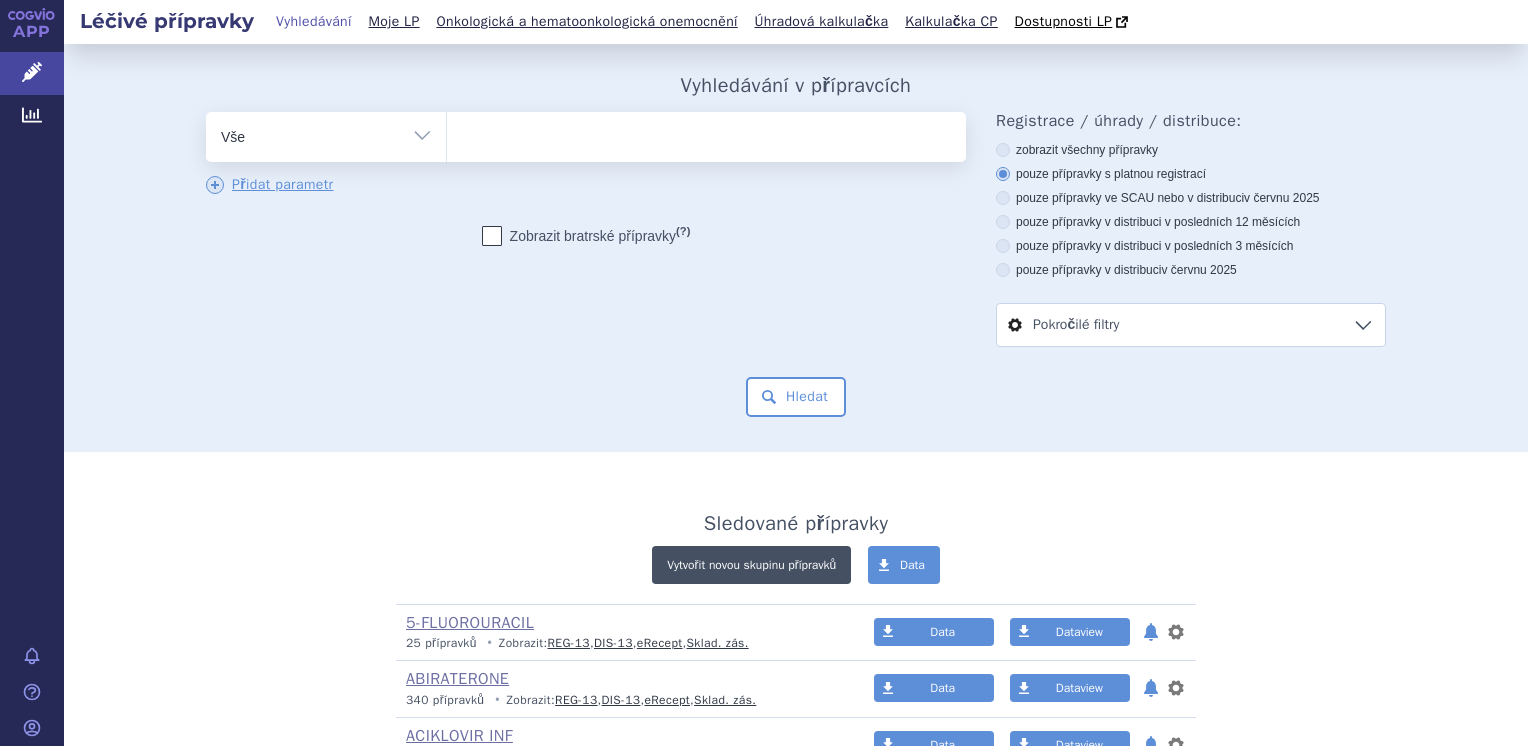 click on "Vytvořit novou skupinu přípravků" at bounding box center (751, 565) 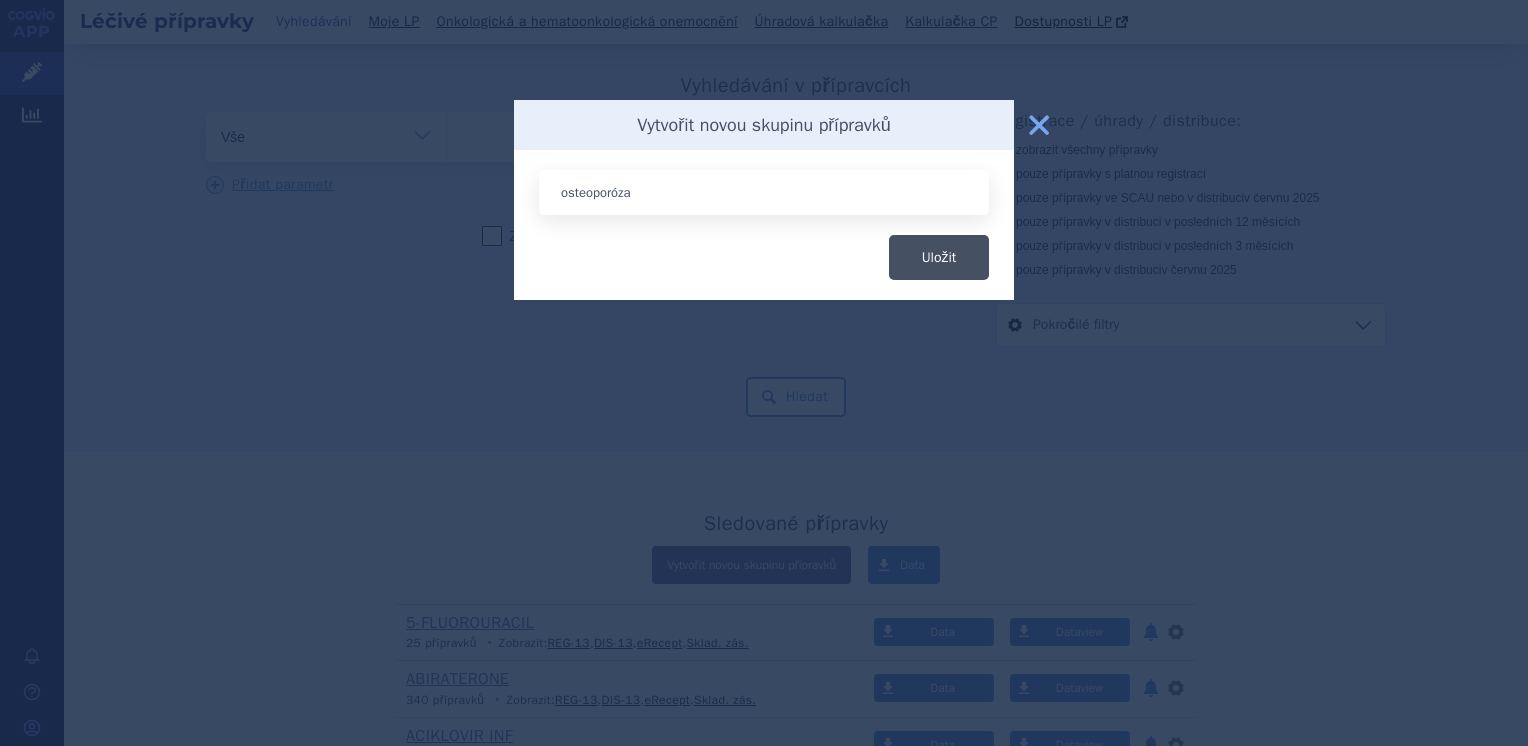type on "osteoporóza" 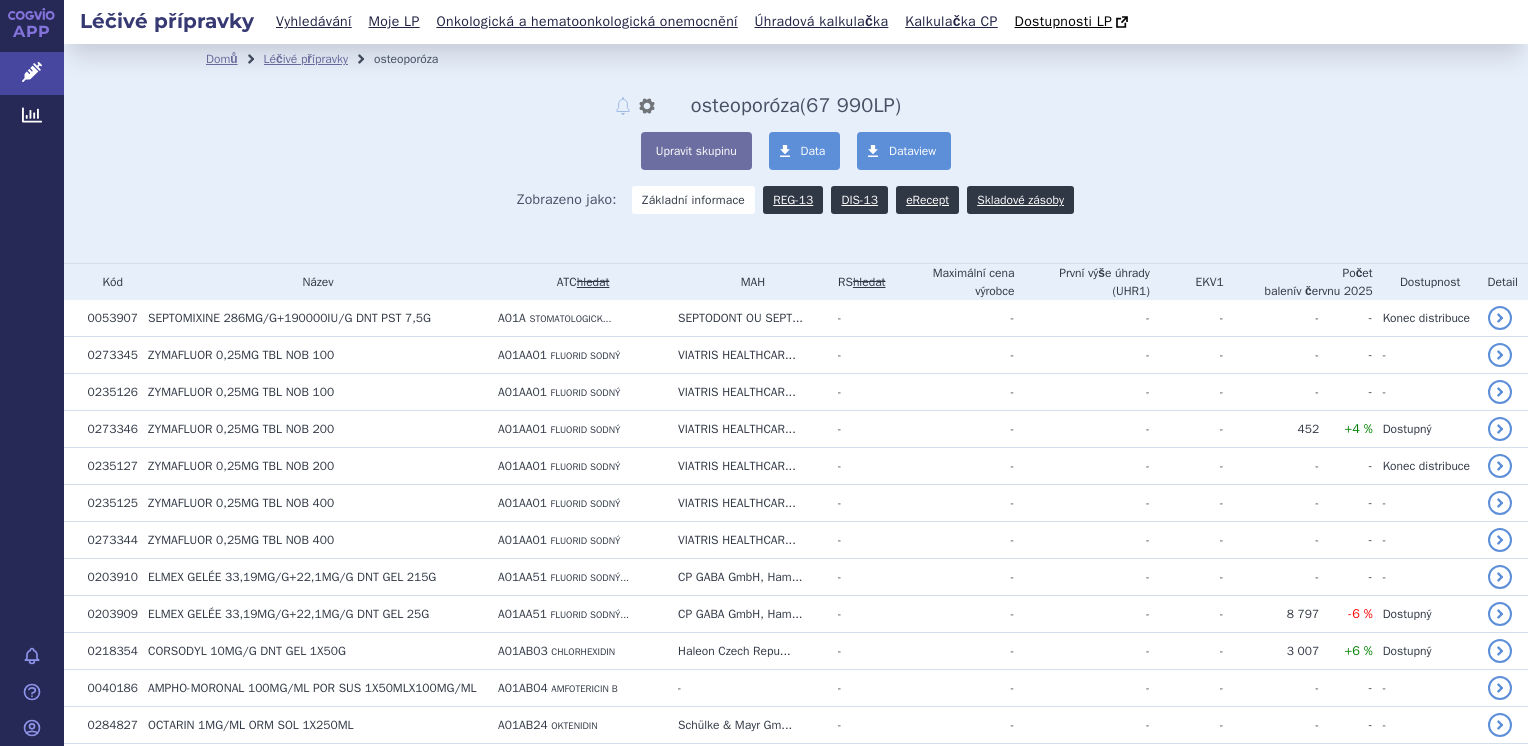 scroll, scrollTop: 0, scrollLeft: 0, axis: both 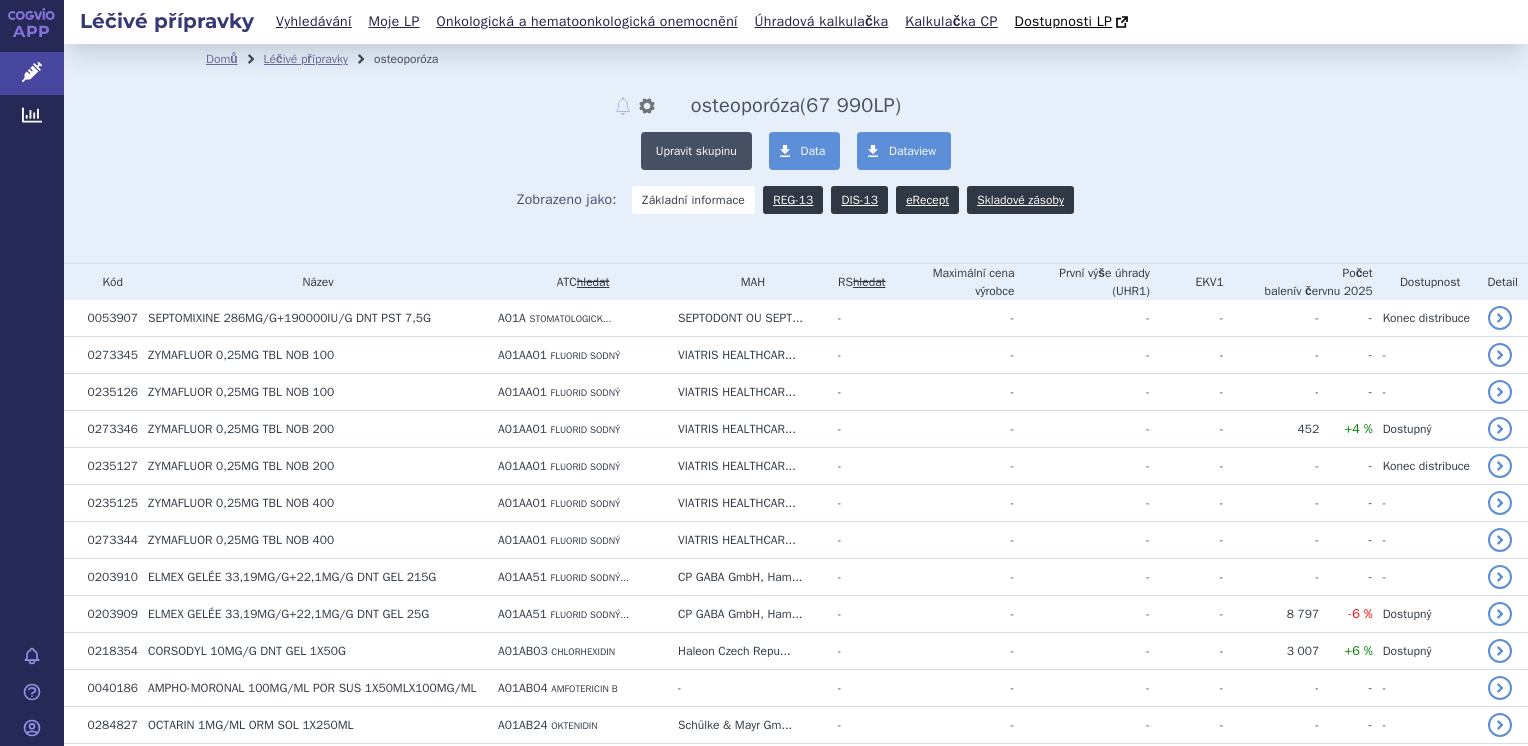 click on "Upravit skupinu" at bounding box center (696, 151) 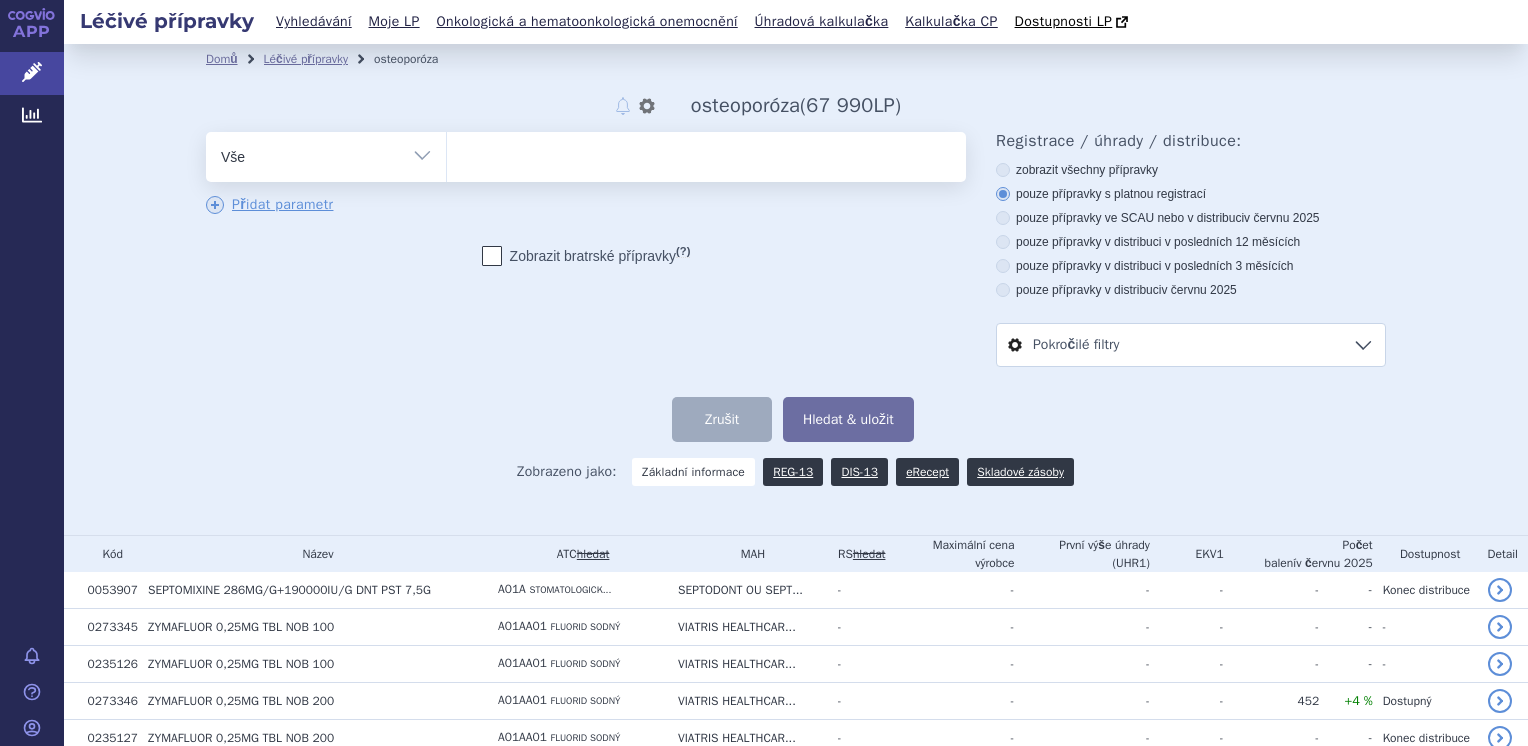 click on "Vše
Přípravek/SUKL kód
MAH
VPOIS
ATC/Aktivní látka
Léková forma
Síla" at bounding box center (326, 154) 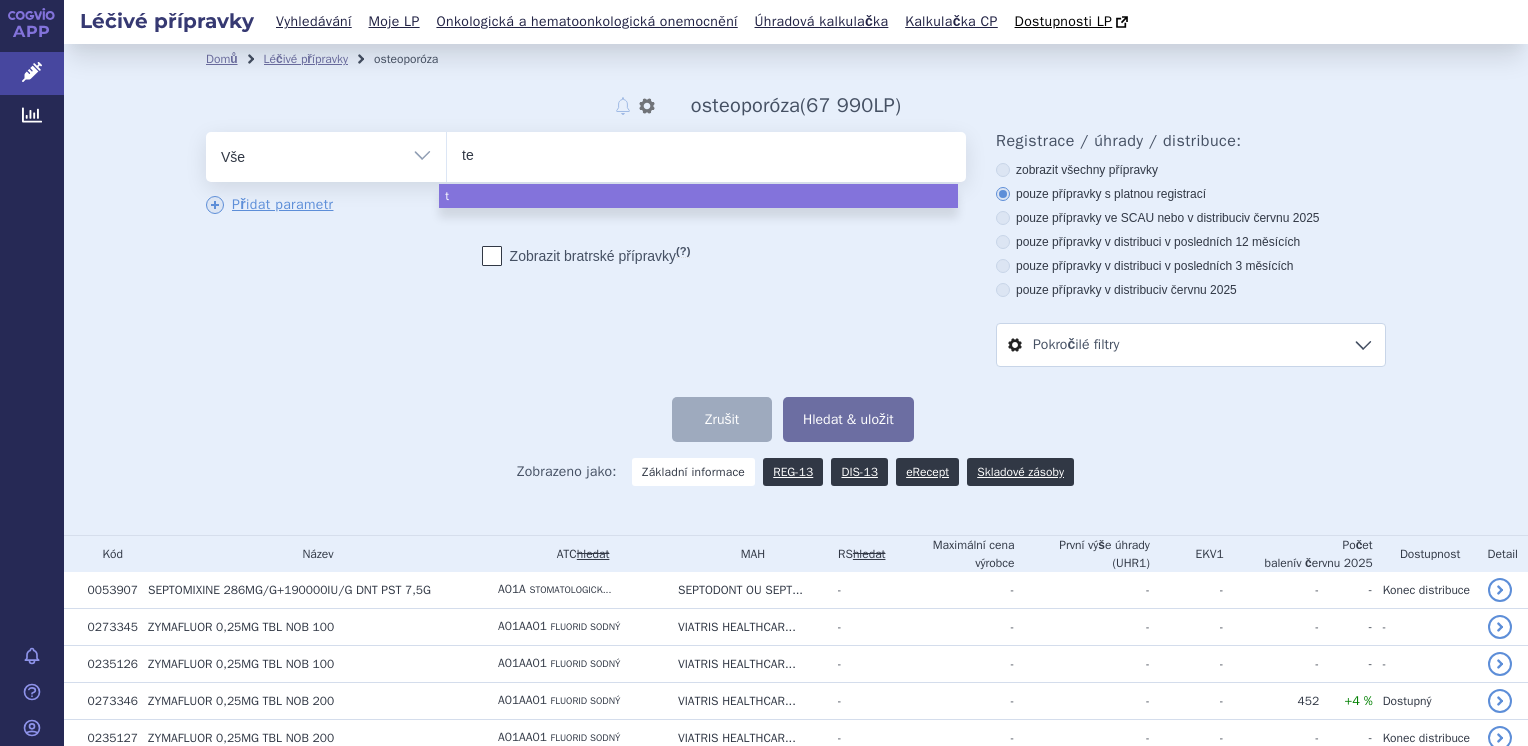 type on "ter" 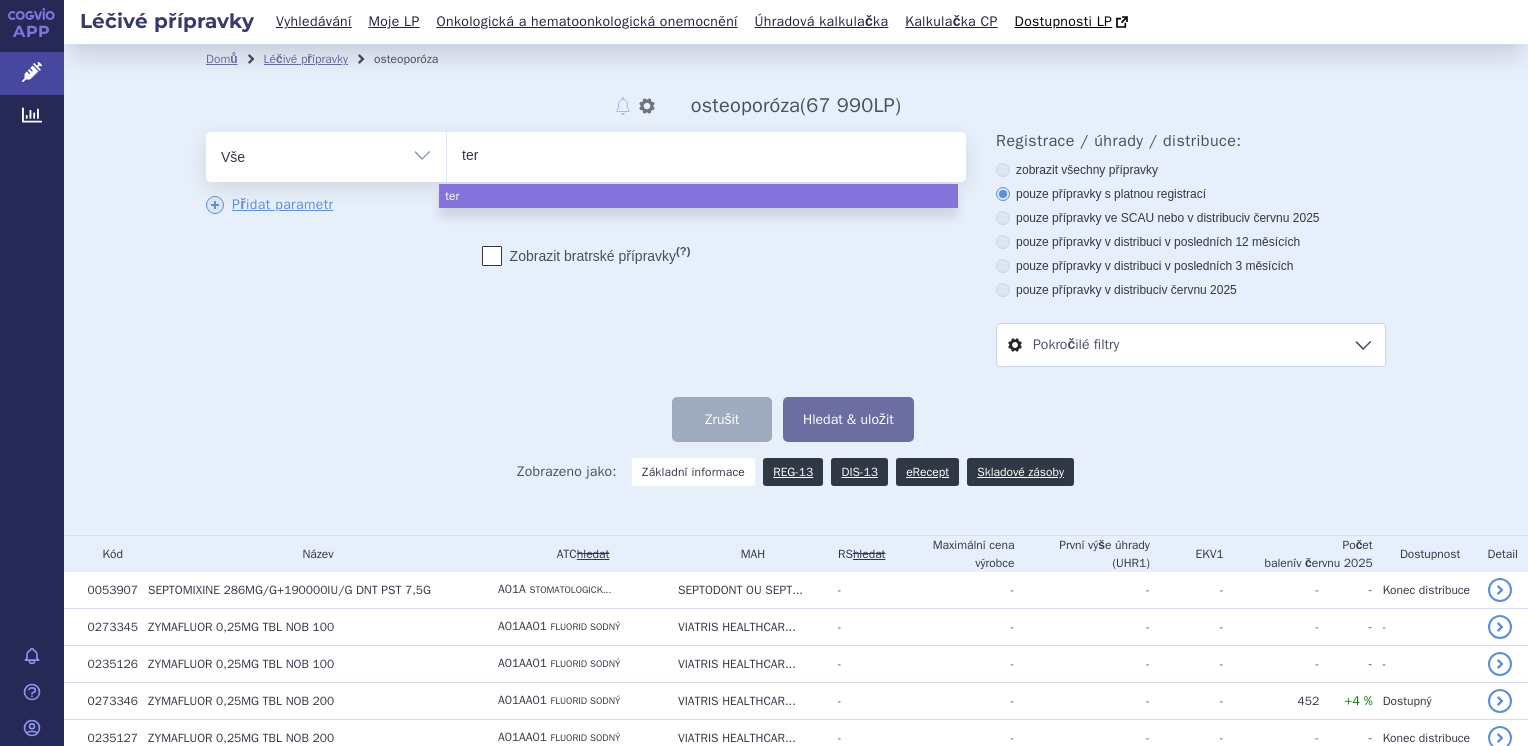 type on "teri" 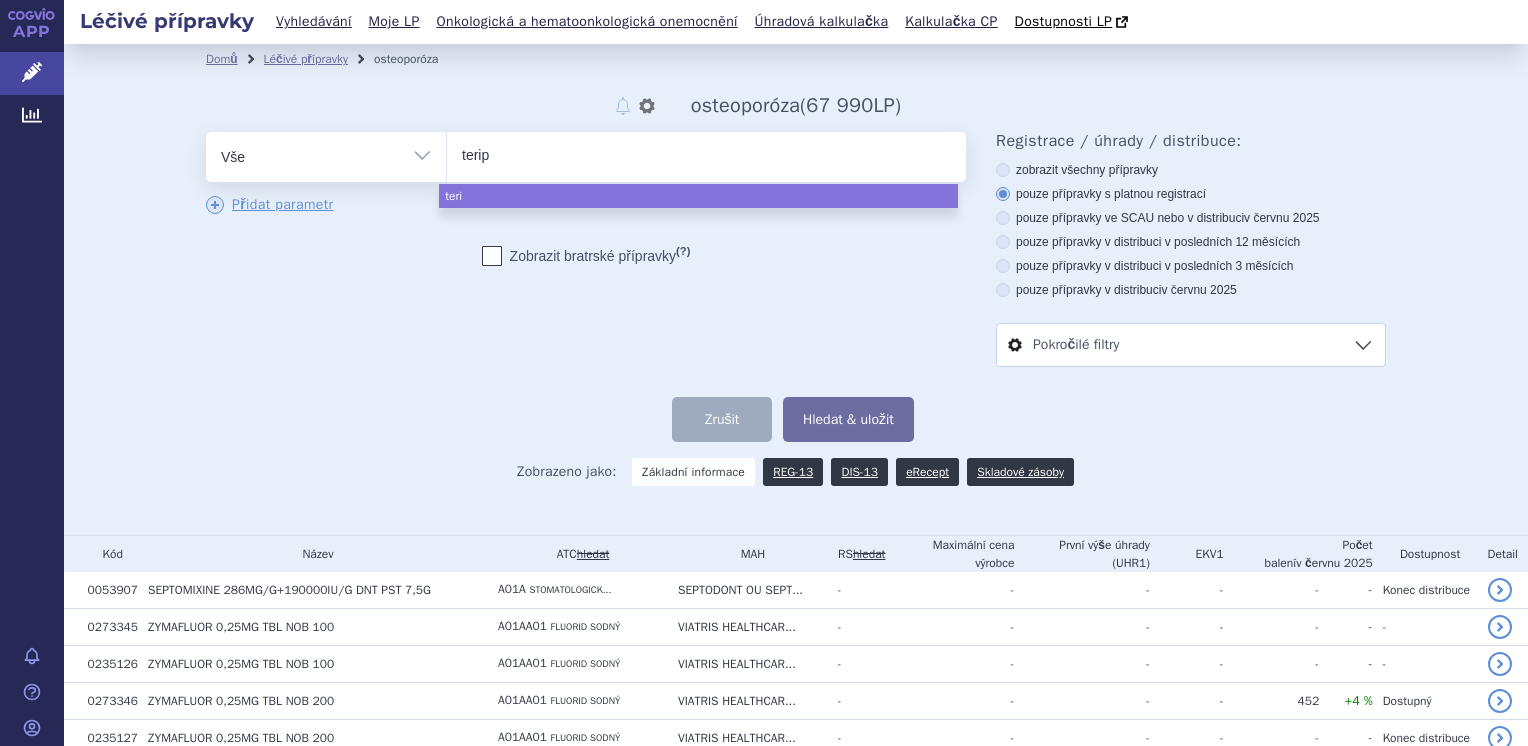 type on "teripa" 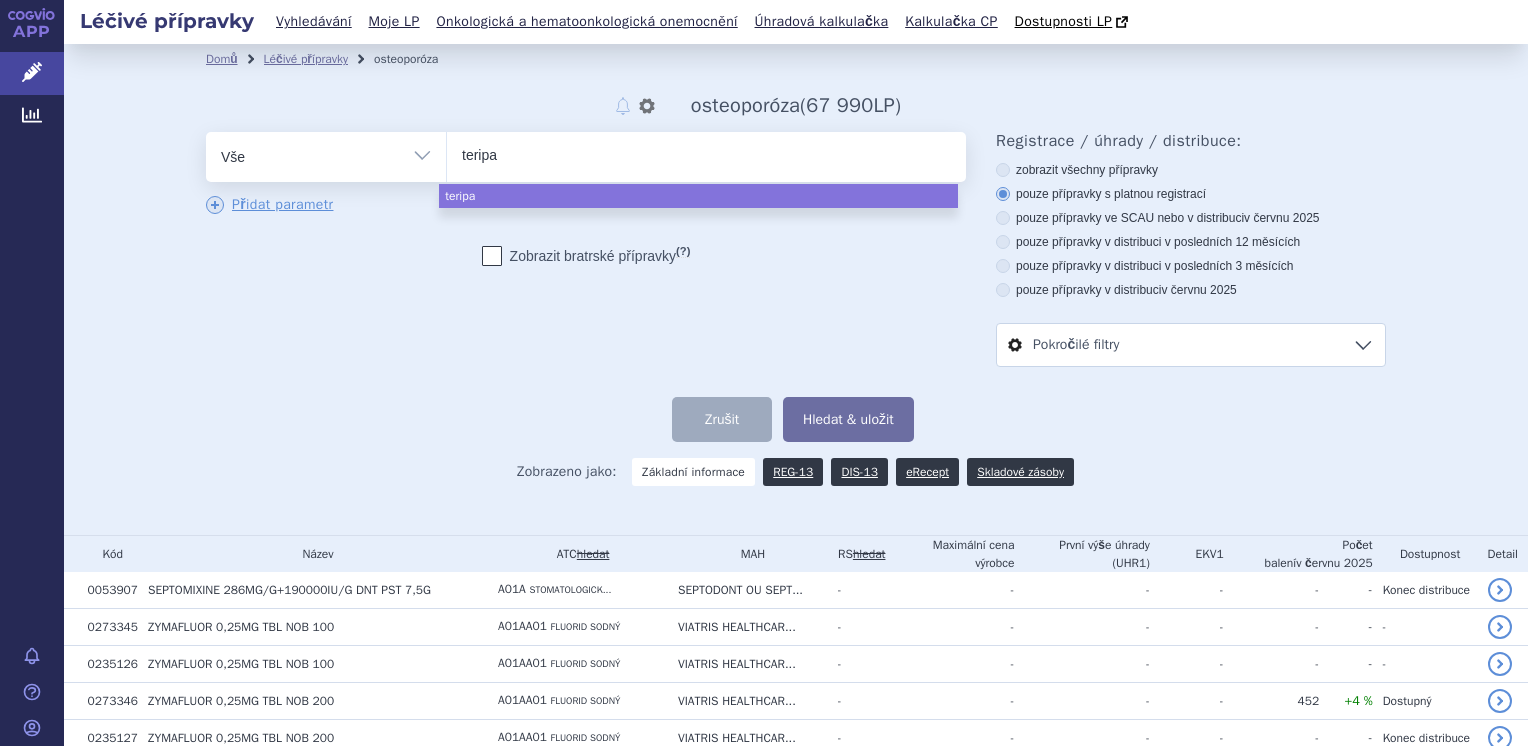 type on "teripar" 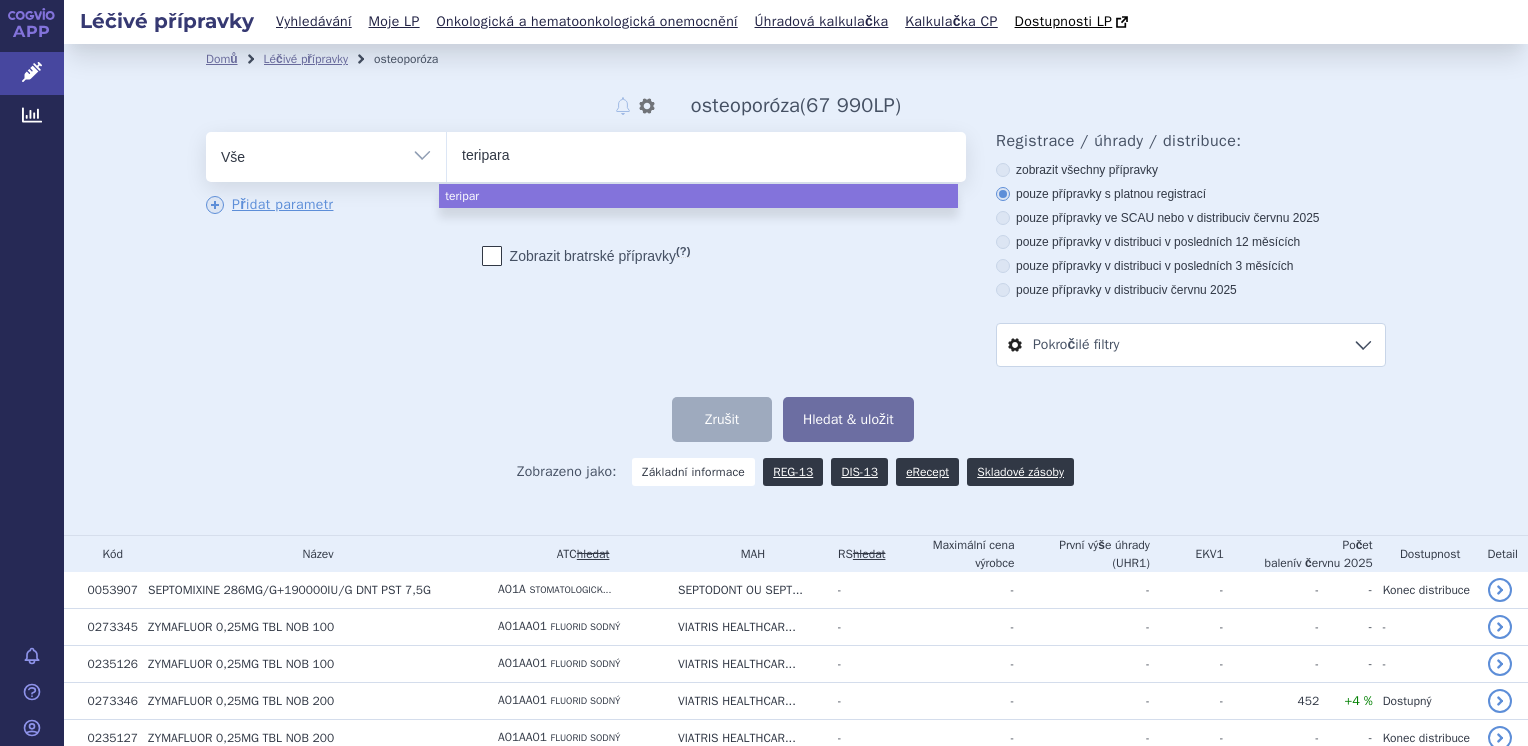type on "teriparat" 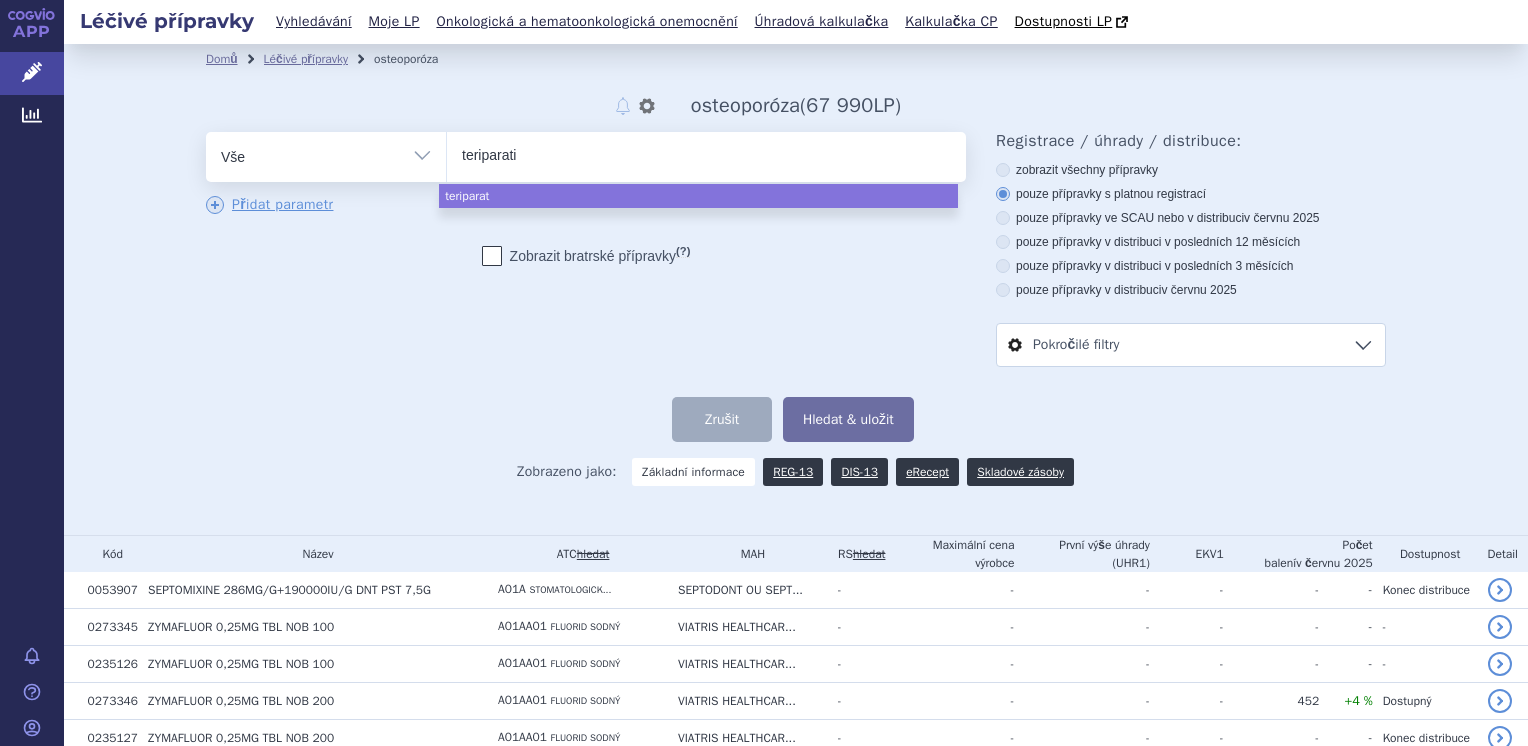 type on "teriparatid" 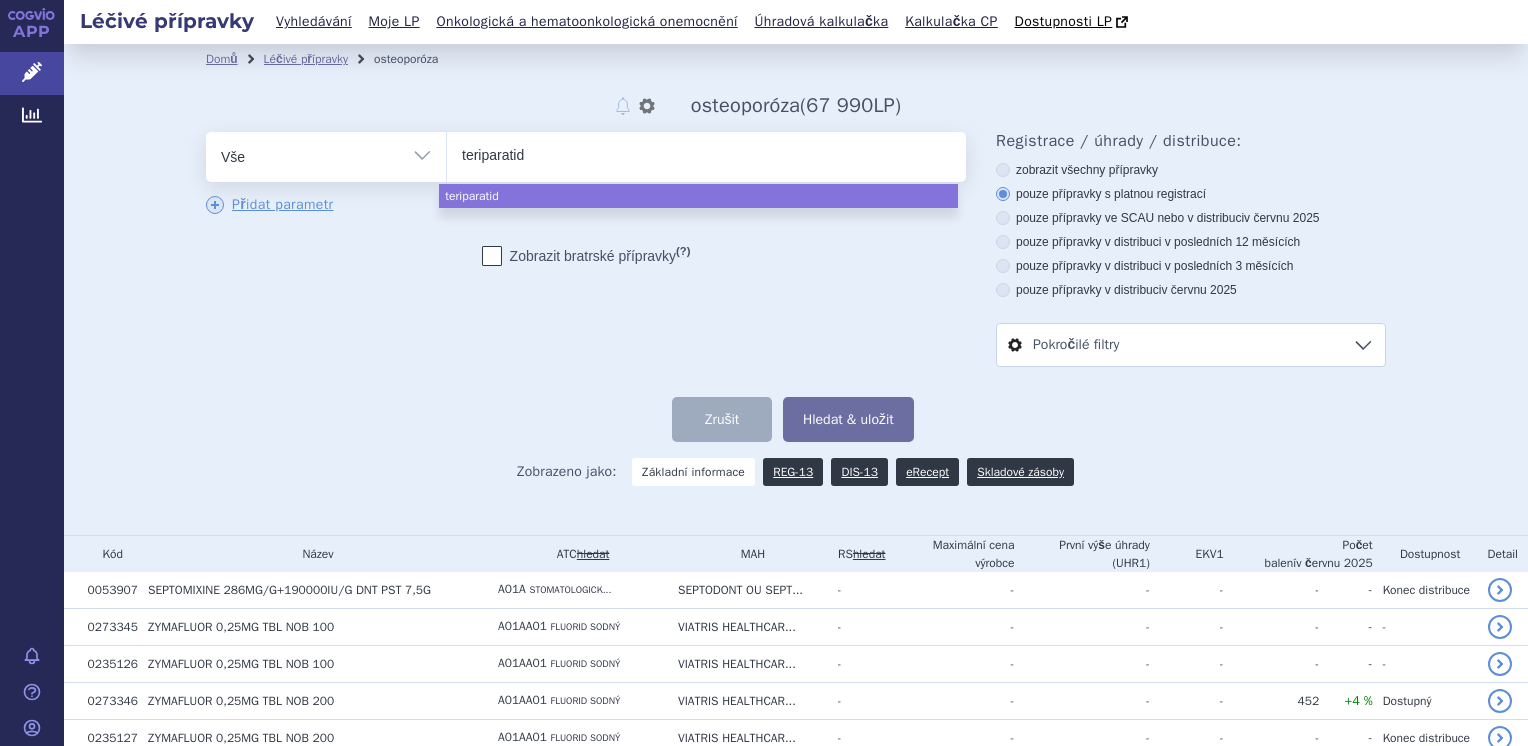 select on "teriparatid" 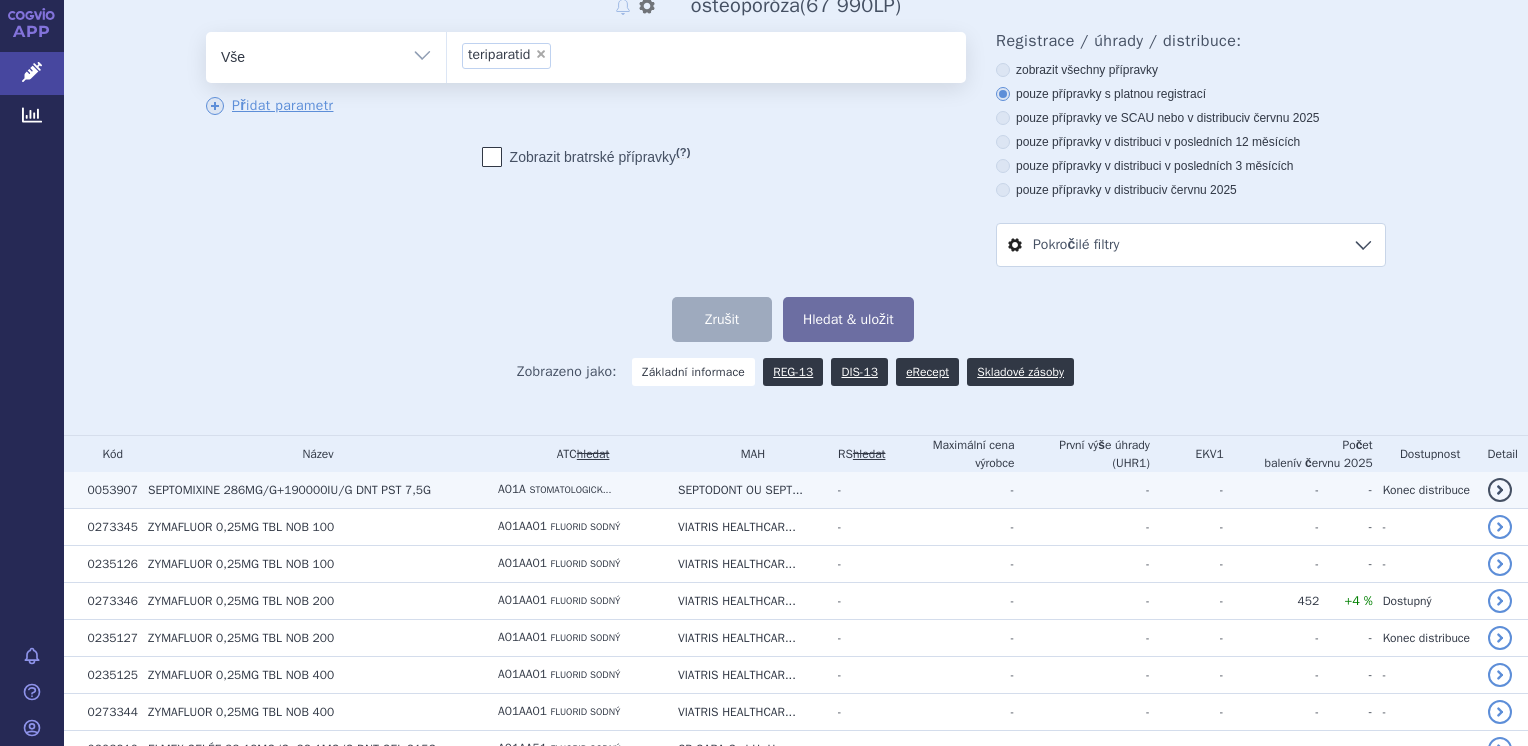 scroll, scrollTop: 0, scrollLeft: 0, axis: both 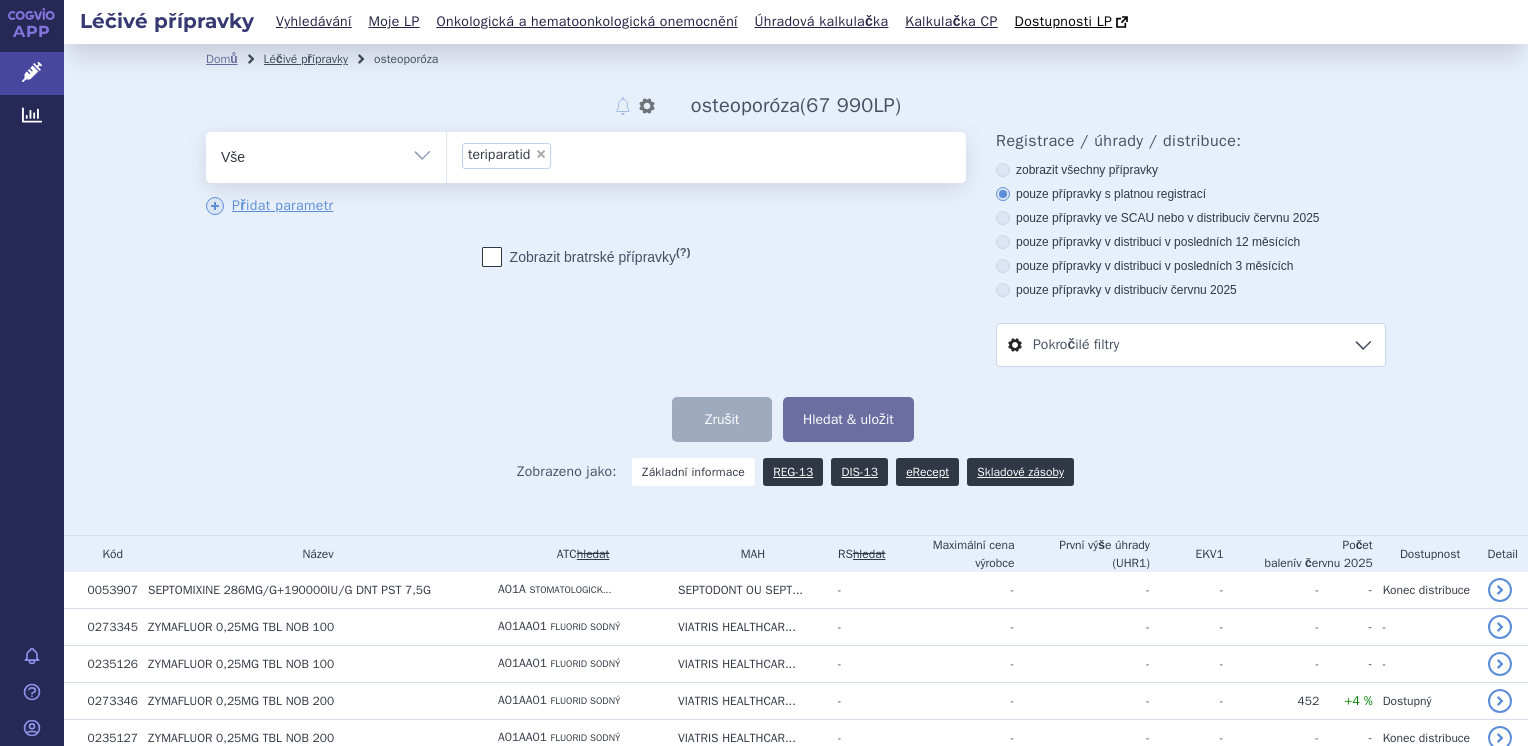 click on "Léčivé přípravky" at bounding box center [306, 59] 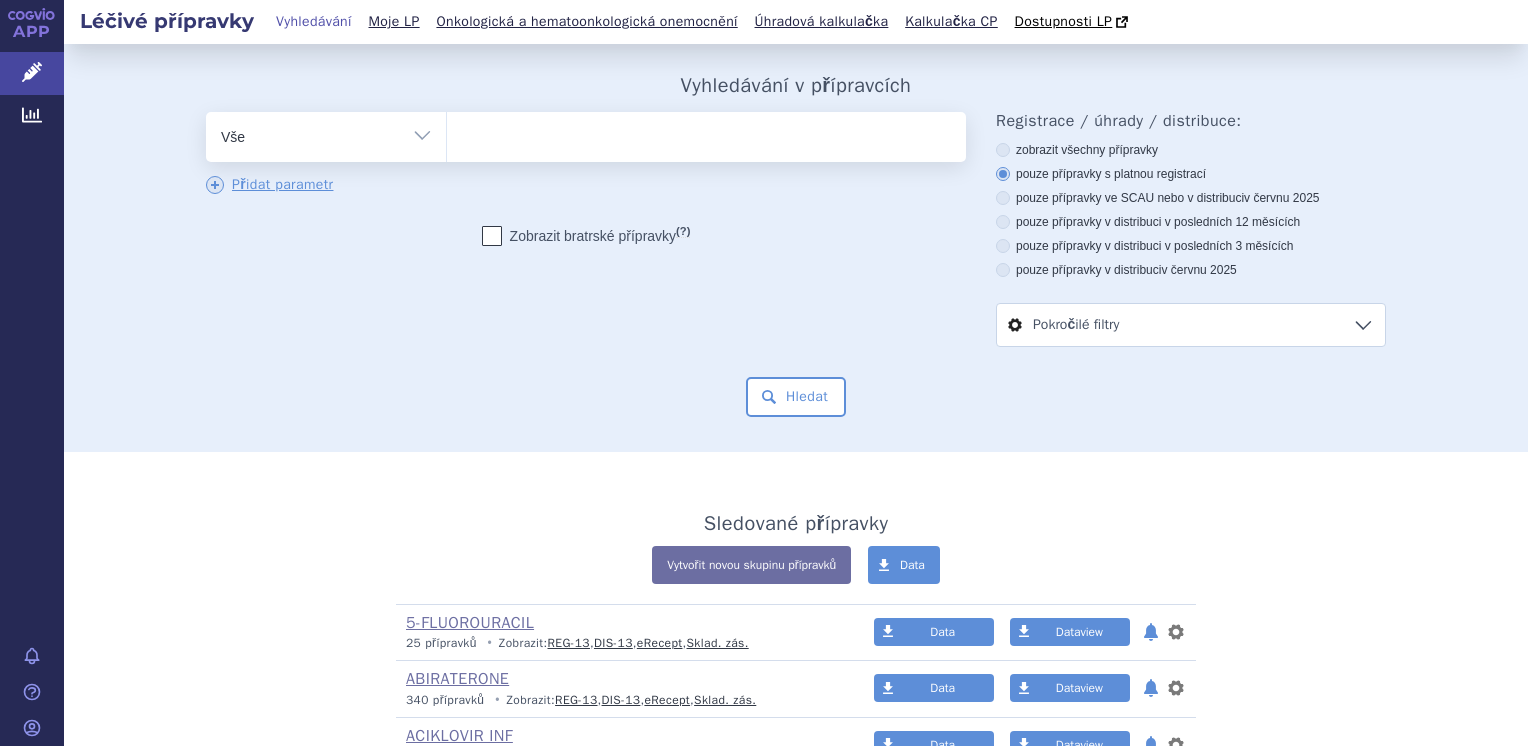 scroll, scrollTop: 0, scrollLeft: 0, axis: both 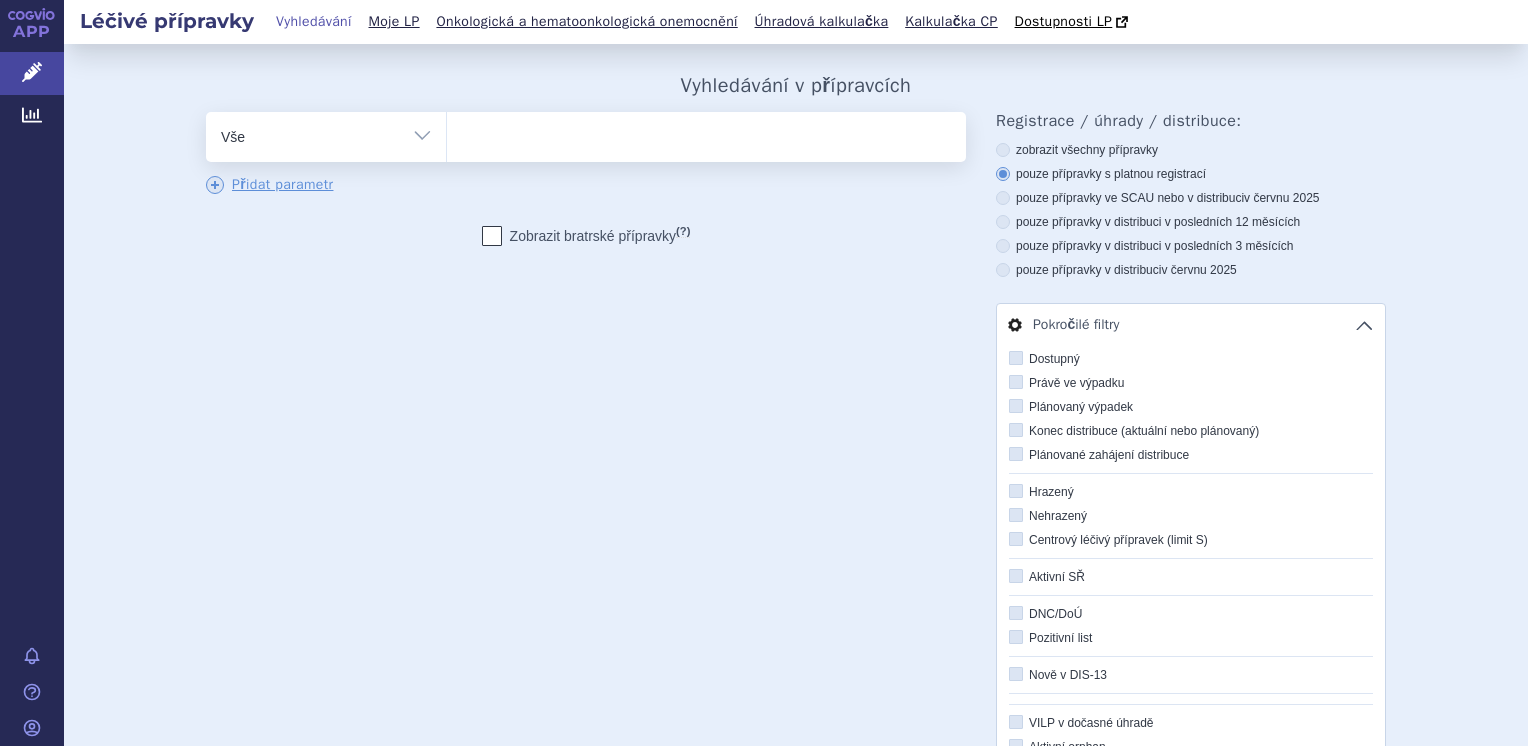 click on "Pokročilé filtry" at bounding box center (1191, 325) 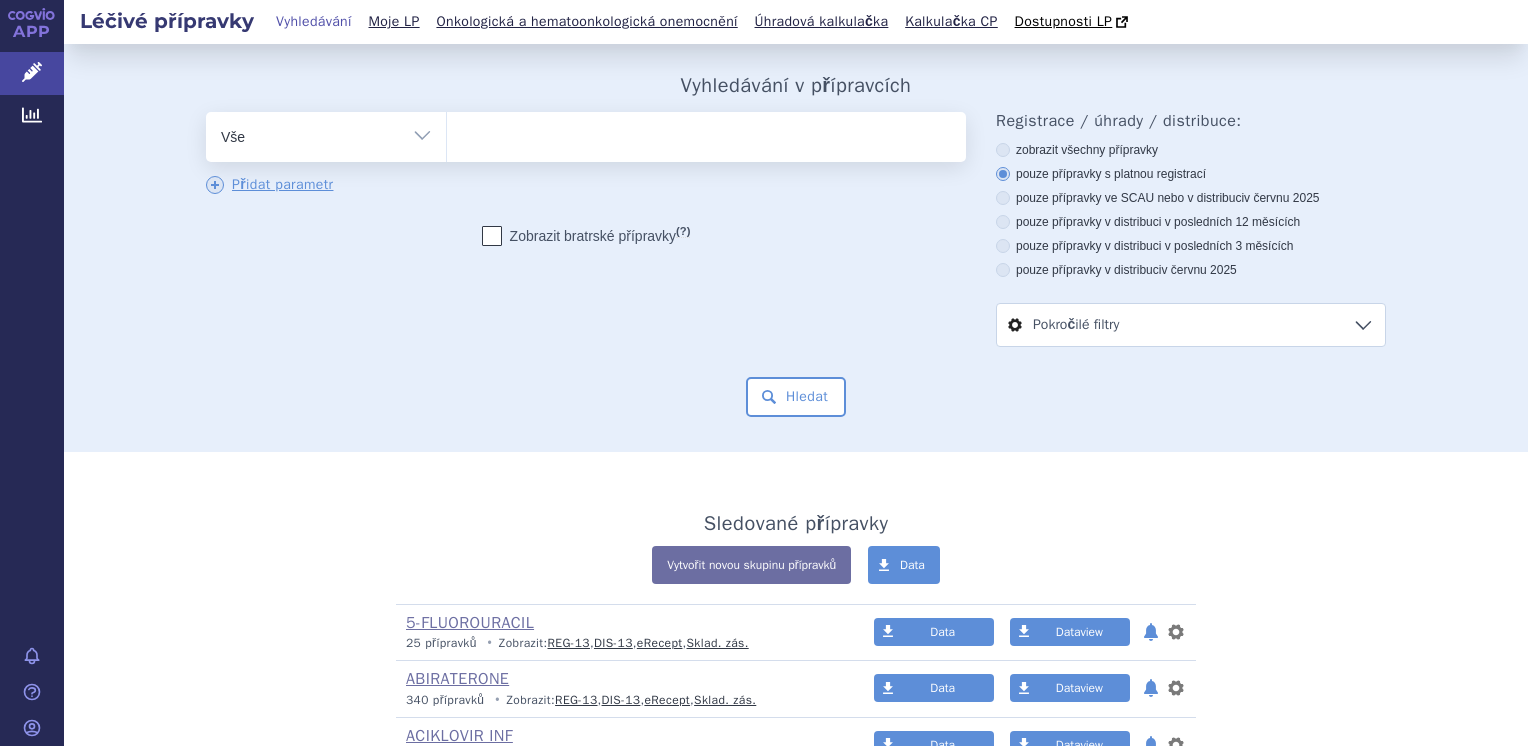 click on "Vše
Přípravek/SUKL kód
MAH
VPOIS
ATC/Aktivní látka
Léková forma
Síla" at bounding box center [326, 134] 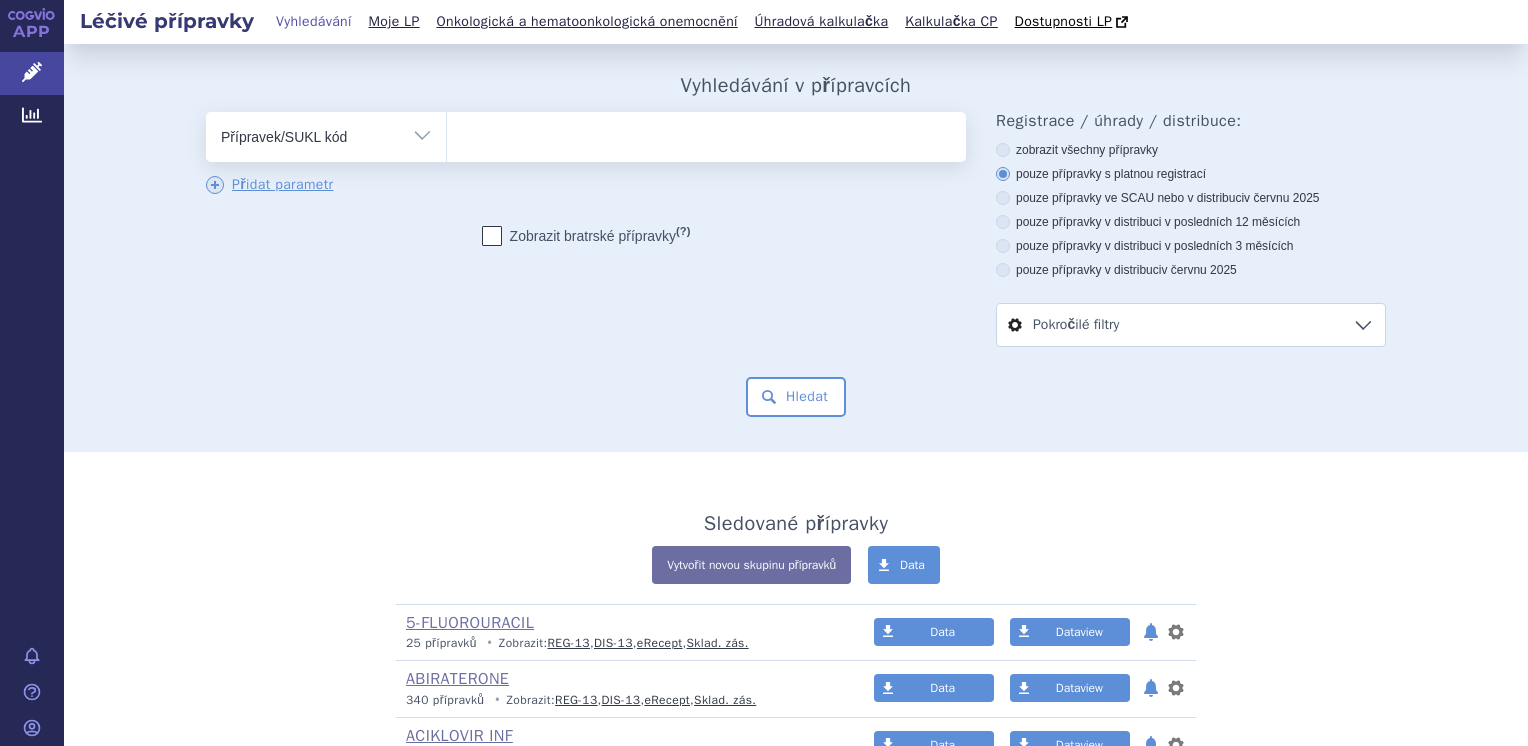 click on "Vše
Přípravek/SUKL kód
MAH
VPOIS
ATC/Aktivní látka
Léková forma
Síla" at bounding box center (326, 134) 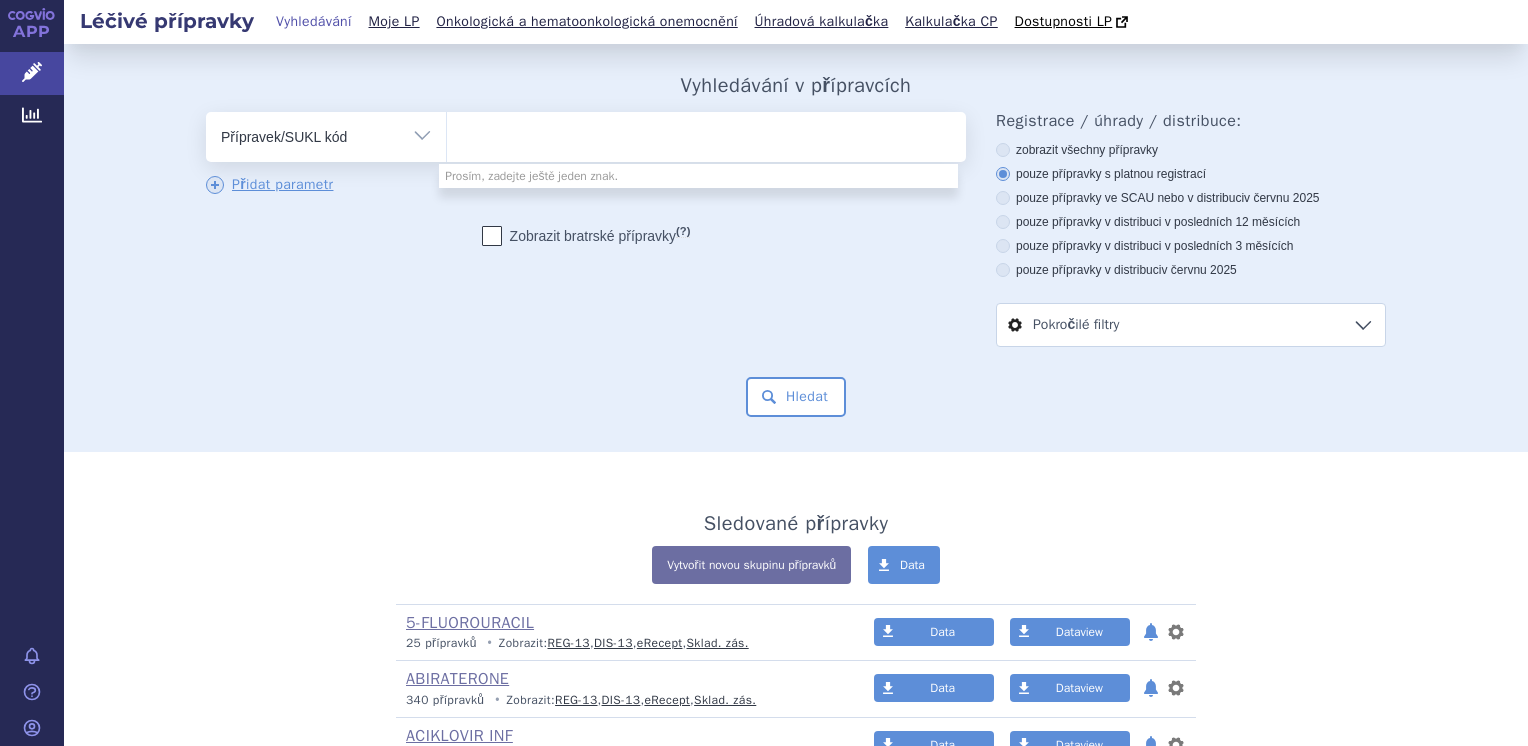 type on "ú" 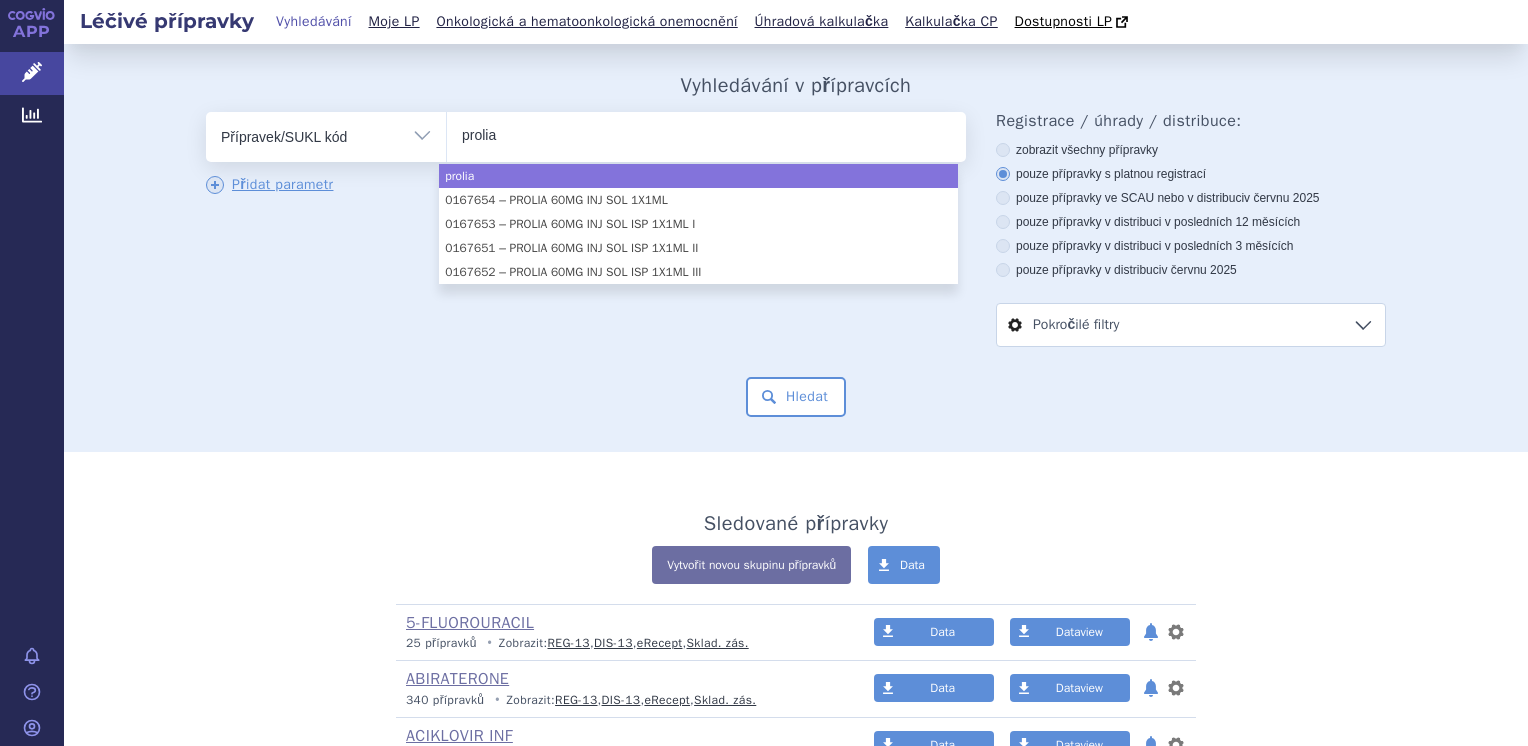 type on "prolia" 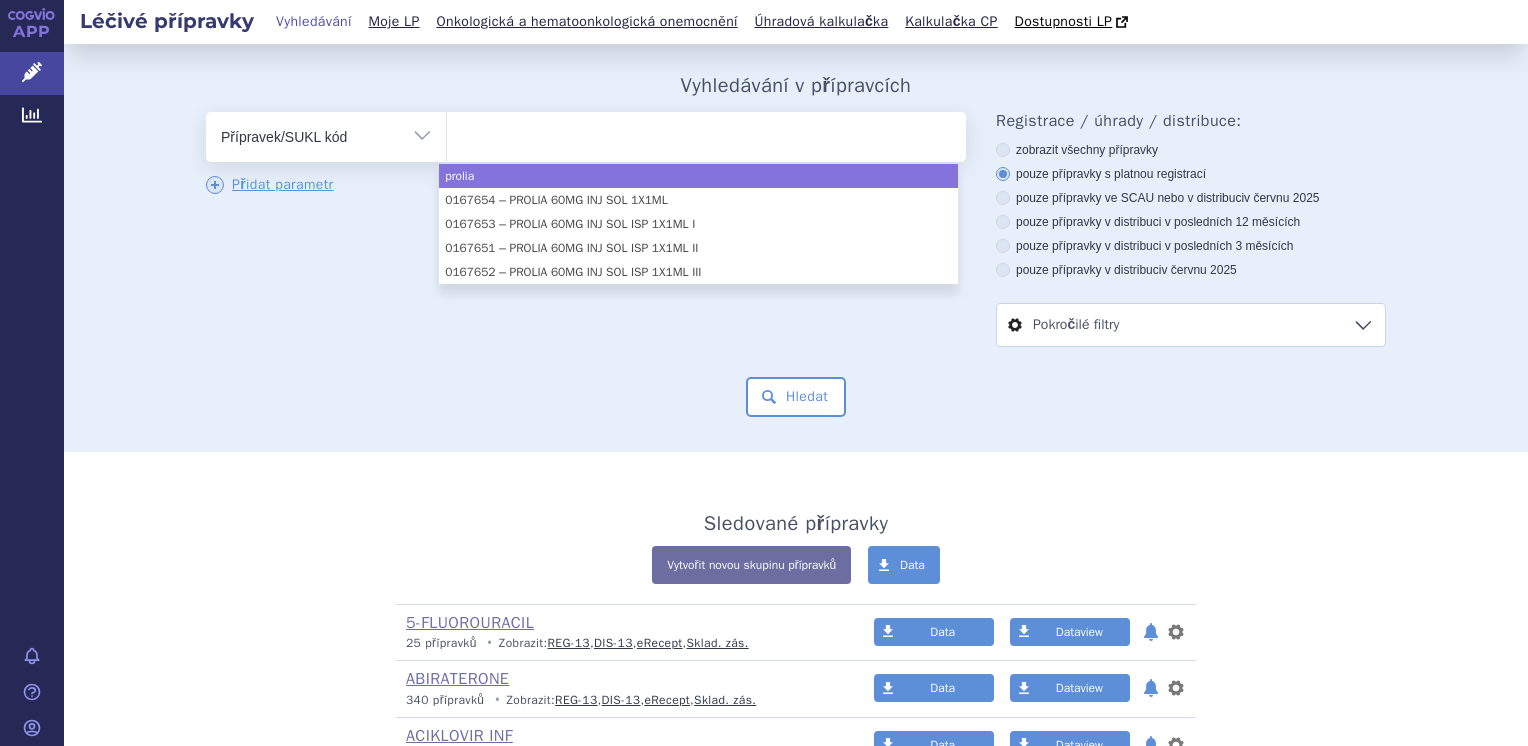 select on "prolia" 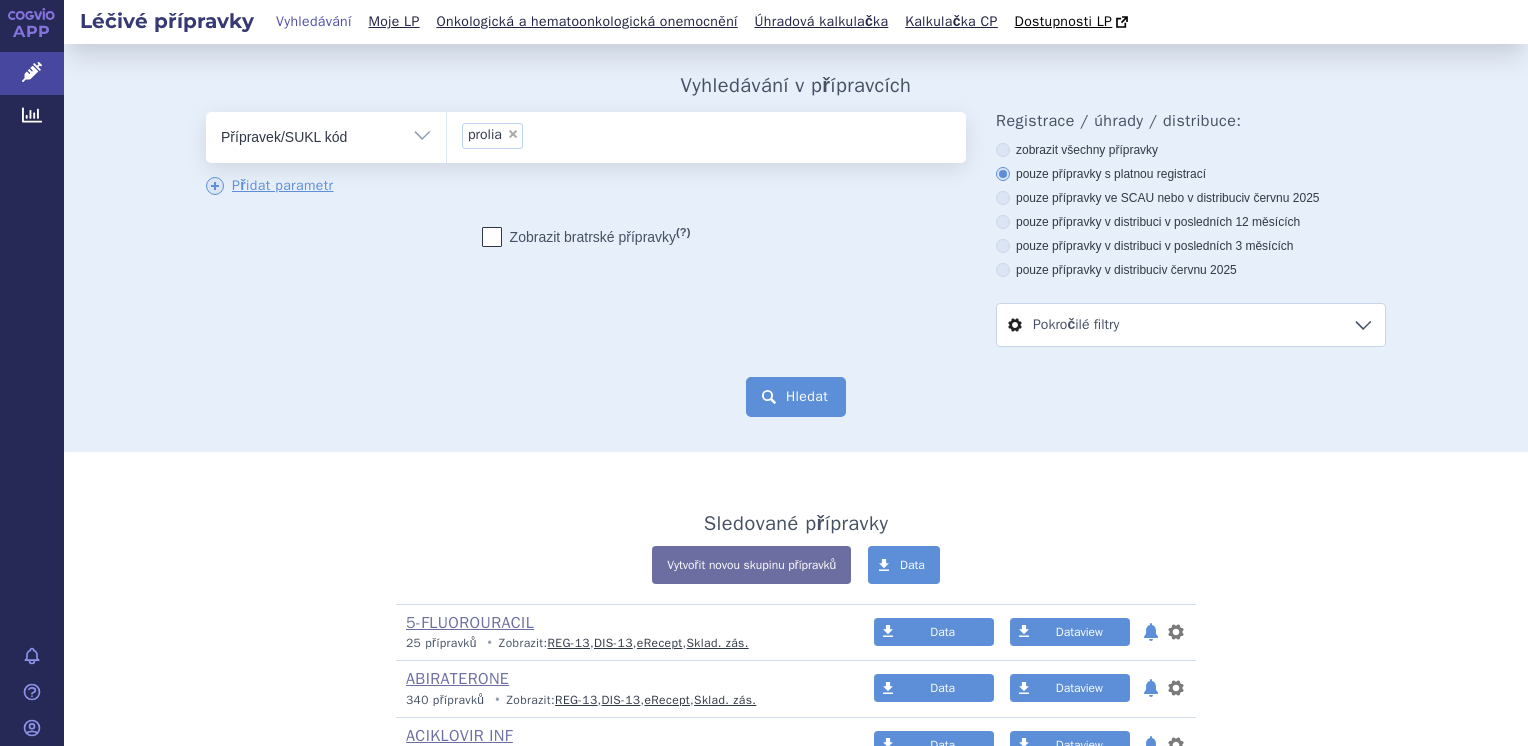 click on "Hledat" at bounding box center [796, 397] 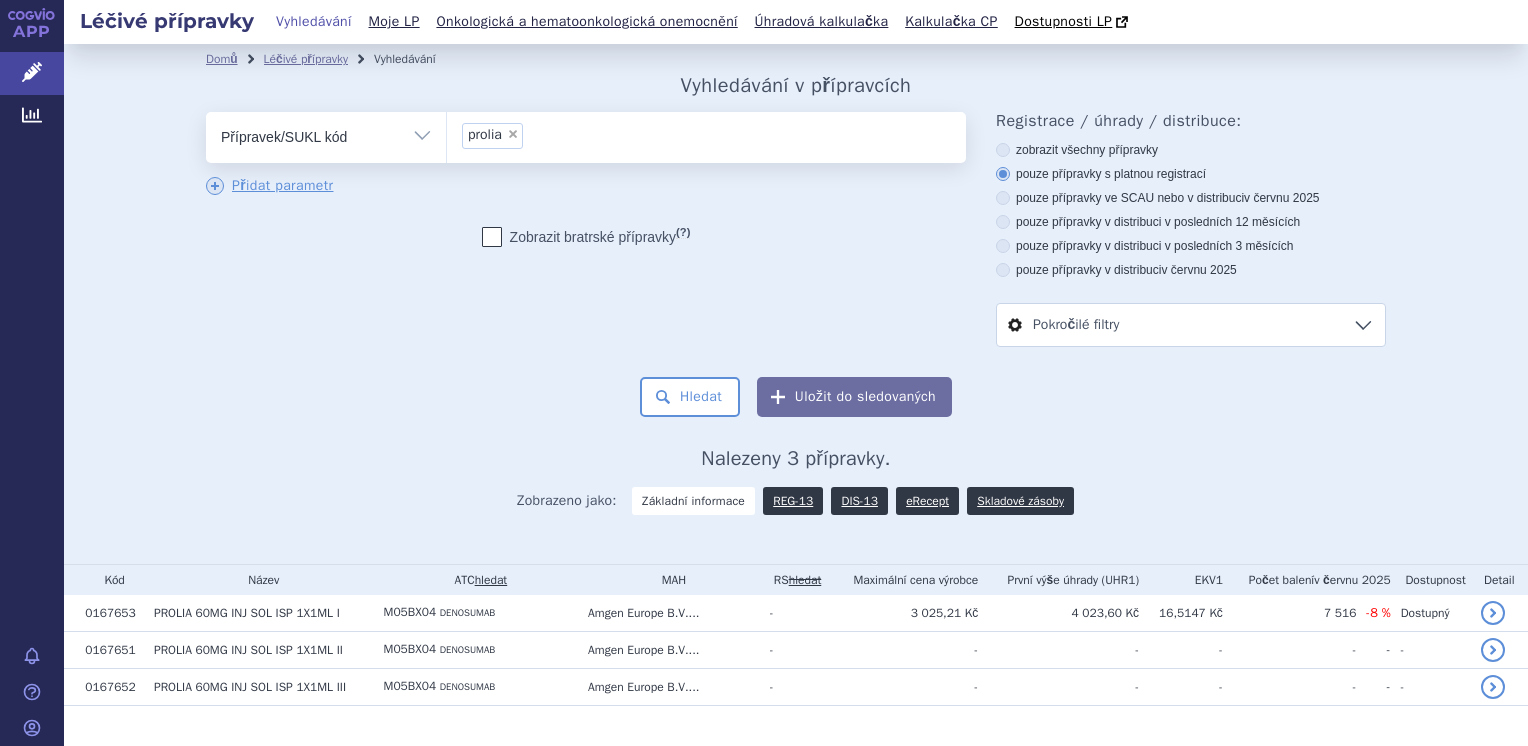 scroll, scrollTop: 0, scrollLeft: 0, axis: both 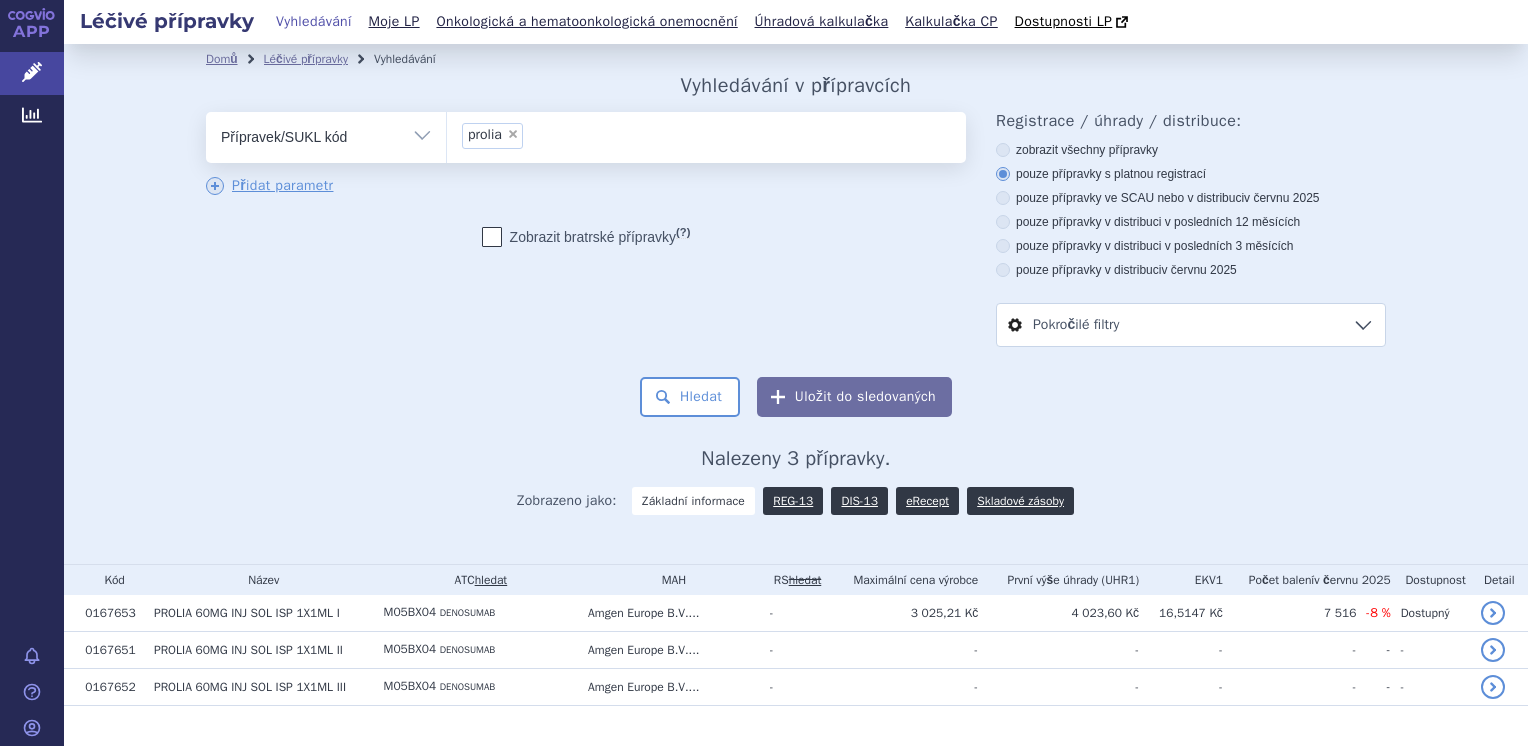 click on "Vše
Přípravek/SUKL kód
MAH
VPOIS
ATC/Aktivní látka
Léková forma
Síla" at bounding box center (326, 134) 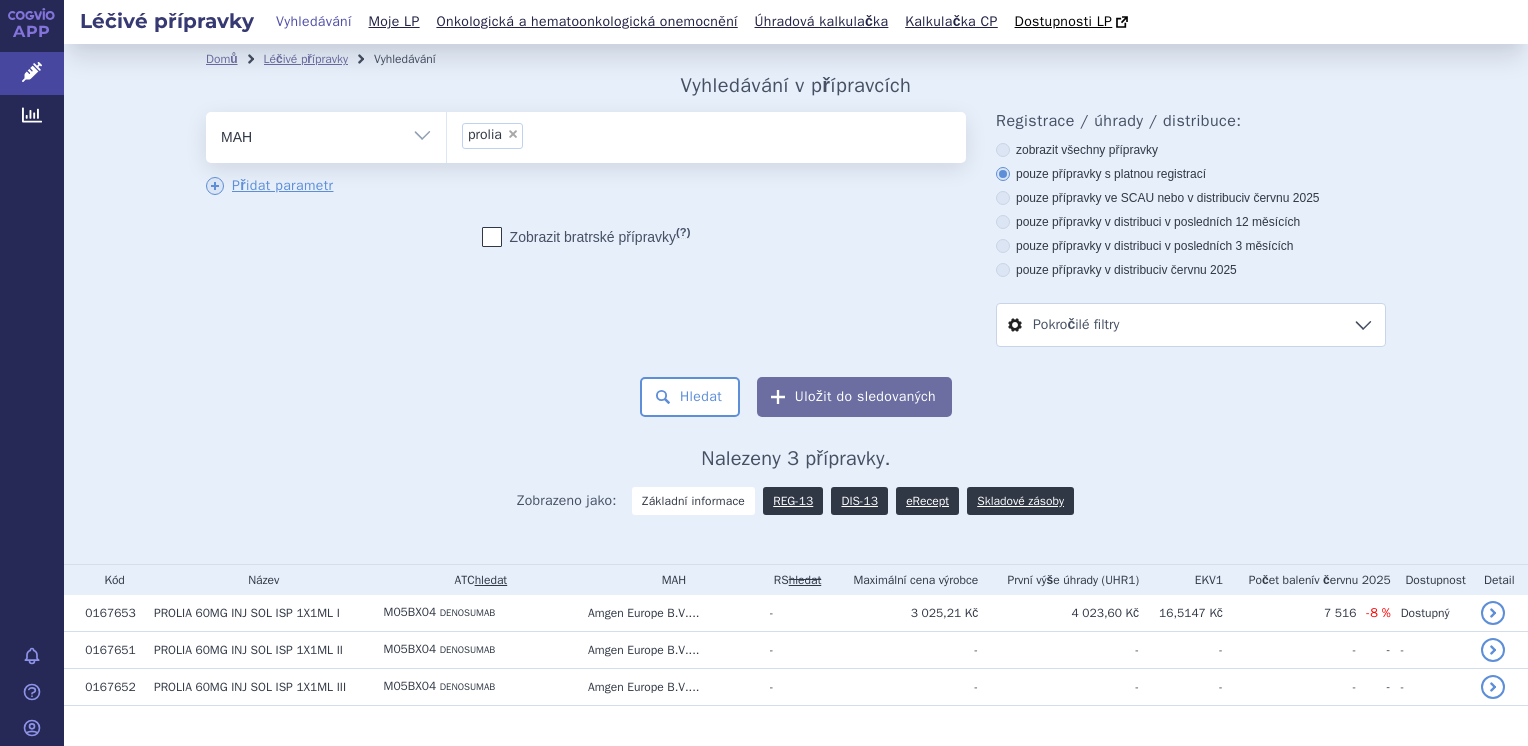click on "Vše
Přípravek/SUKL kód
MAH
VPOIS
ATC/Aktivní látka
Léková forma
Síla" at bounding box center [326, 134] 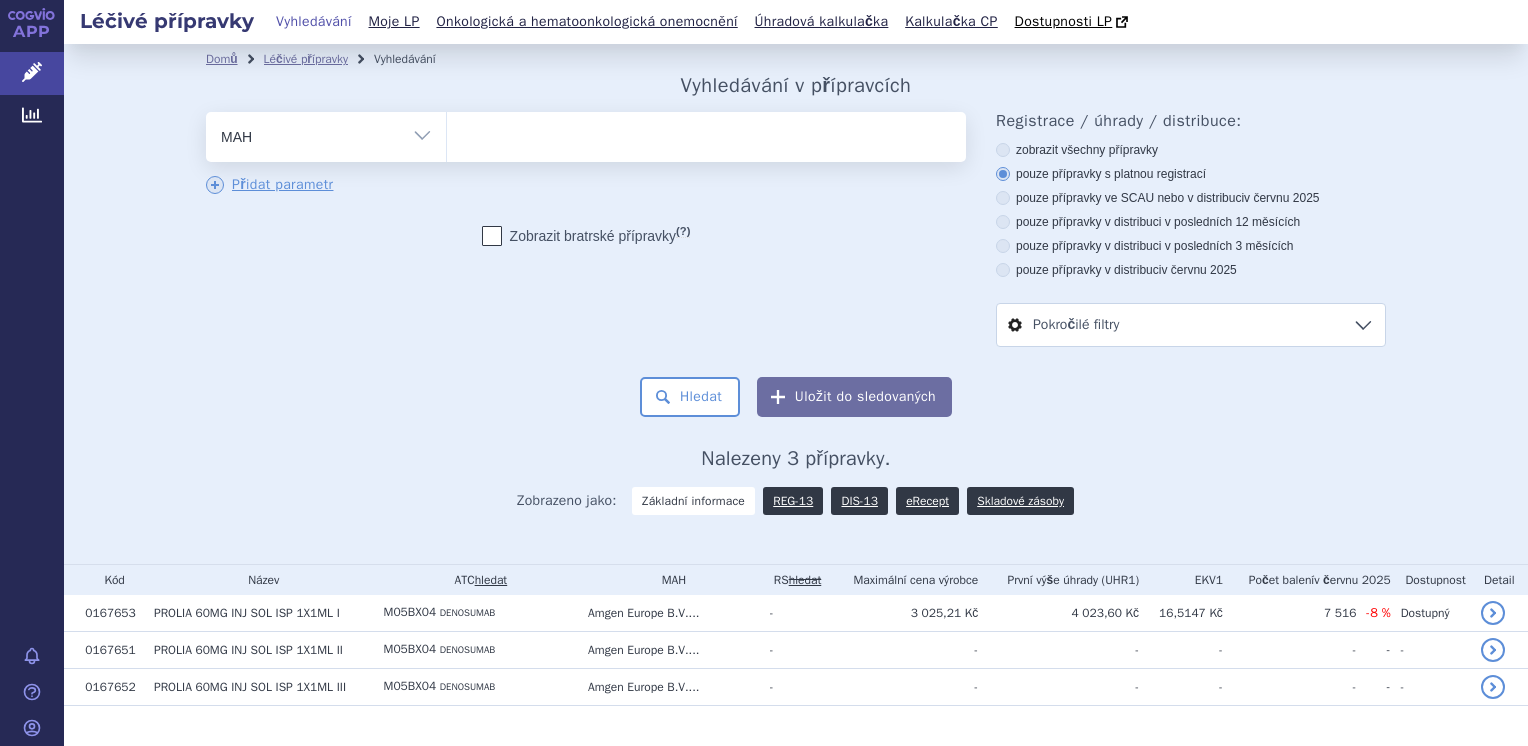 click on "Vše
Přípravek/SUKL kód
MAH
VPOIS
ATC/Aktivní látka
Léková forma
Síla" at bounding box center (326, 134) 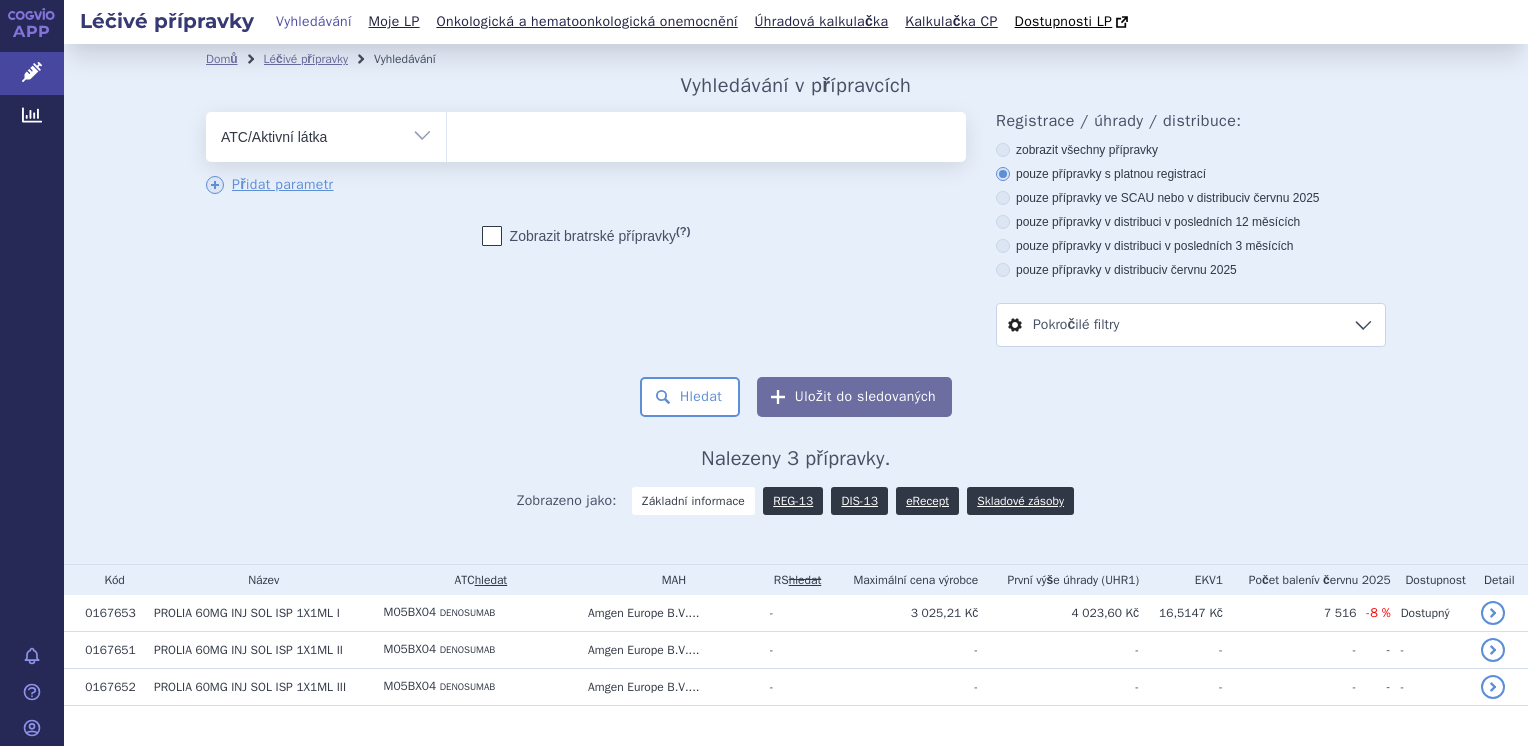 click on "Vše
Přípravek/SUKL kód
MAH
VPOIS
ATC/Aktivní látka
Léková forma
Síla" at bounding box center (326, 134) 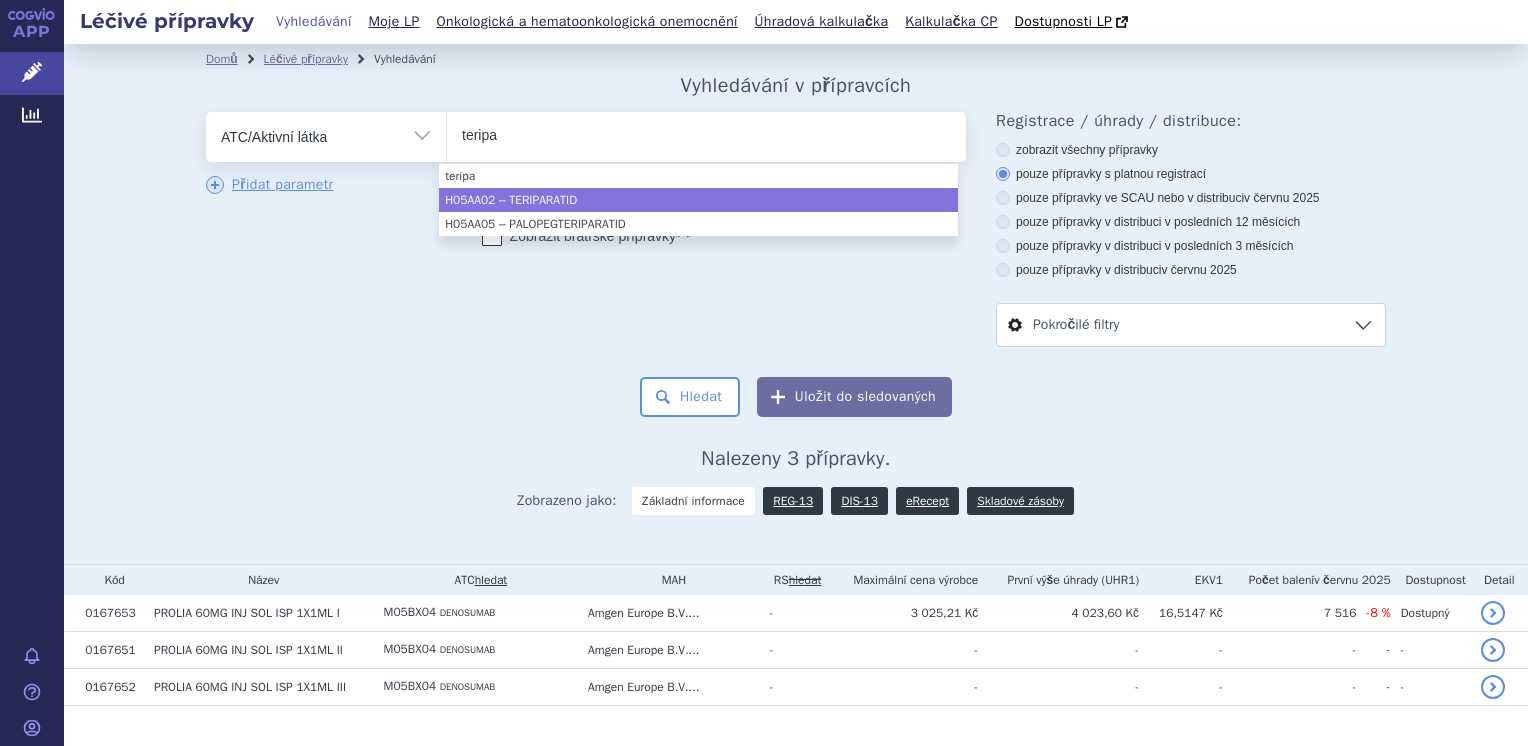 type on "teripa" 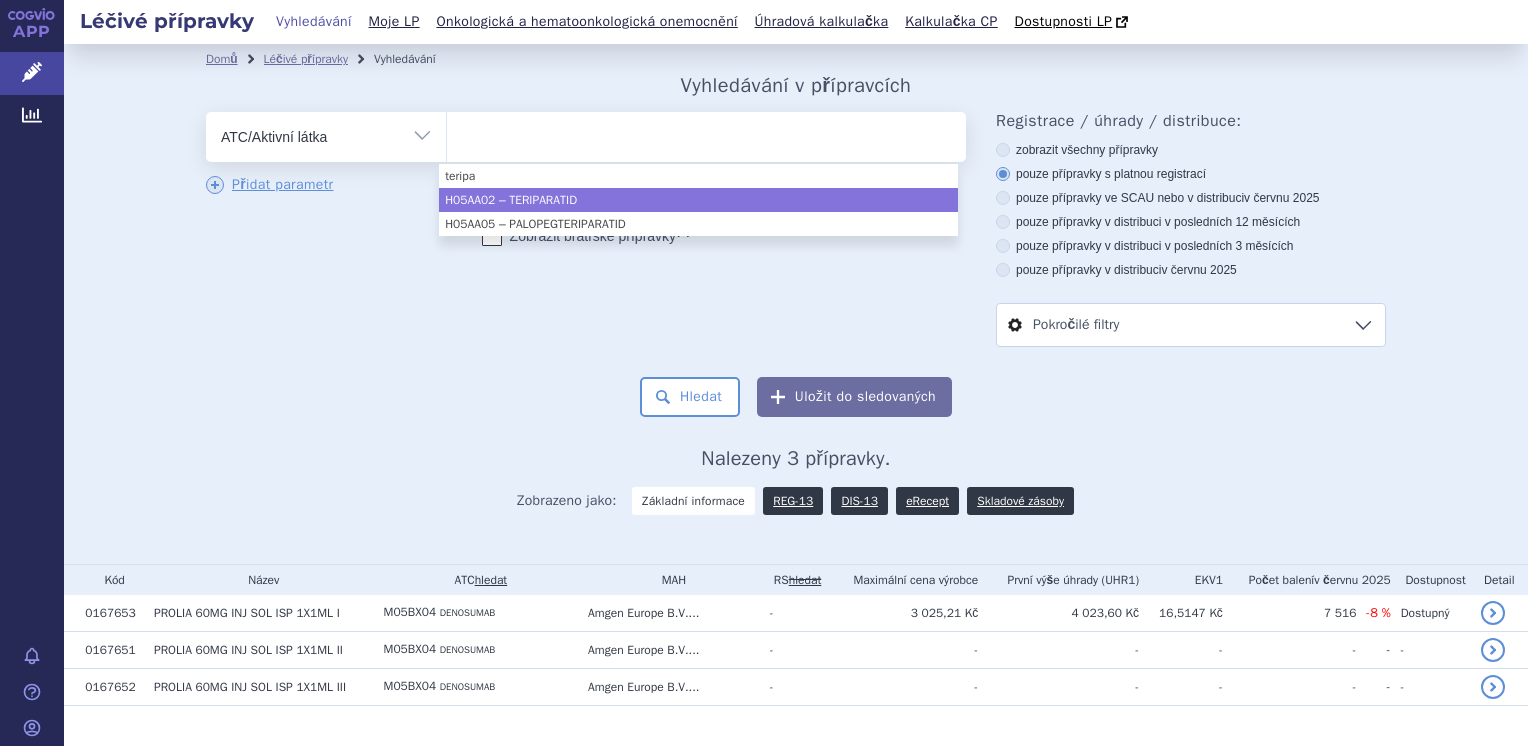select on "H05AA02" 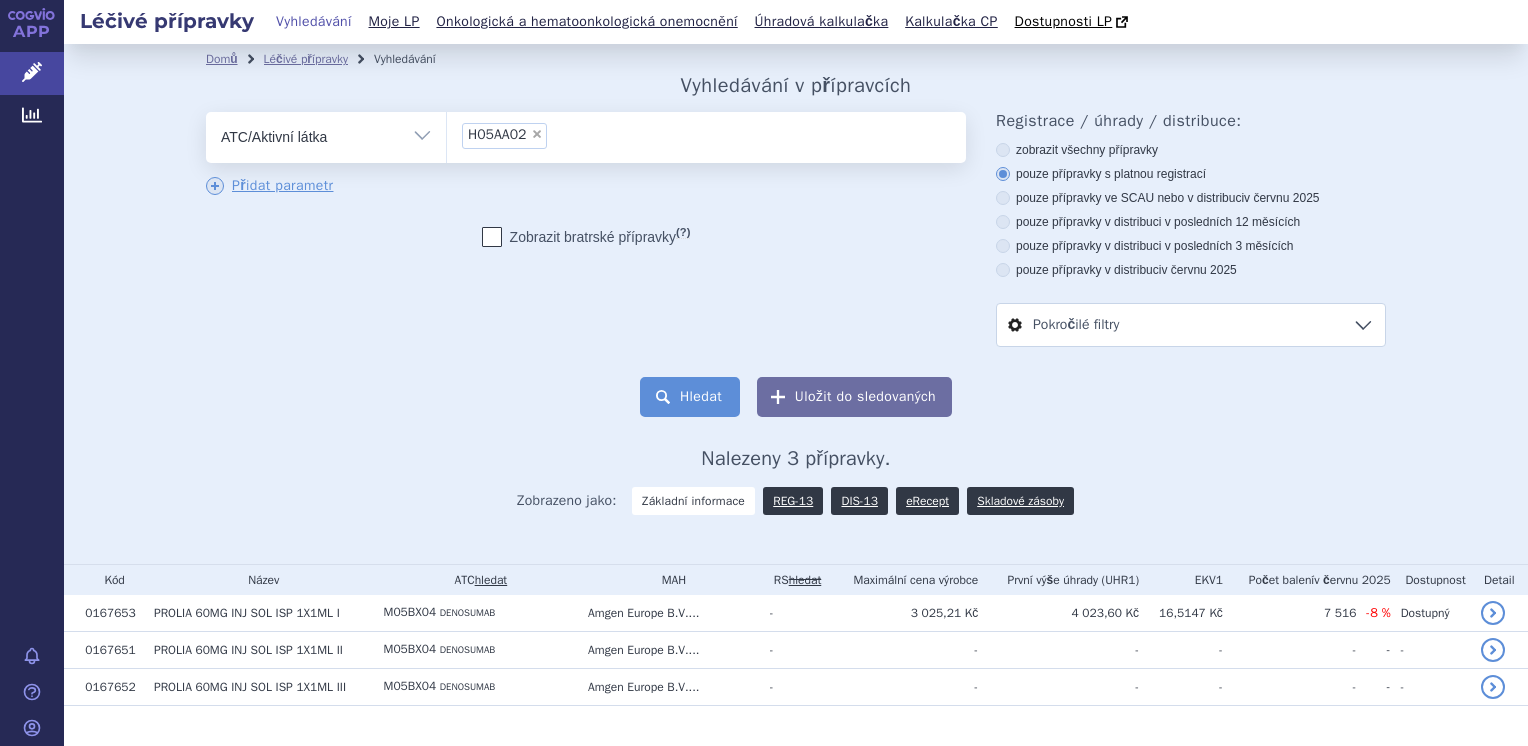 click on "Hledat" at bounding box center (690, 397) 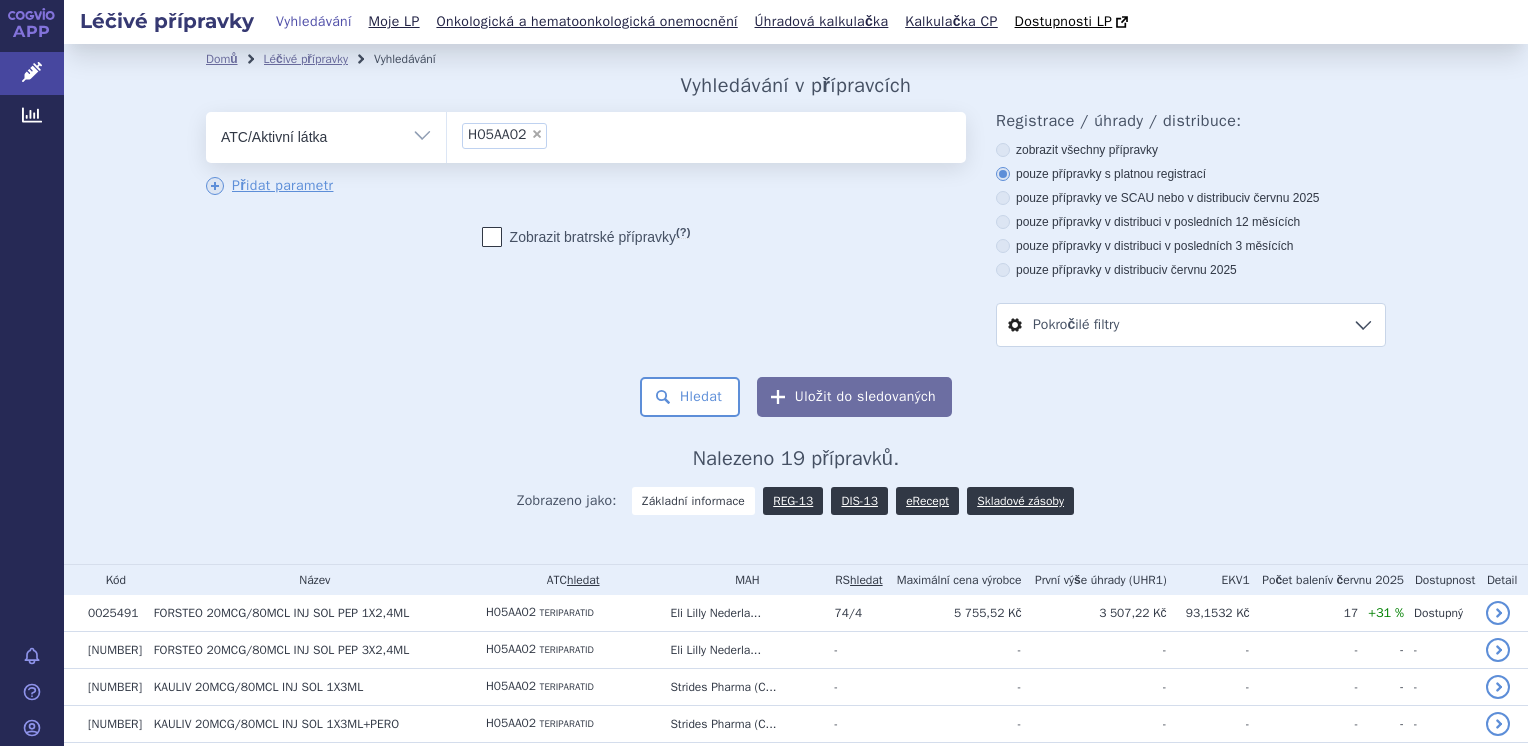 scroll, scrollTop: 0, scrollLeft: 0, axis: both 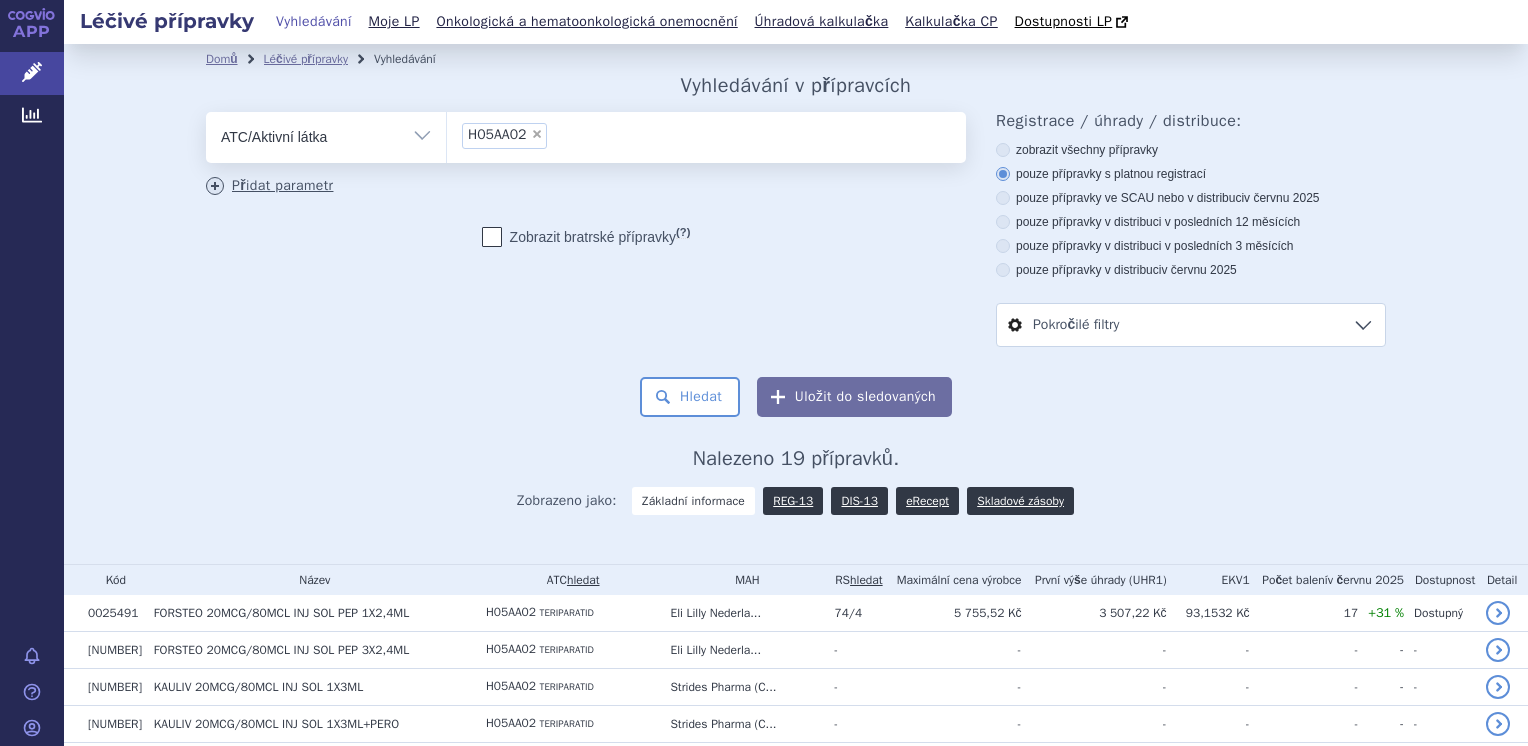 click at bounding box center (215, 186) 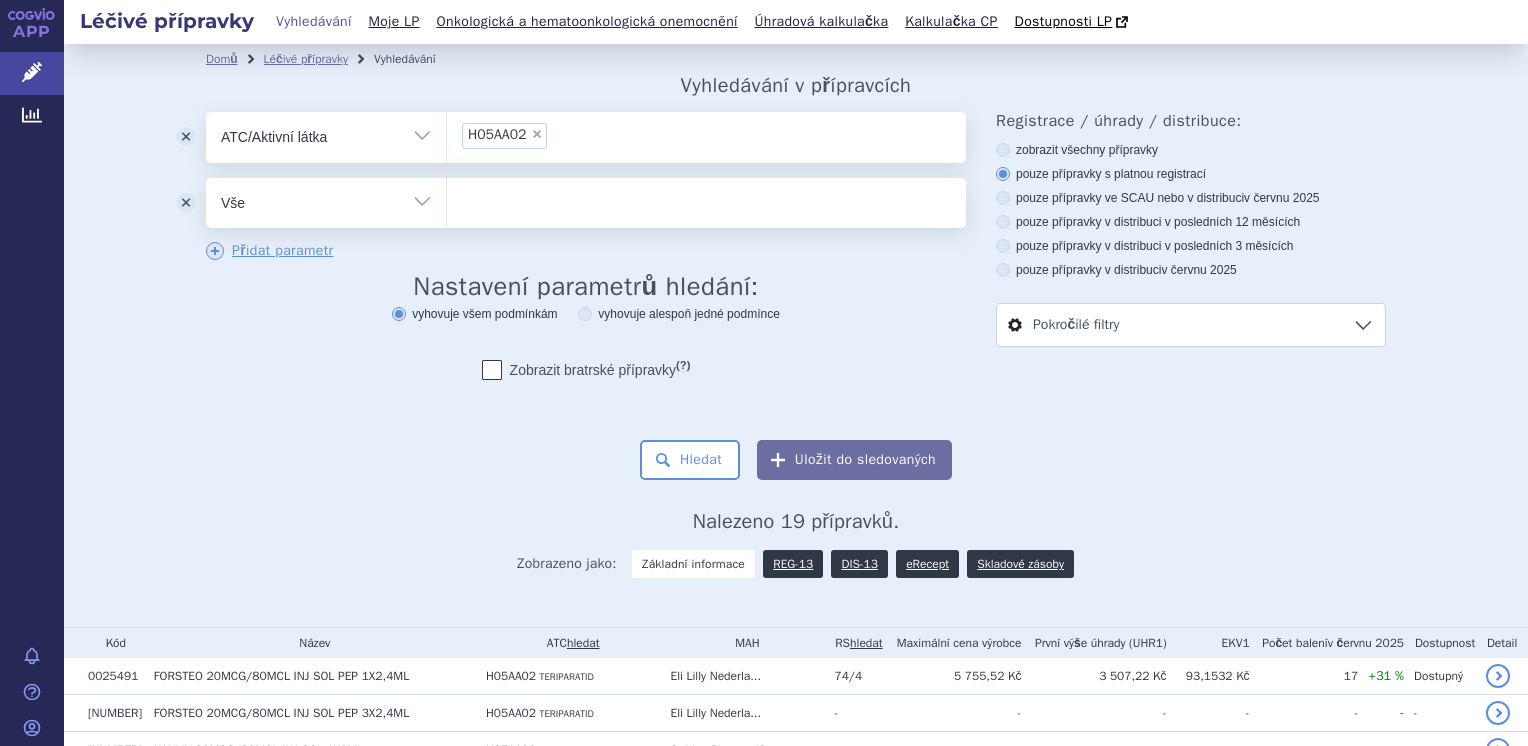 click on "Vše
Přípravek/SUKL kód
MAH
VPOIS
ATC/Aktivní látka
Léková forma
Síla" at bounding box center (326, 200) 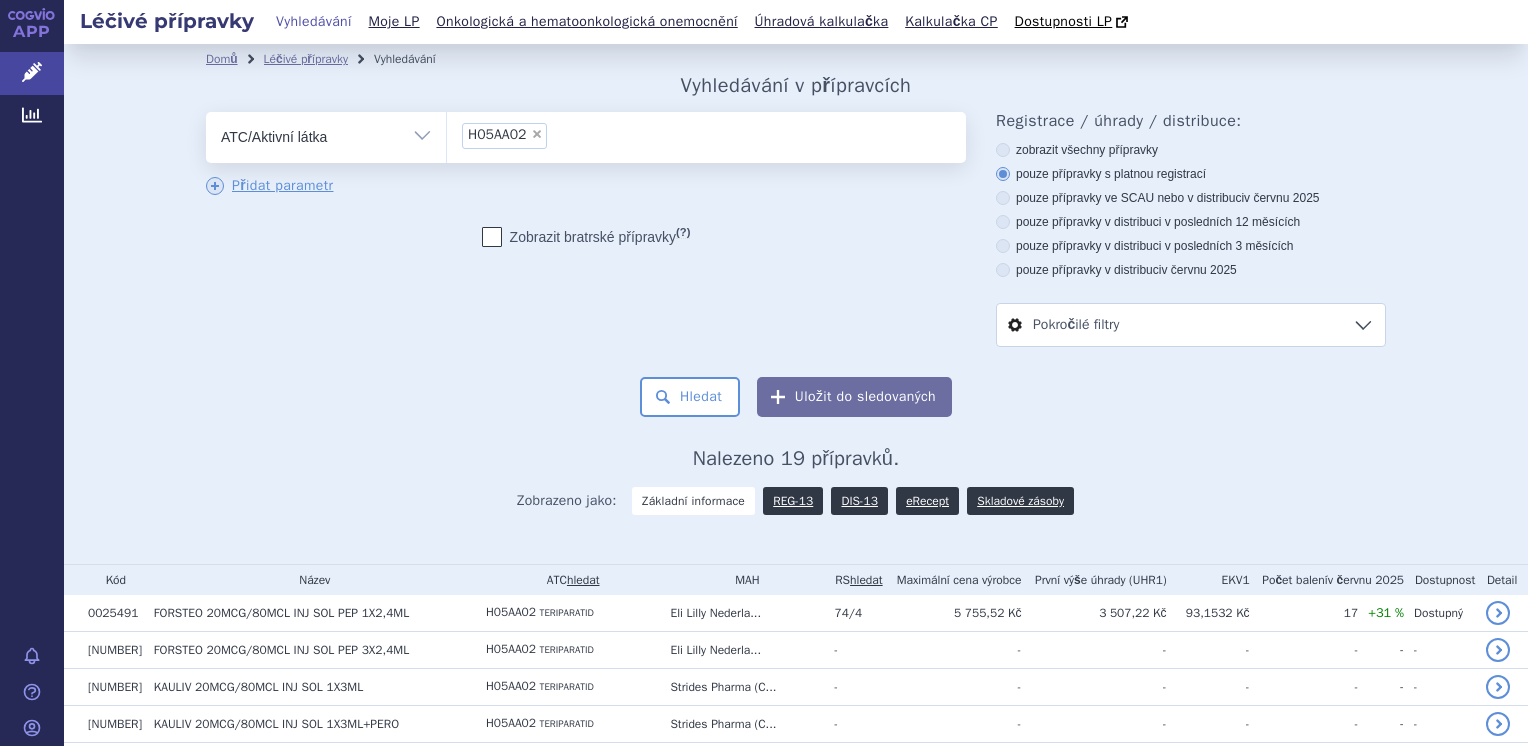 click on "× H05AA02" at bounding box center (706, 134) 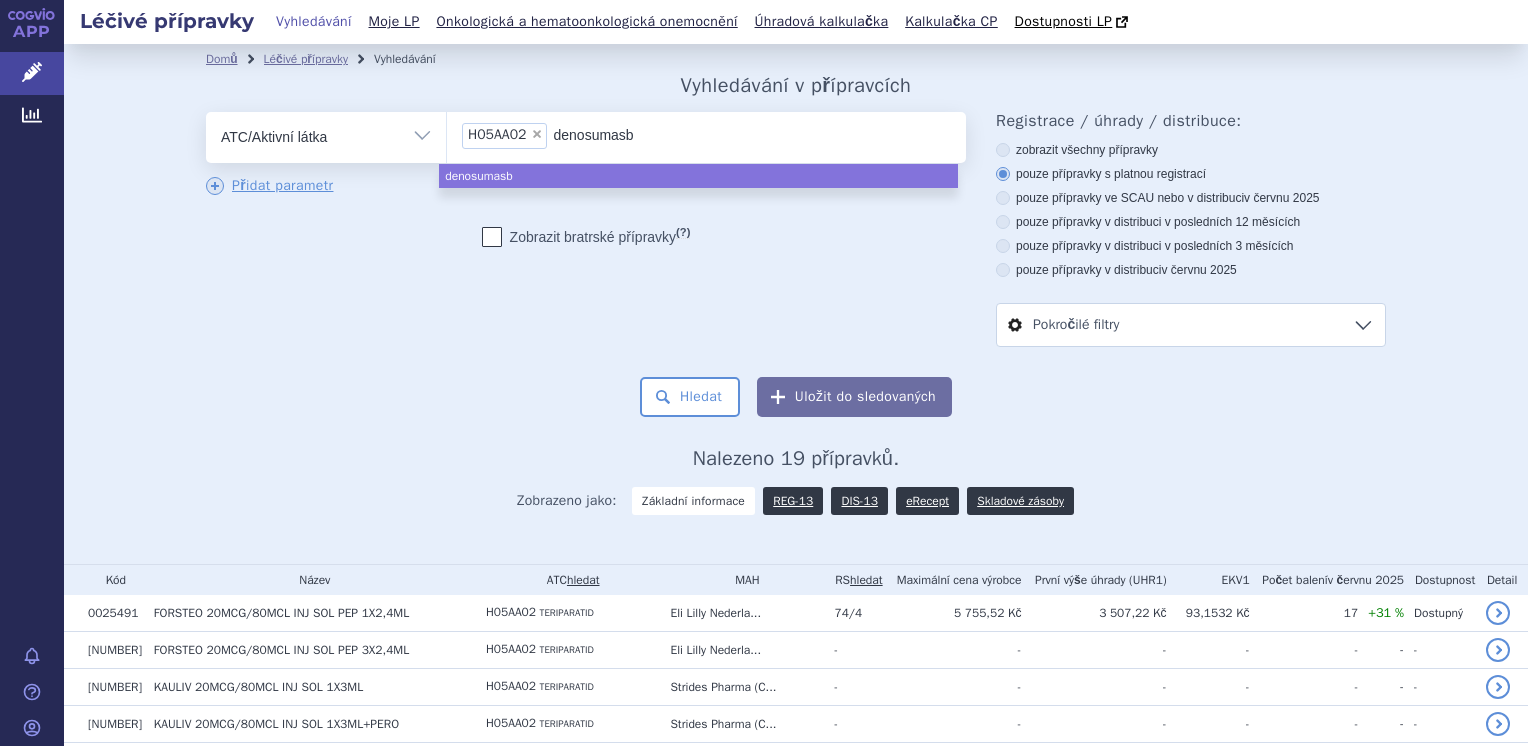 type on "denosumasb" 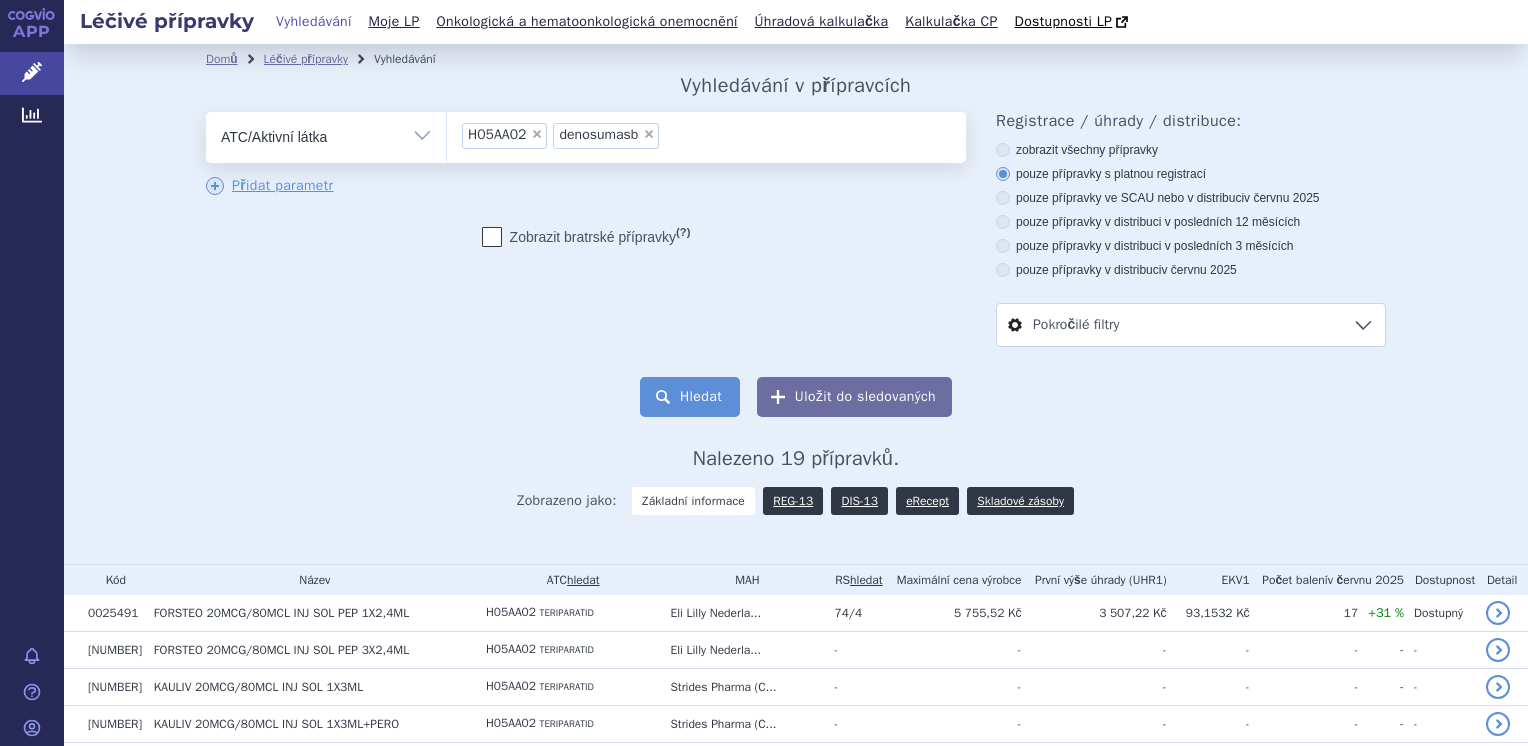 click on "Hledat" at bounding box center [690, 397] 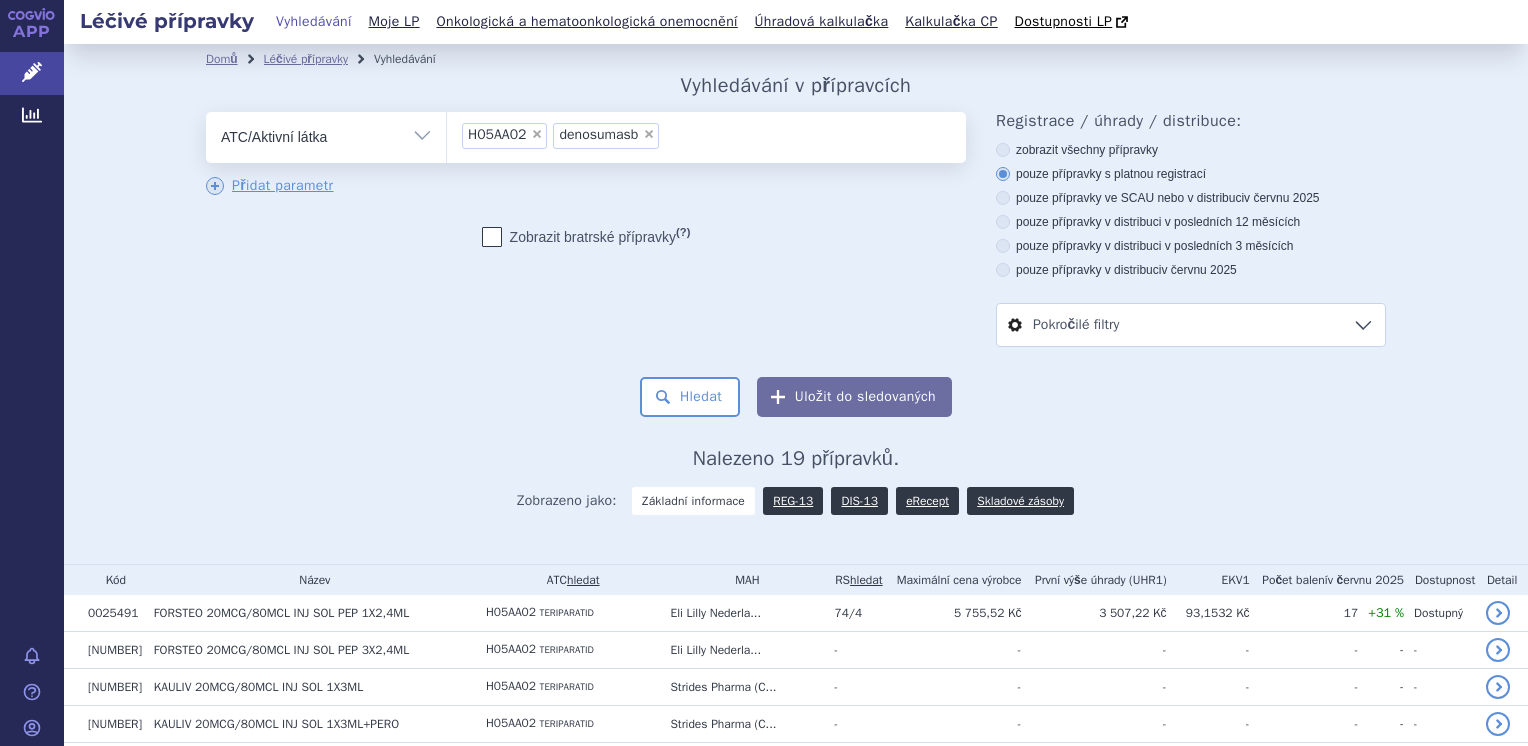 scroll, scrollTop: 0, scrollLeft: 0, axis: both 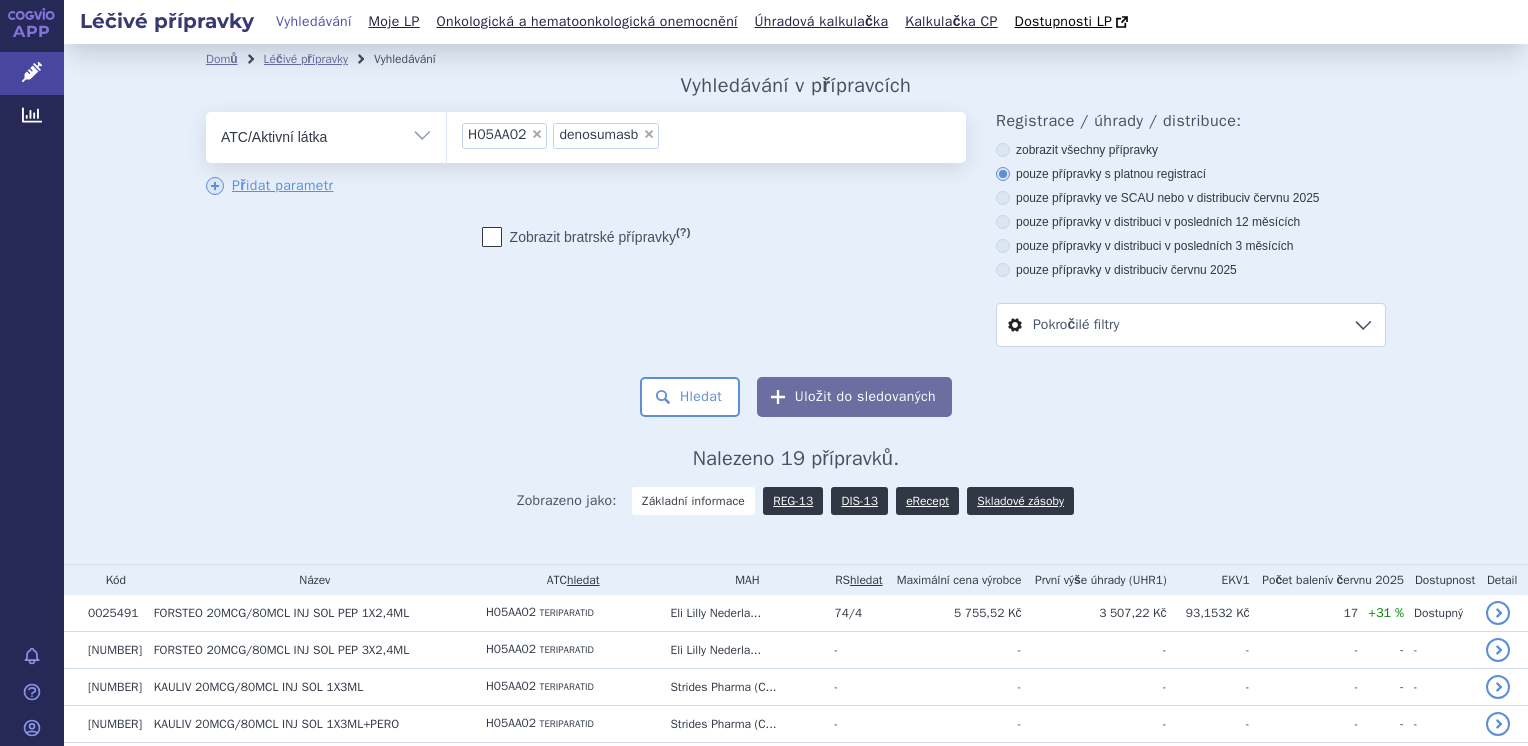 click on "× H05AA02 × denosumasb" at bounding box center [706, 134] 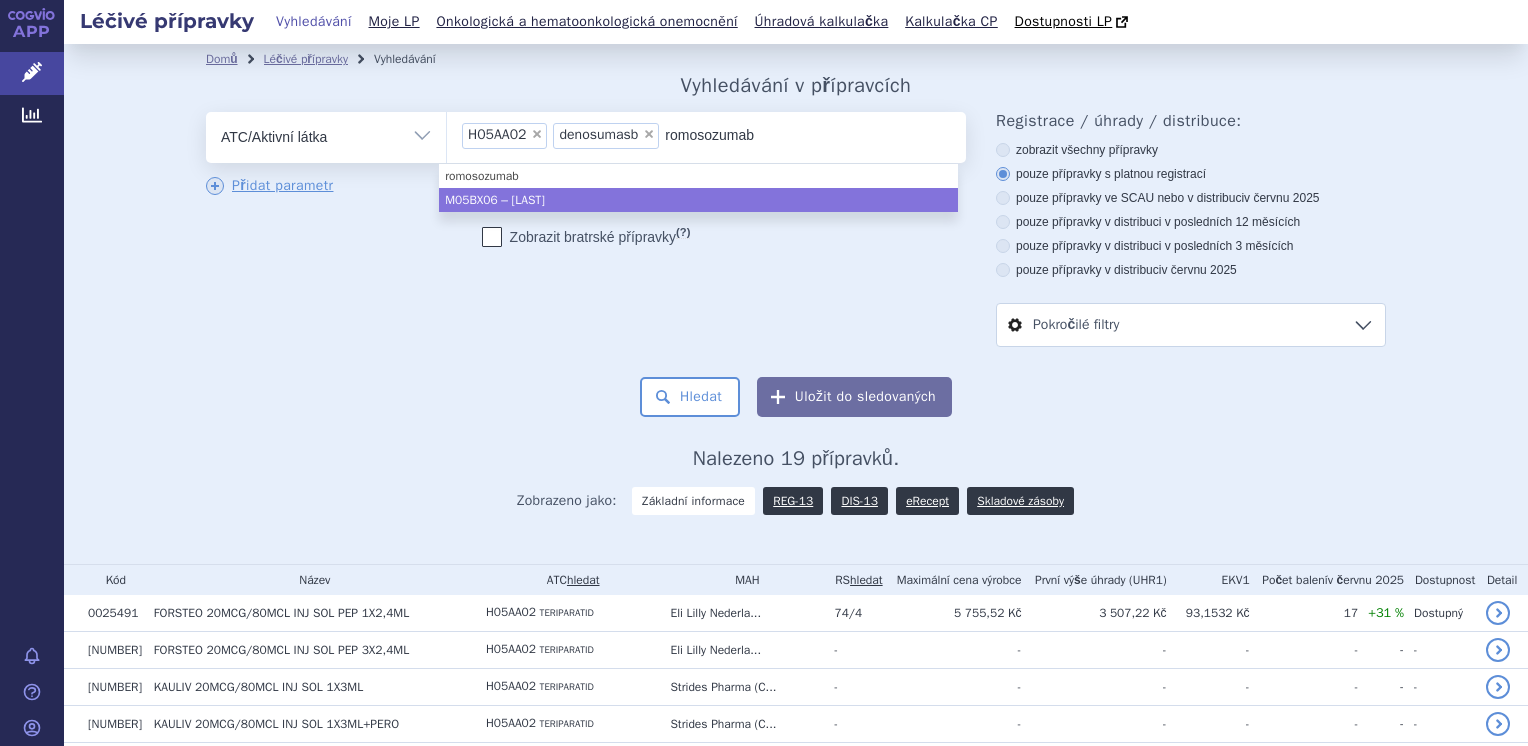 type on "romosozumab" 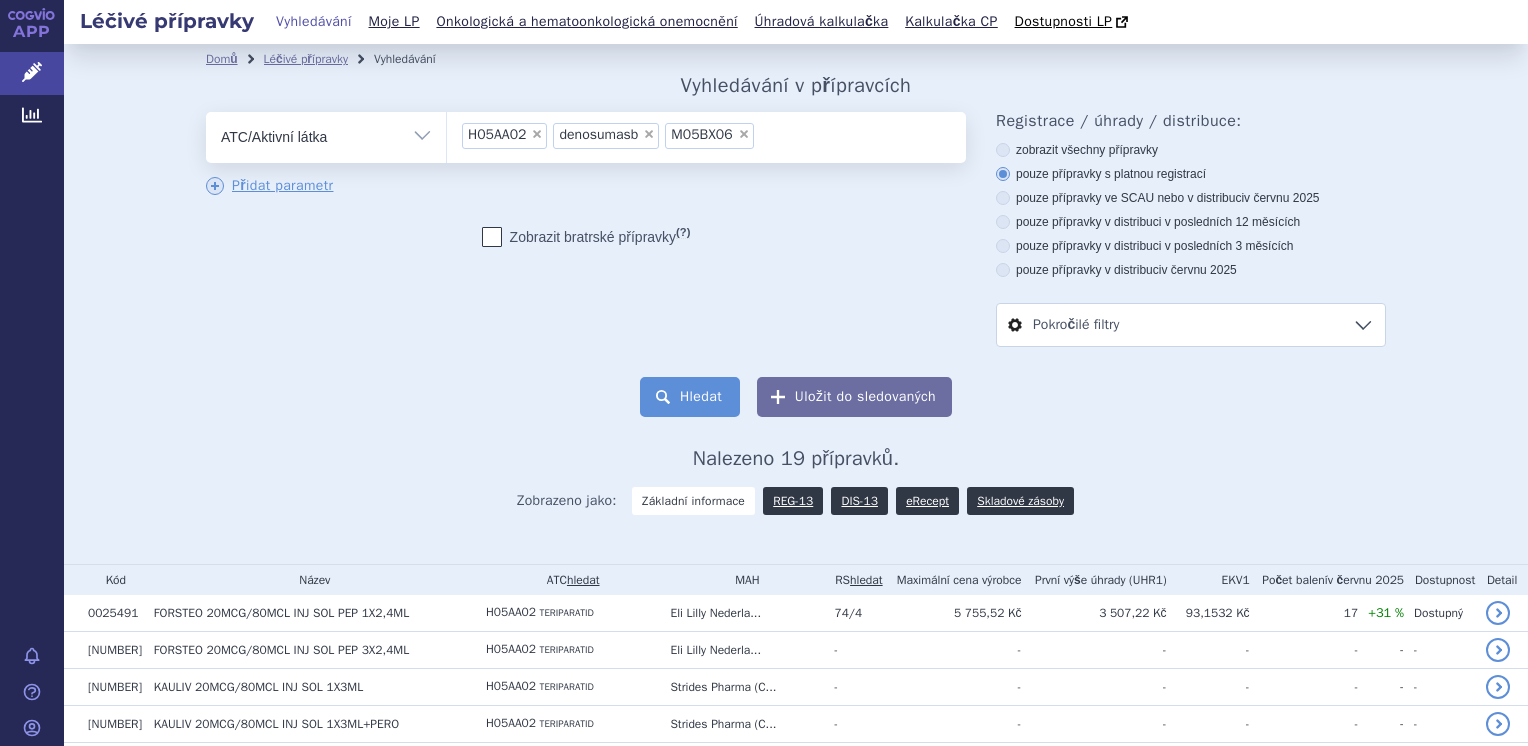 click on "Hledat" at bounding box center (690, 397) 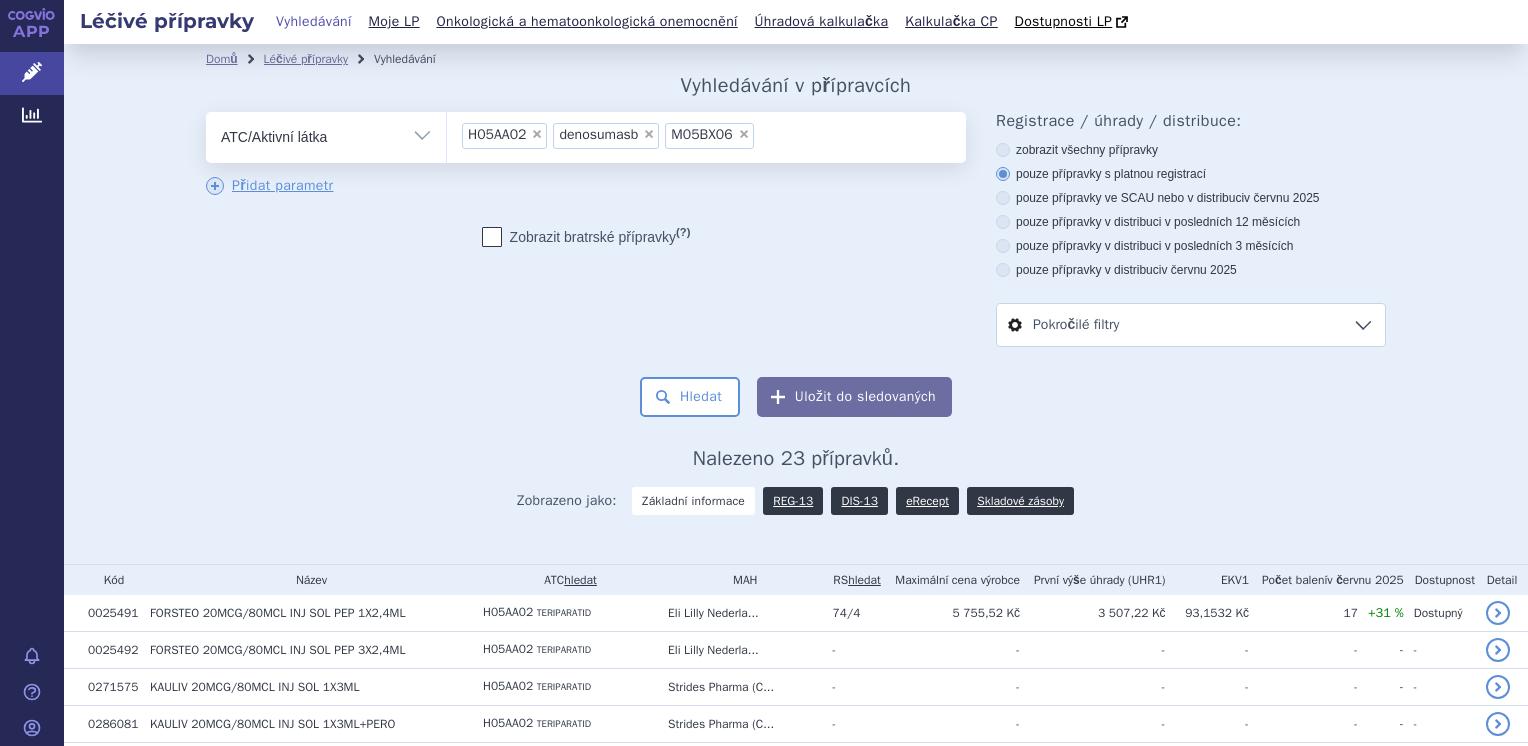 scroll, scrollTop: 0, scrollLeft: 0, axis: both 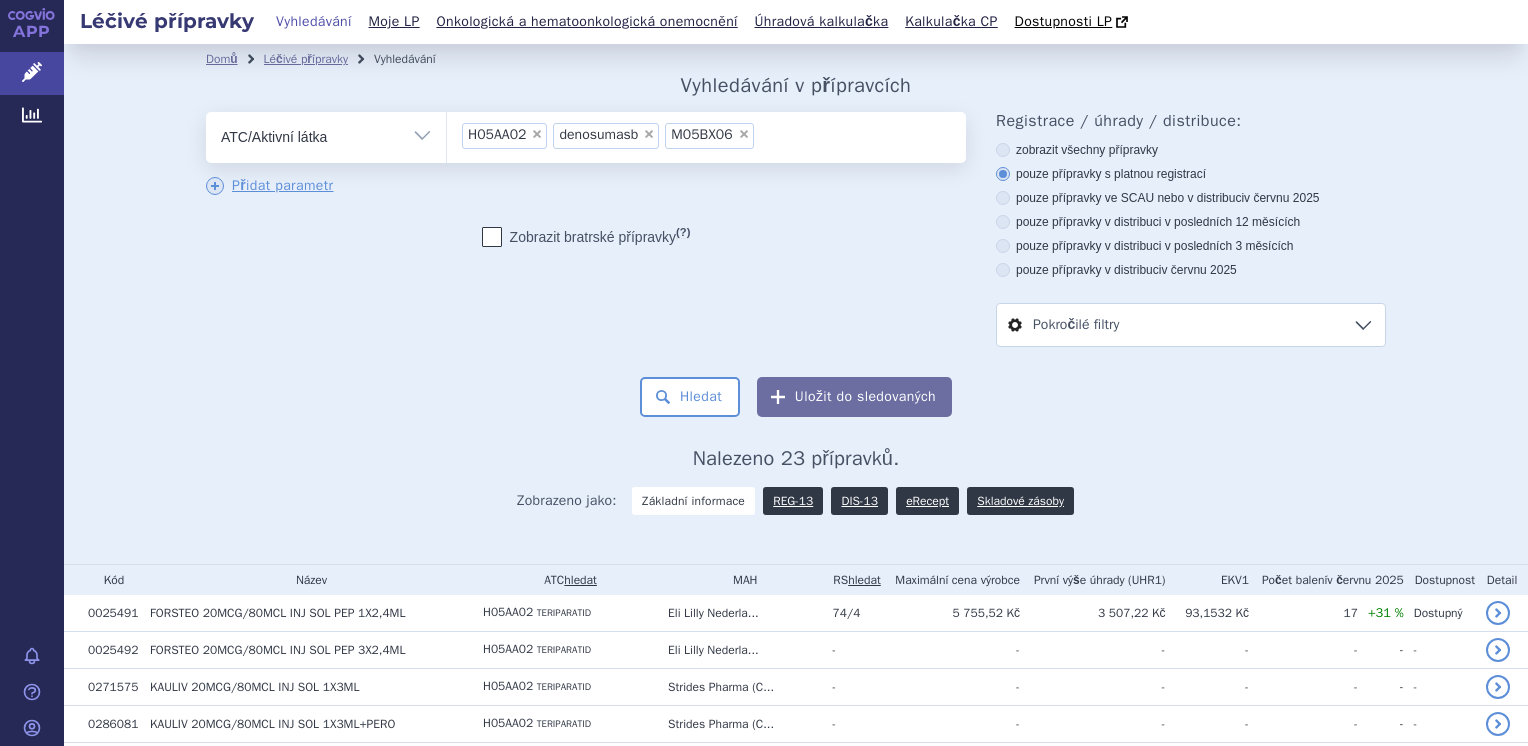 click on "×" at bounding box center (649, 134) 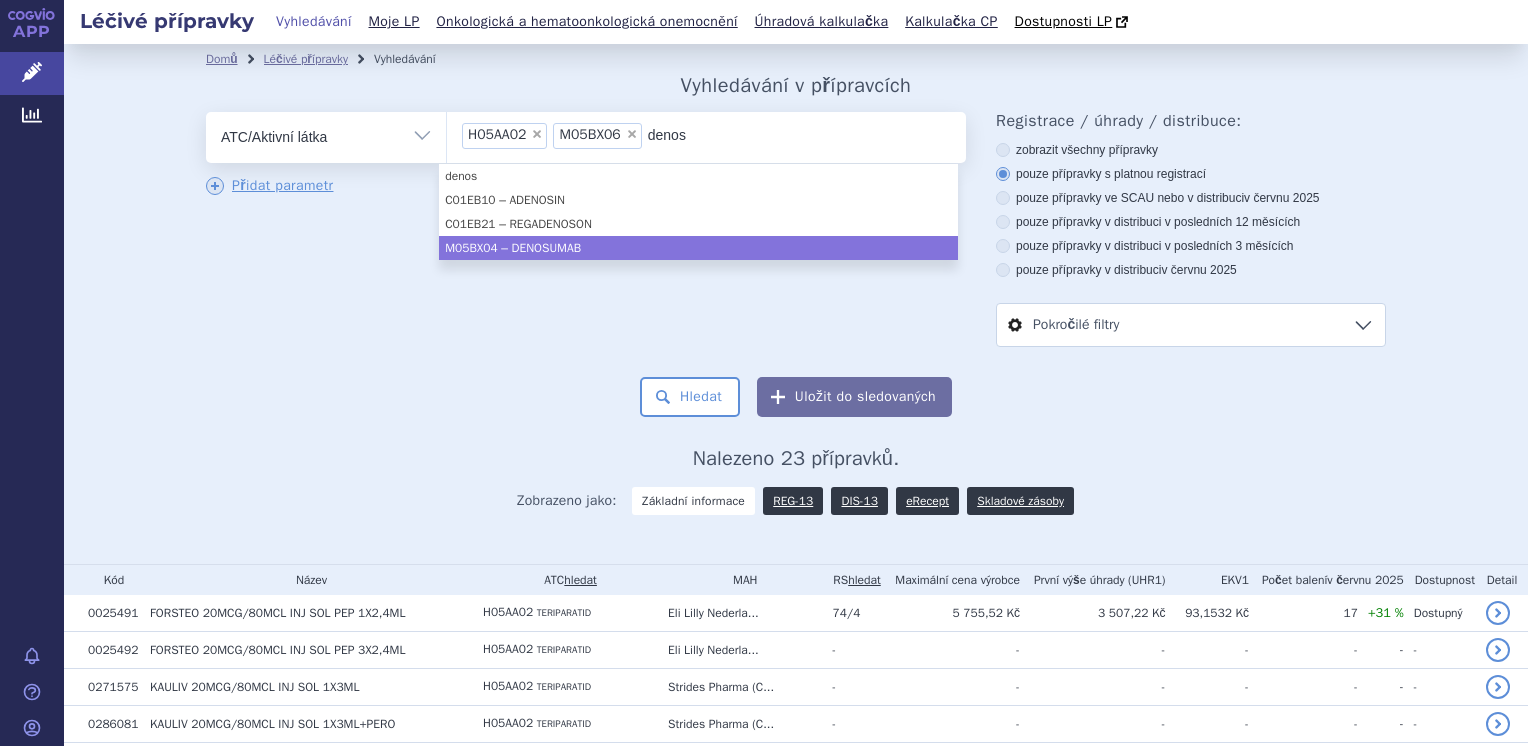 type on "denos" 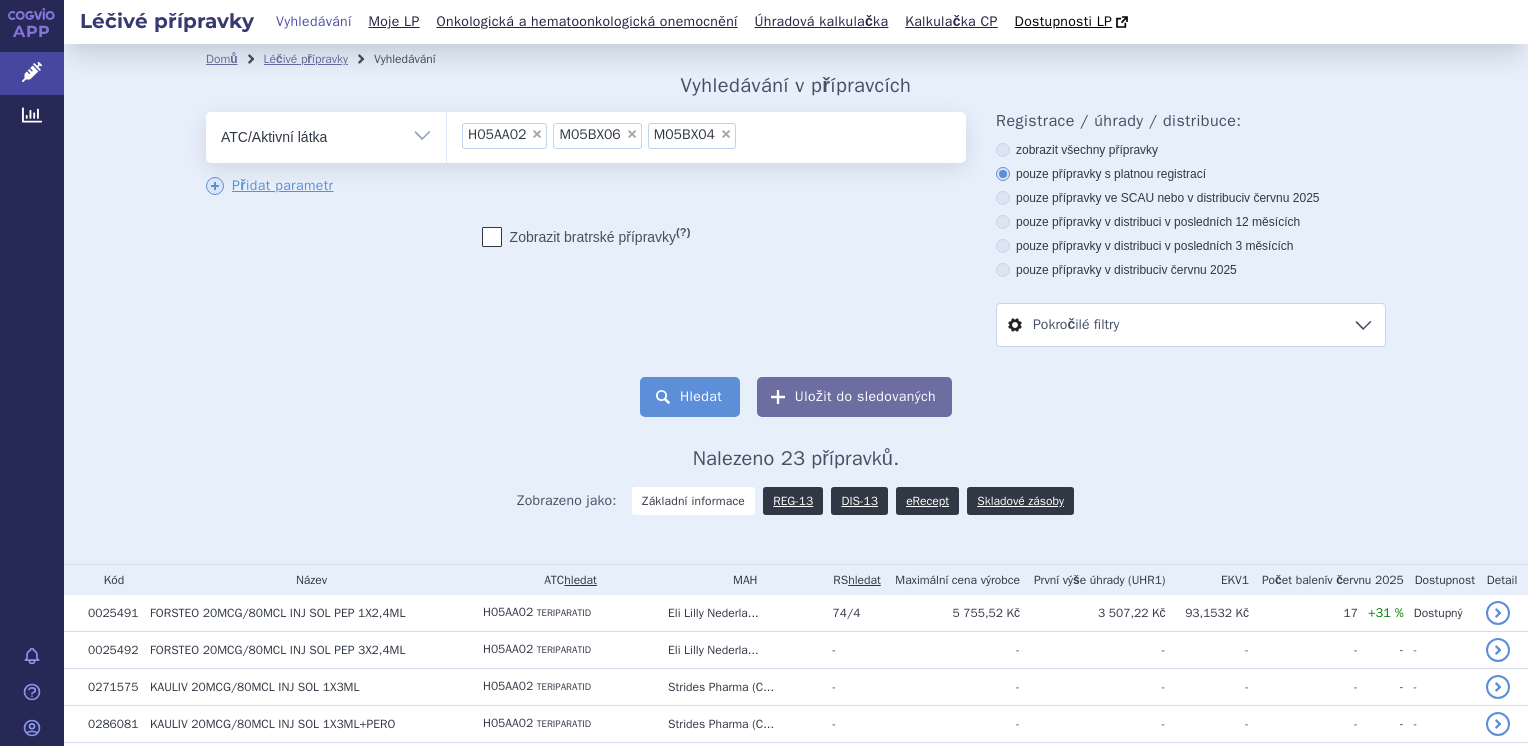 click on "Hledat" at bounding box center (690, 397) 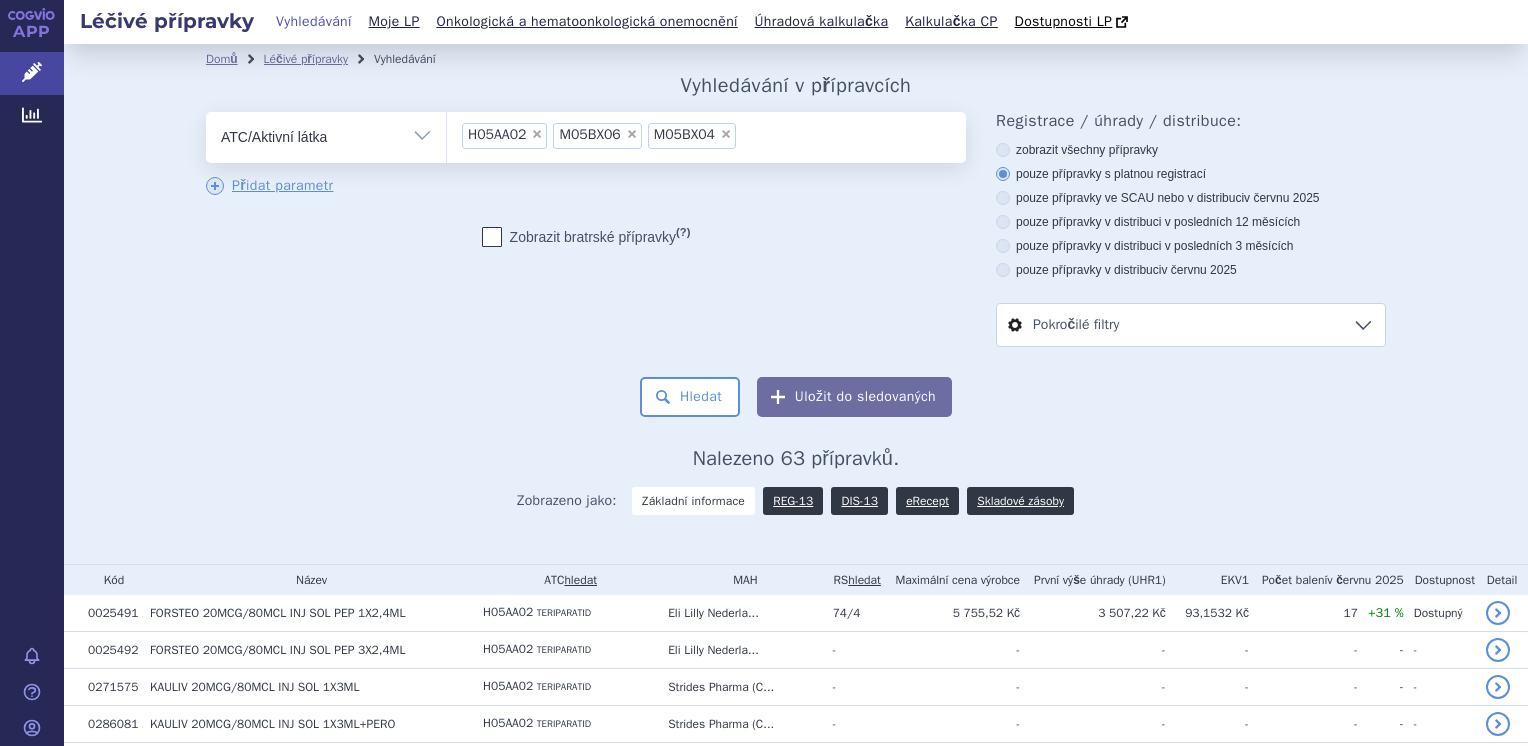scroll, scrollTop: 0, scrollLeft: 0, axis: both 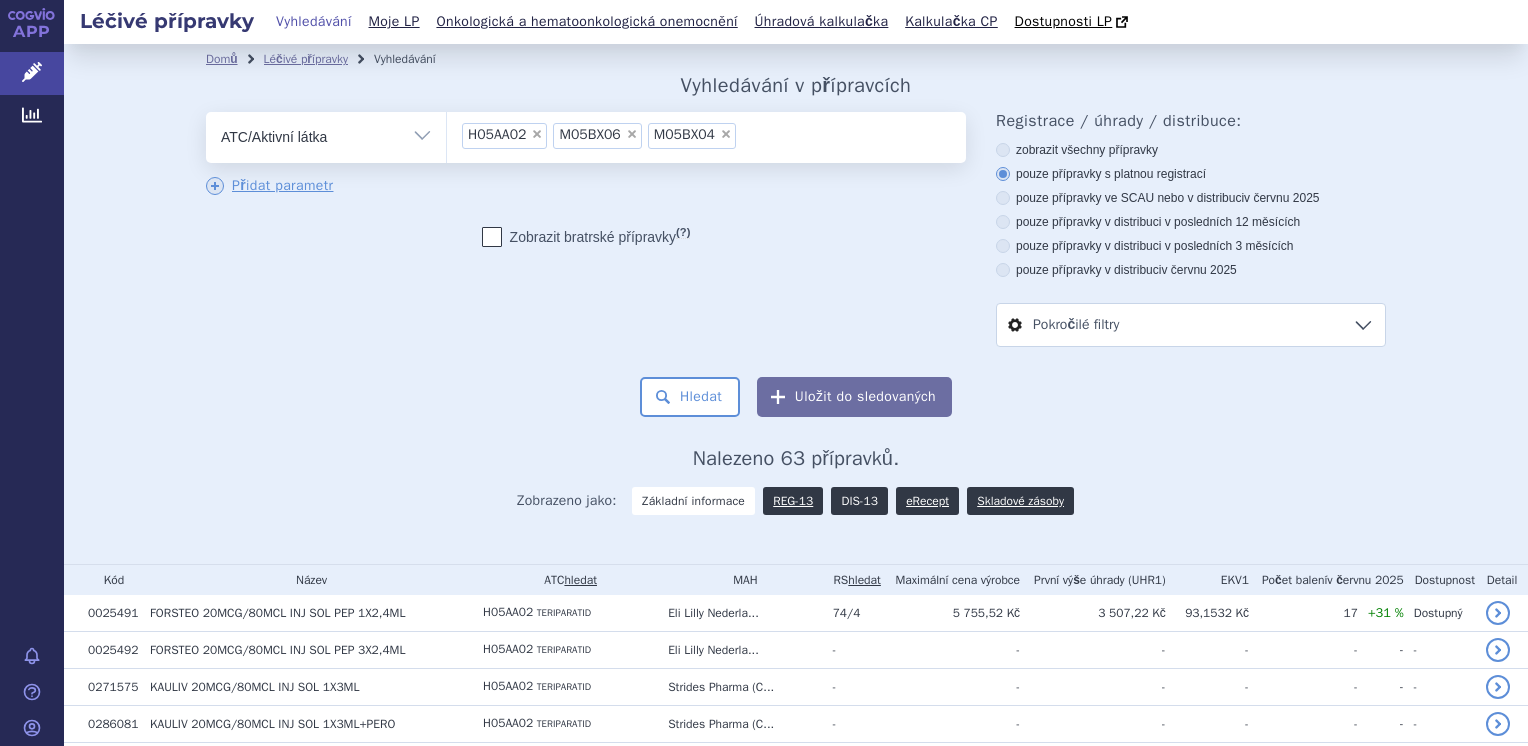 click on "DIS-13" at bounding box center (859, 501) 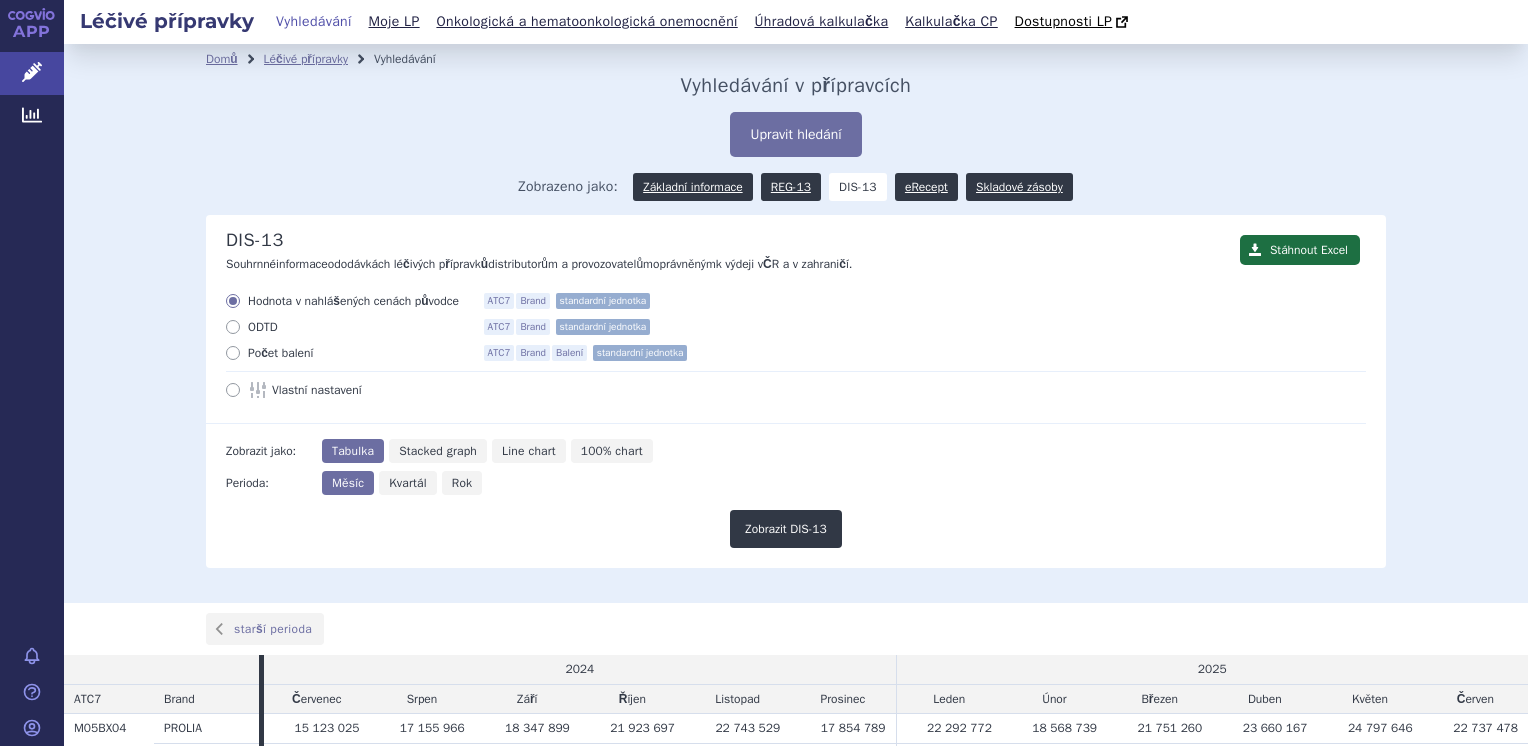 scroll, scrollTop: 0, scrollLeft: 0, axis: both 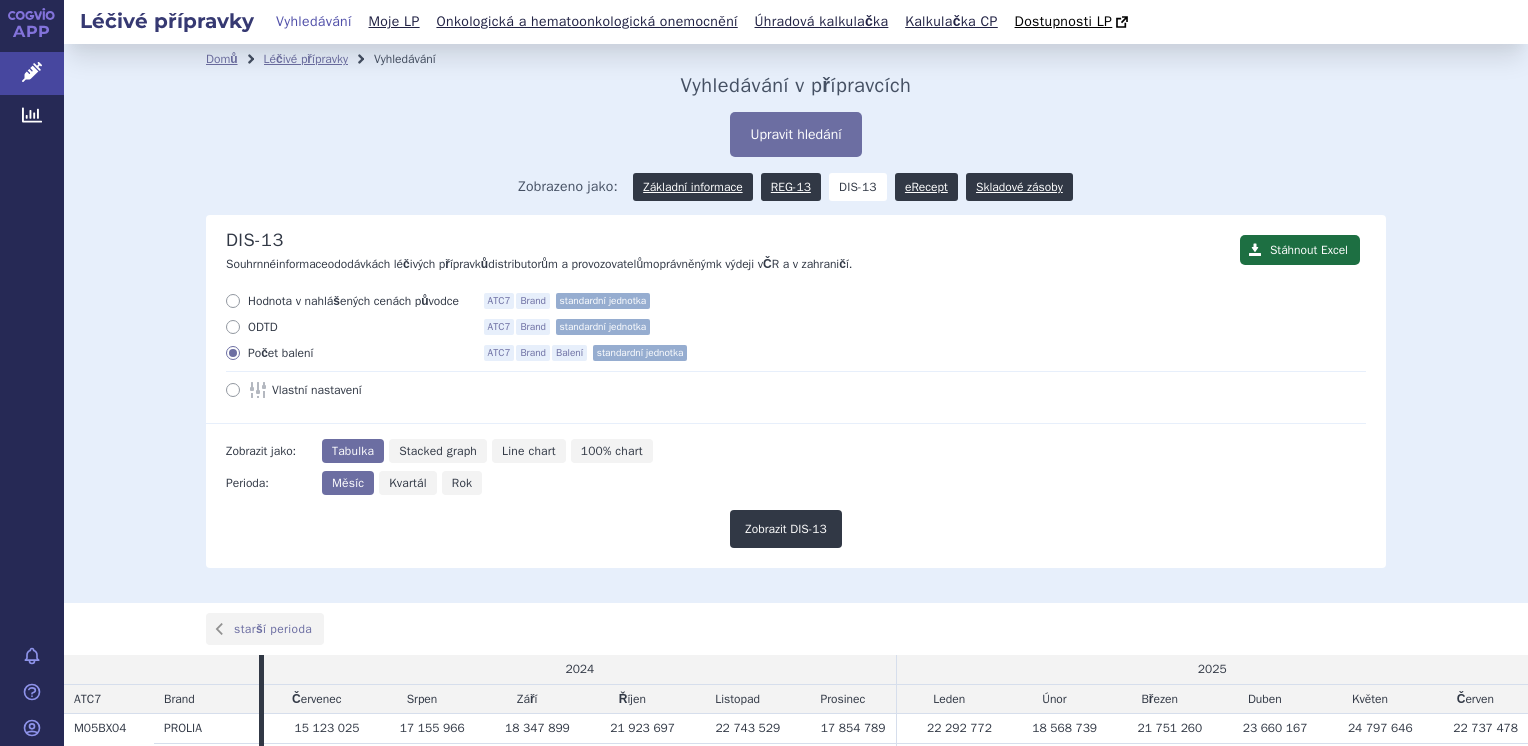 click on "Rok" at bounding box center [462, 483] 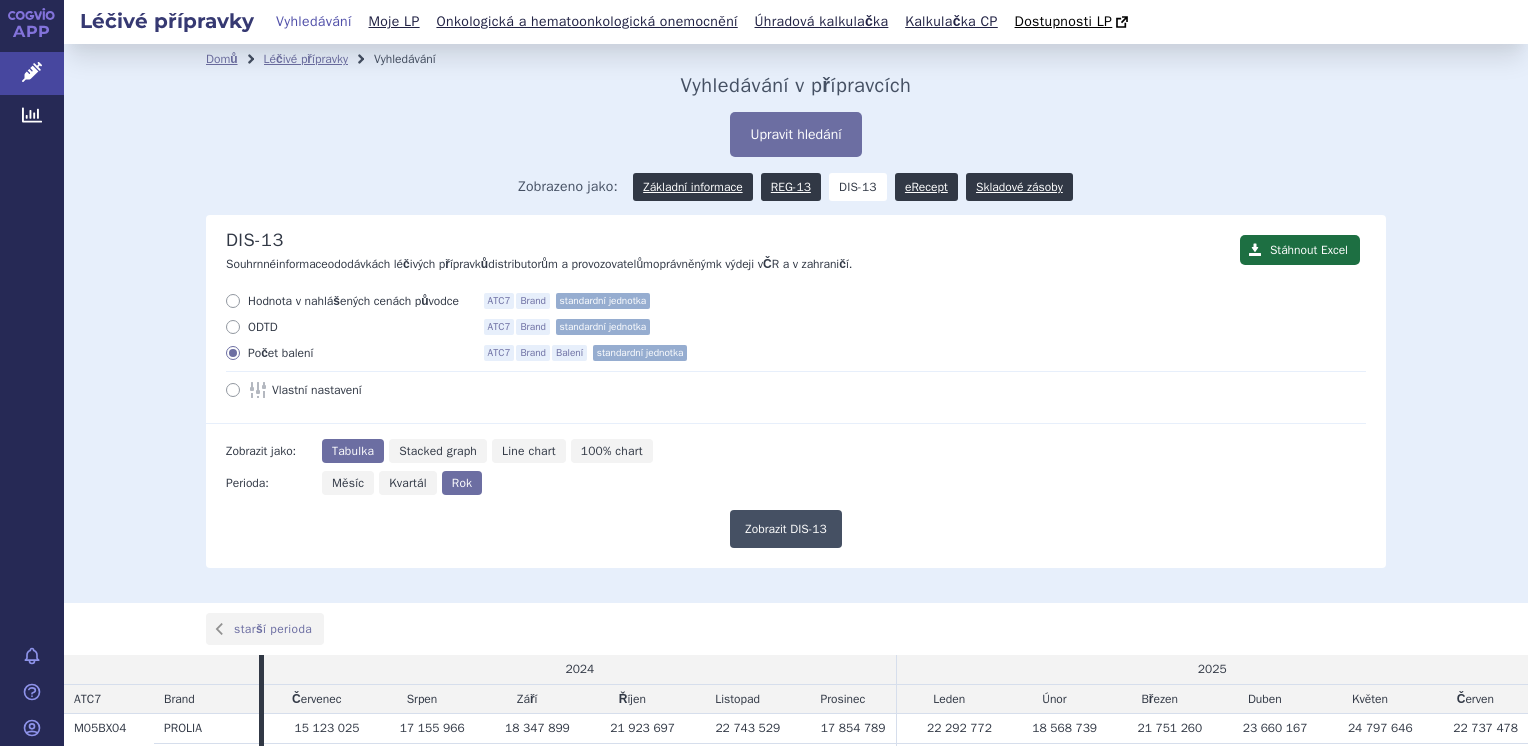 click on "Zobrazit DIS-13" at bounding box center [786, 529] 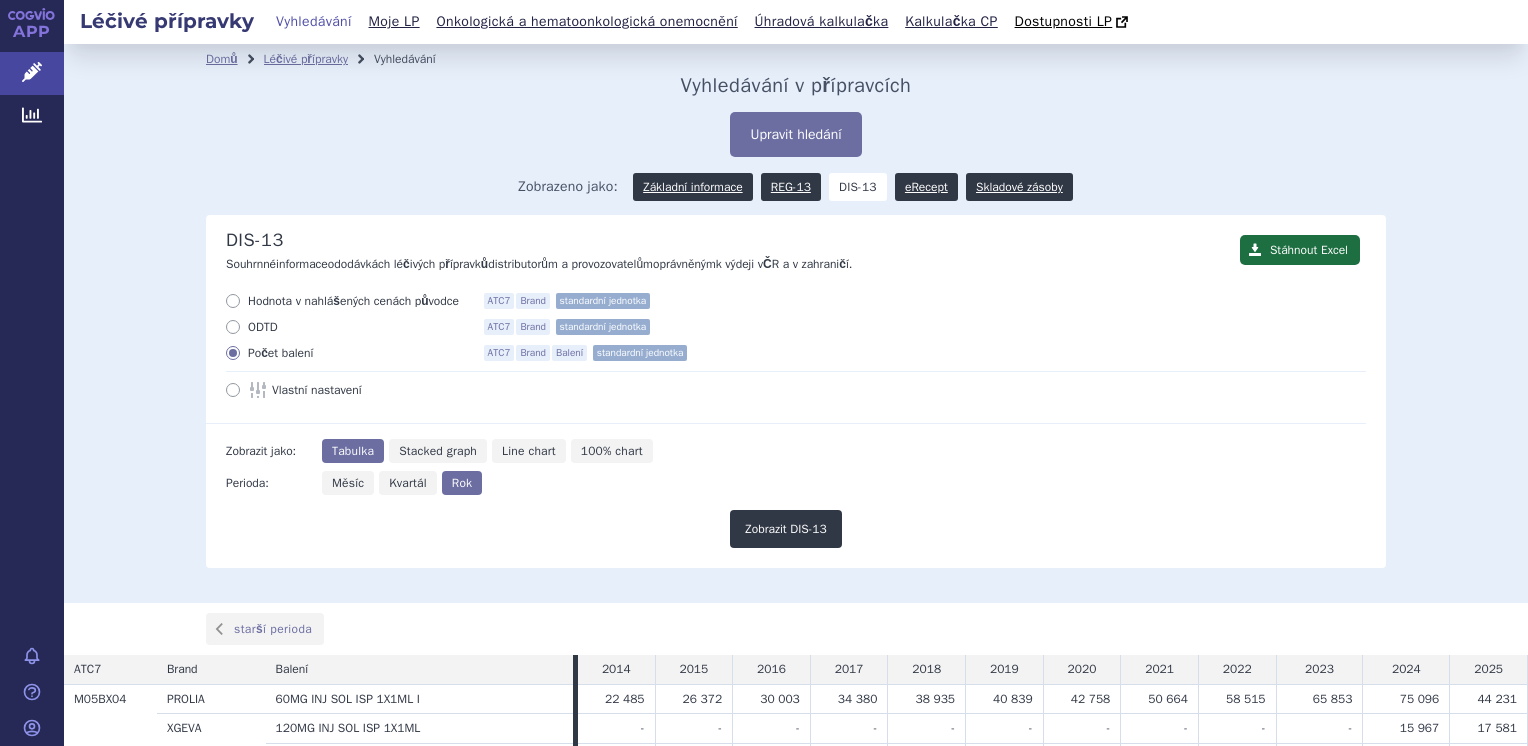 scroll, scrollTop: 0, scrollLeft: 0, axis: both 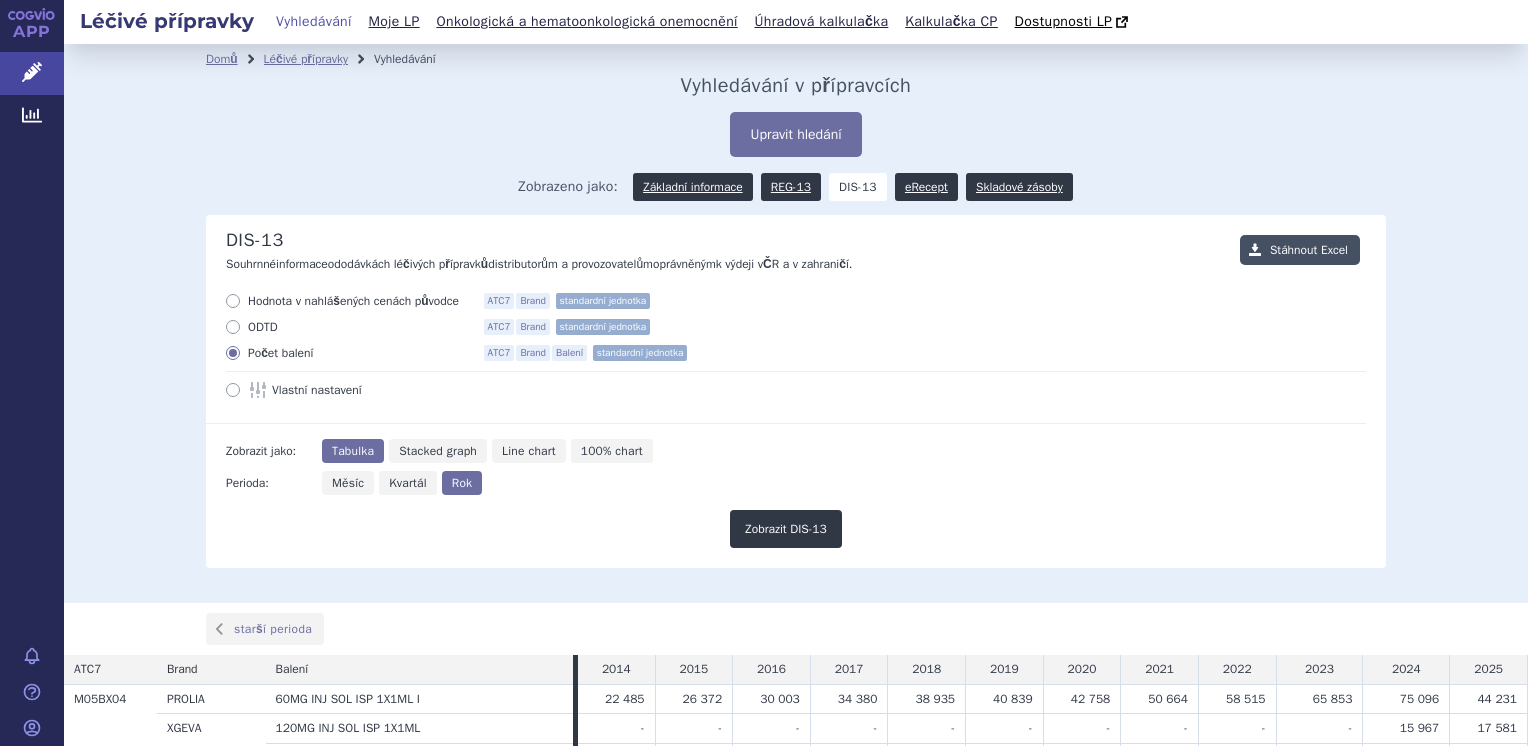 click on "Stáhnout Excel" at bounding box center [1300, 250] 